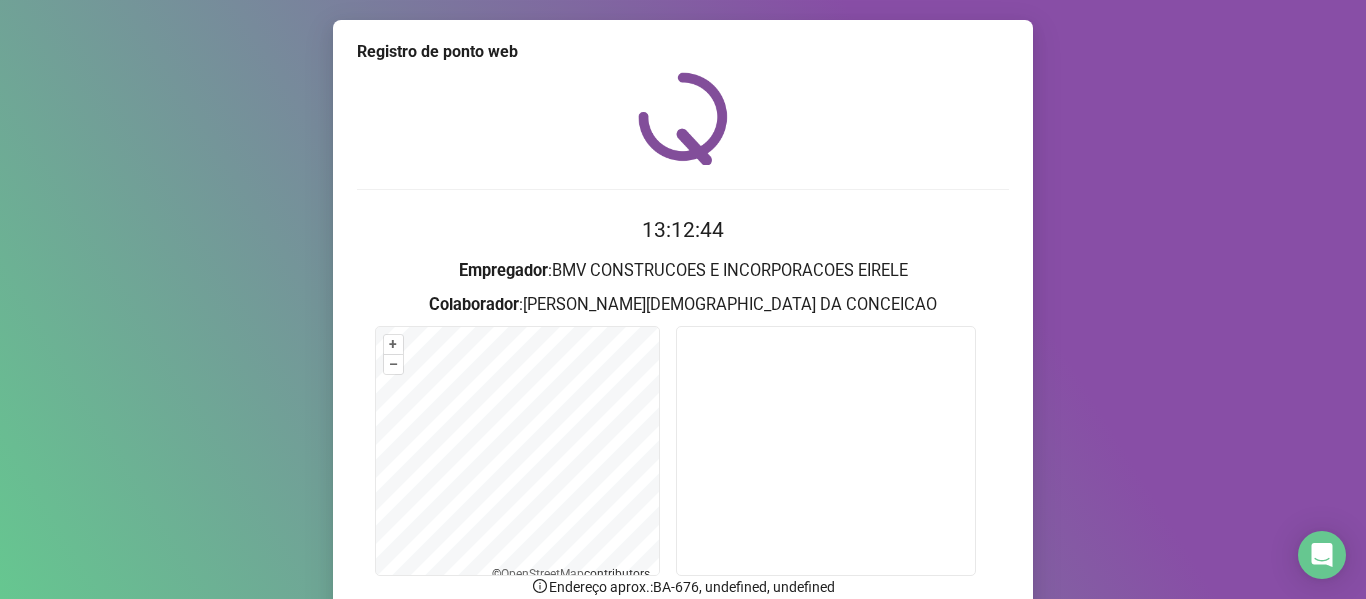 scroll, scrollTop: 0, scrollLeft: 0, axis: both 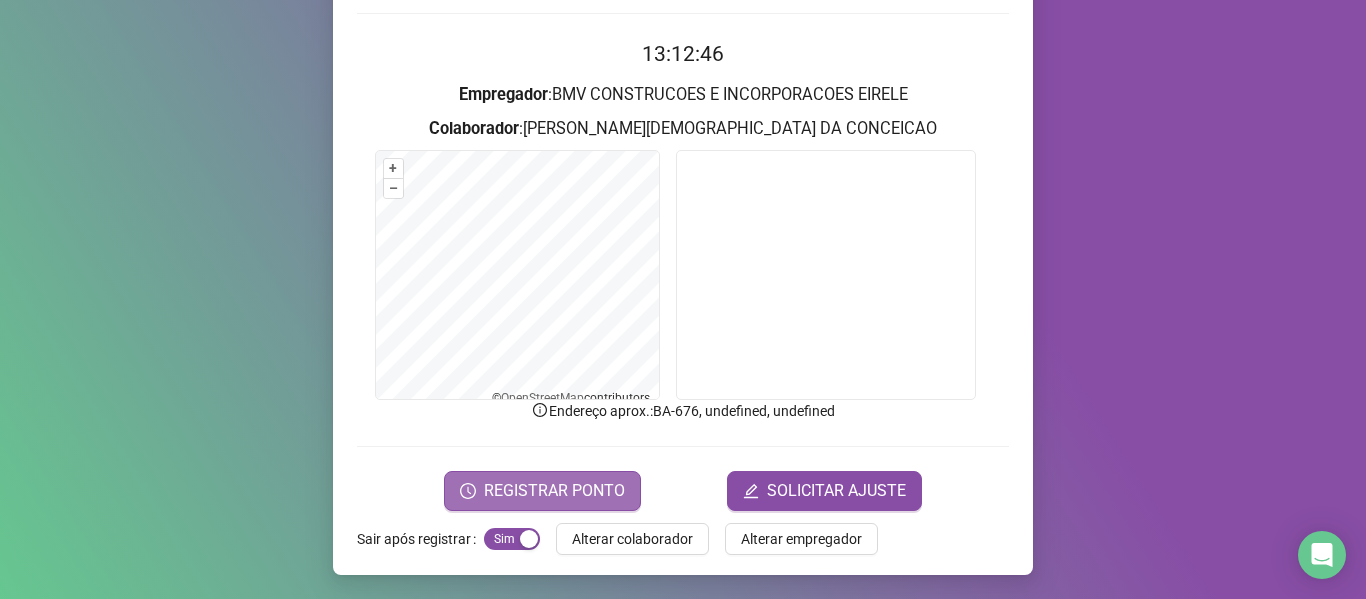 click on "REGISTRAR PONTO" at bounding box center (554, 491) 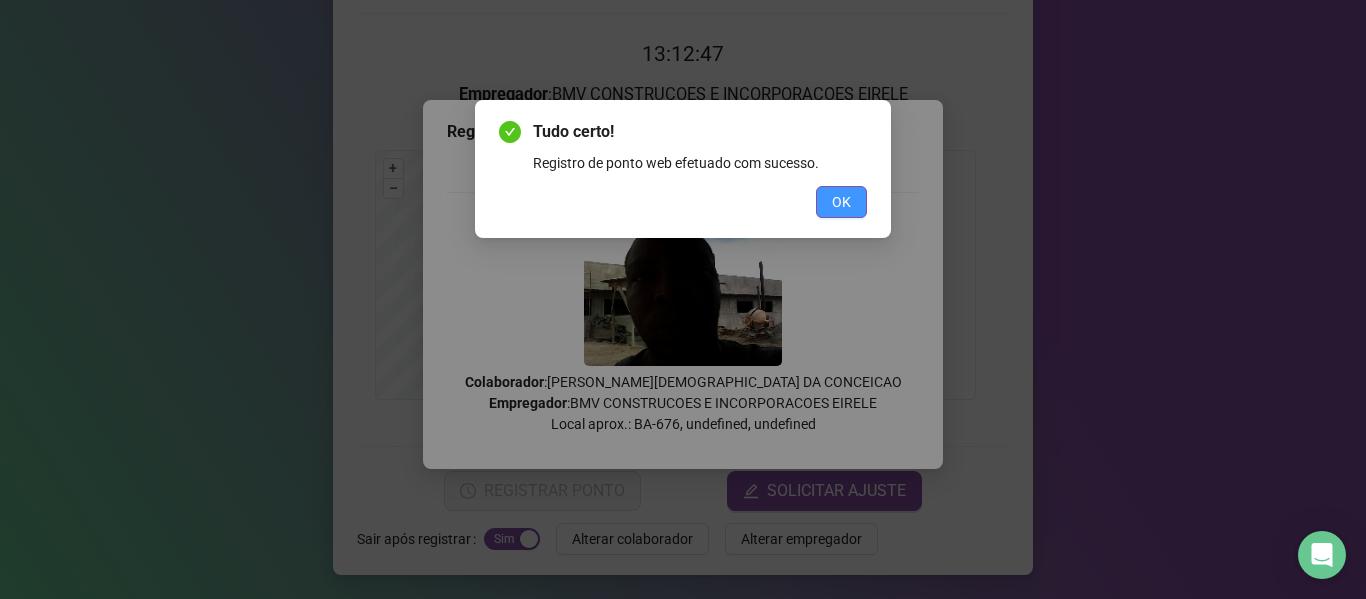 click on "OK" at bounding box center (841, 202) 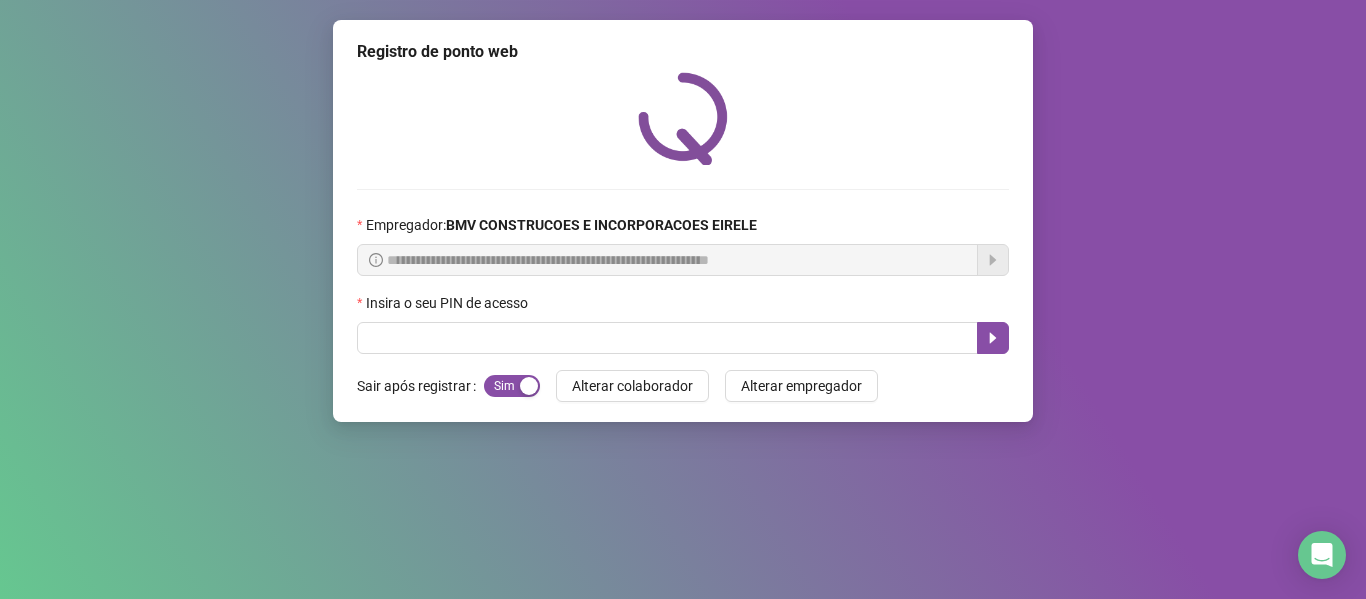 scroll, scrollTop: 0, scrollLeft: 0, axis: both 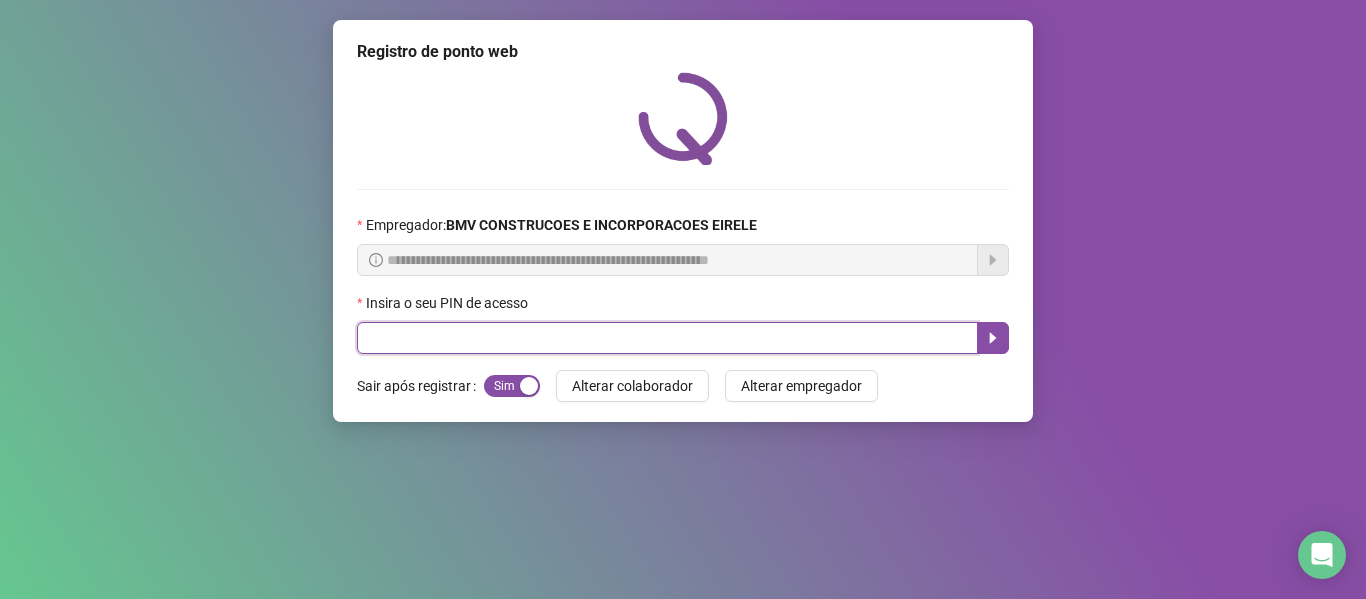 click at bounding box center [667, 338] 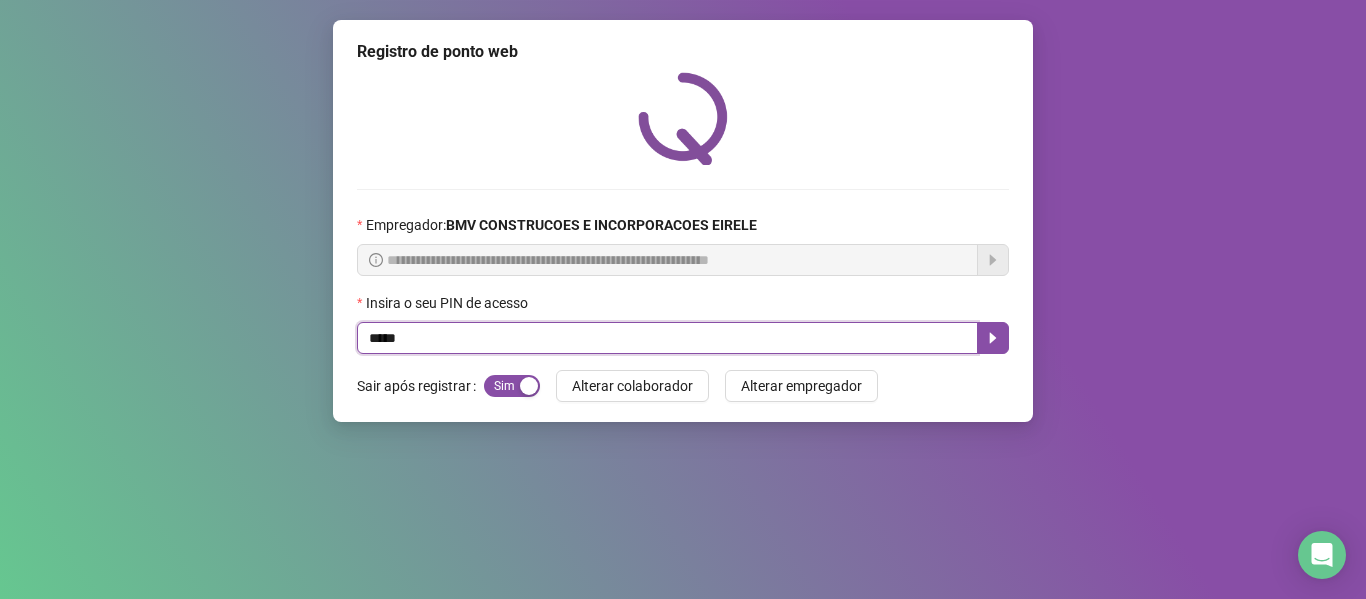 type on "*****" 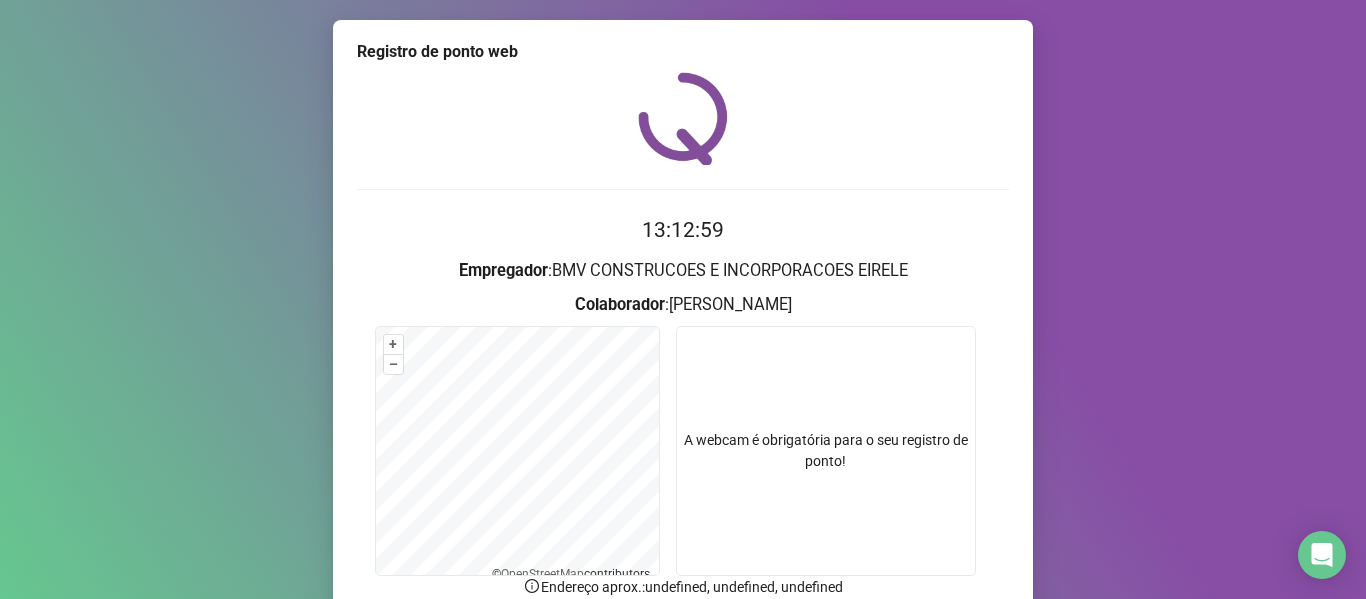 scroll, scrollTop: 176, scrollLeft: 0, axis: vertical 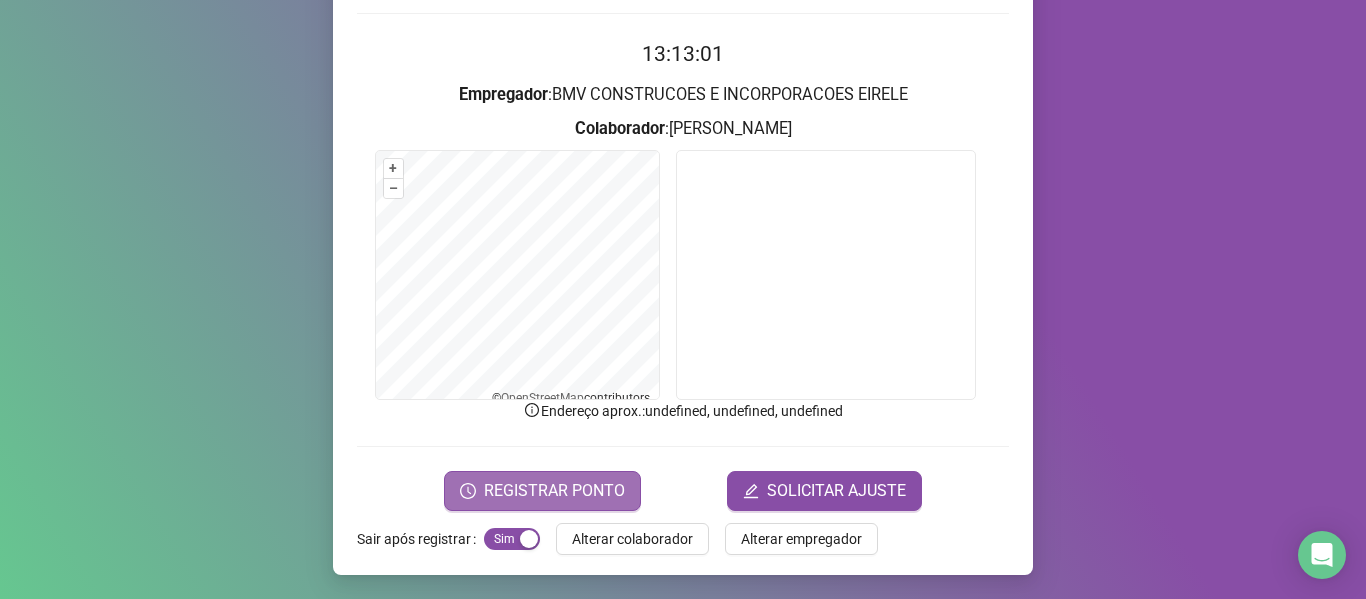 click on "REGISTRAR PONTO" at bounding box center [554, 491] 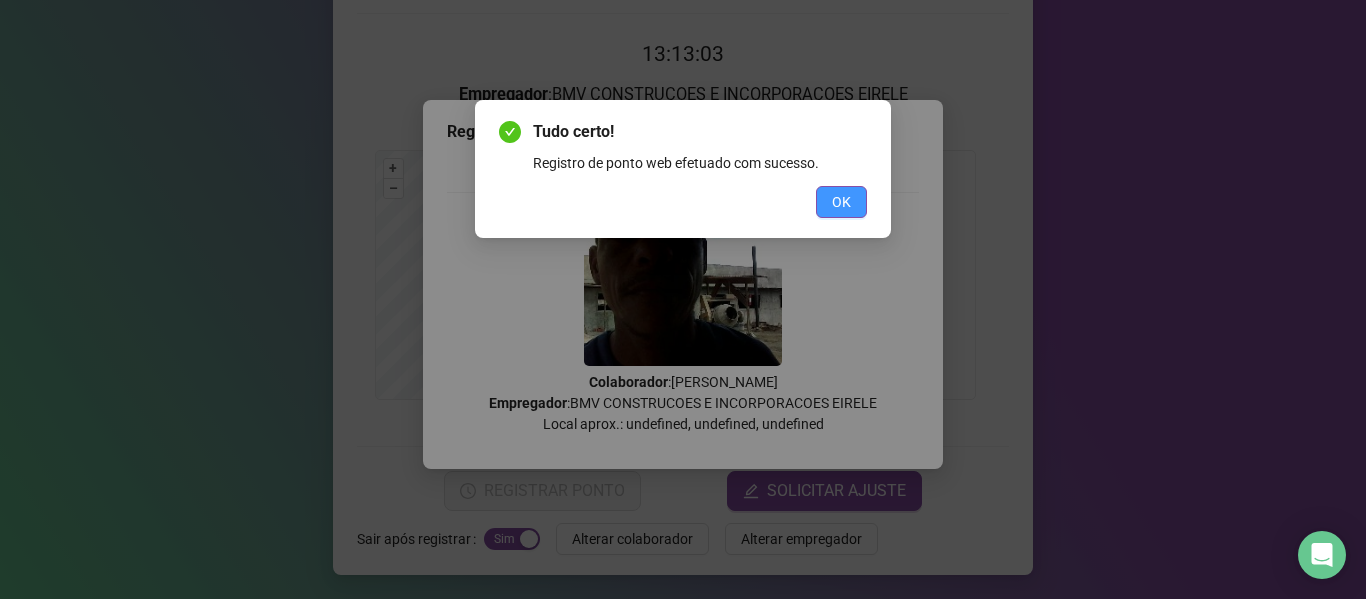click on "OK" at bounding box center (841, 202) 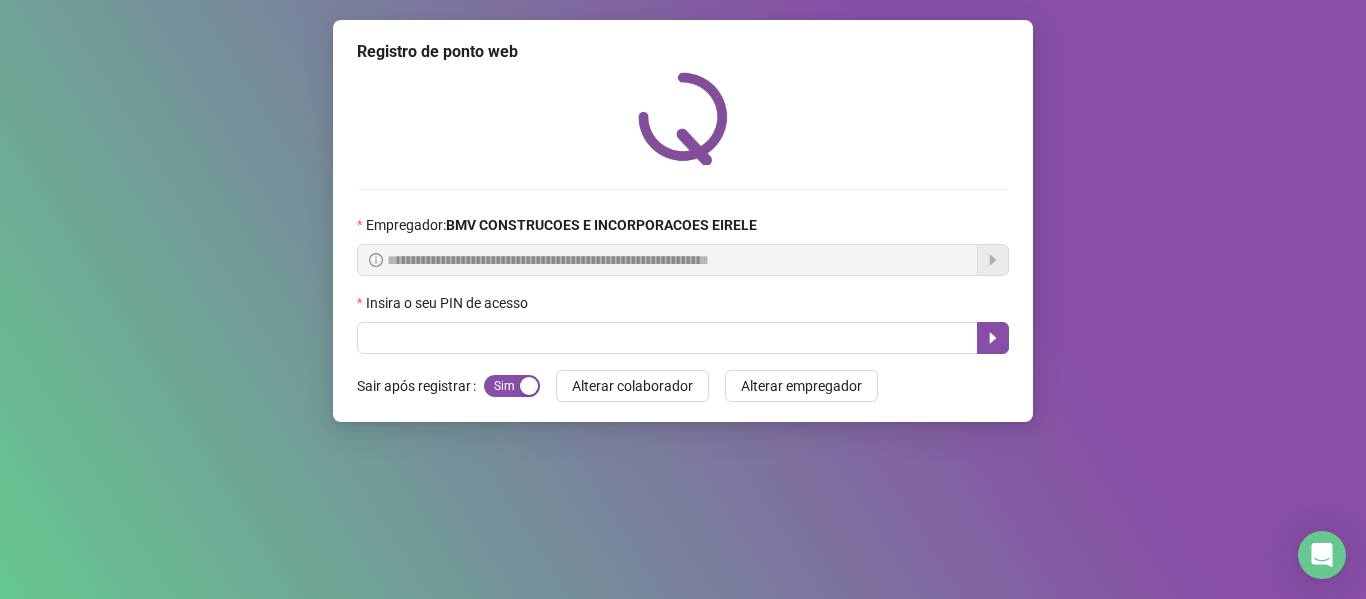 scroll, scrollTop: 0, scrollLeft: 0, axis: both 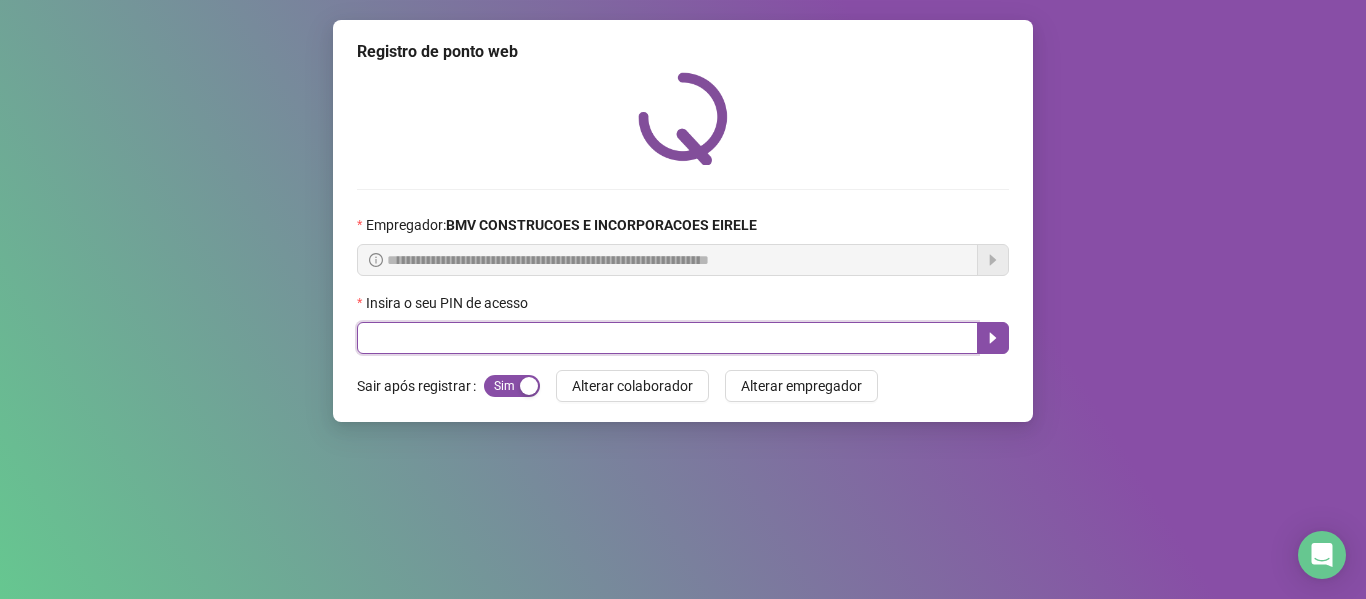 click at bounding box center [667, 338] 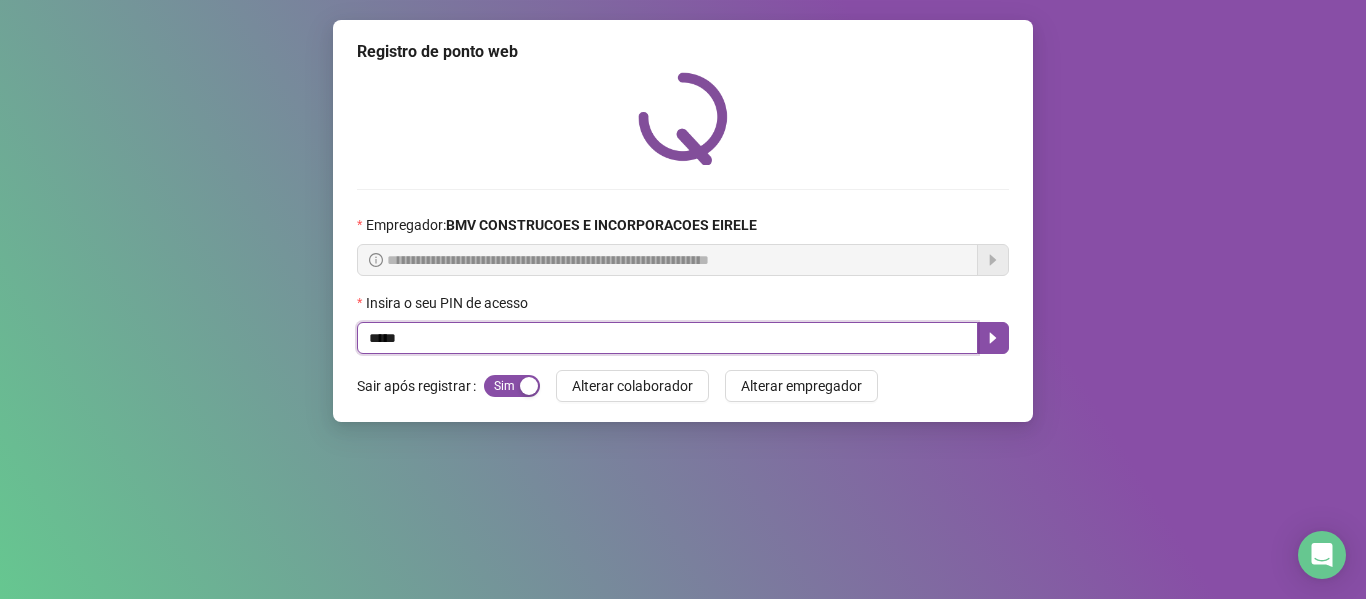 type on "*****" 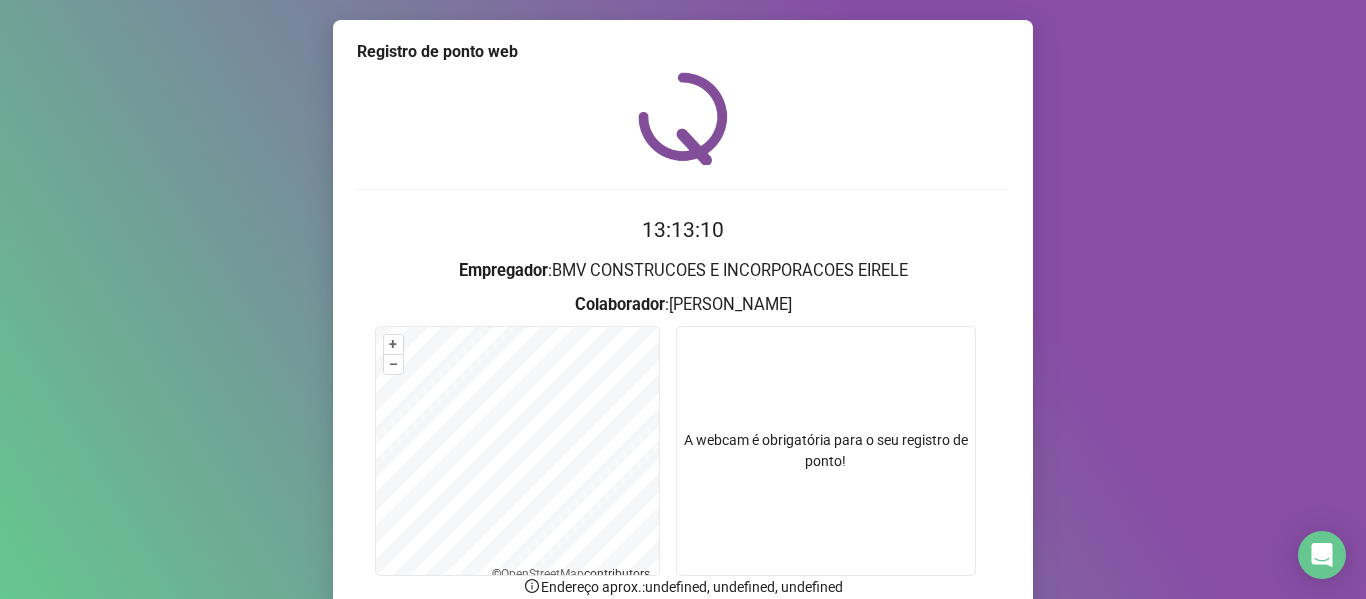 scroll, scrollTop: 176, scrollLeft: 0, axis: vertical 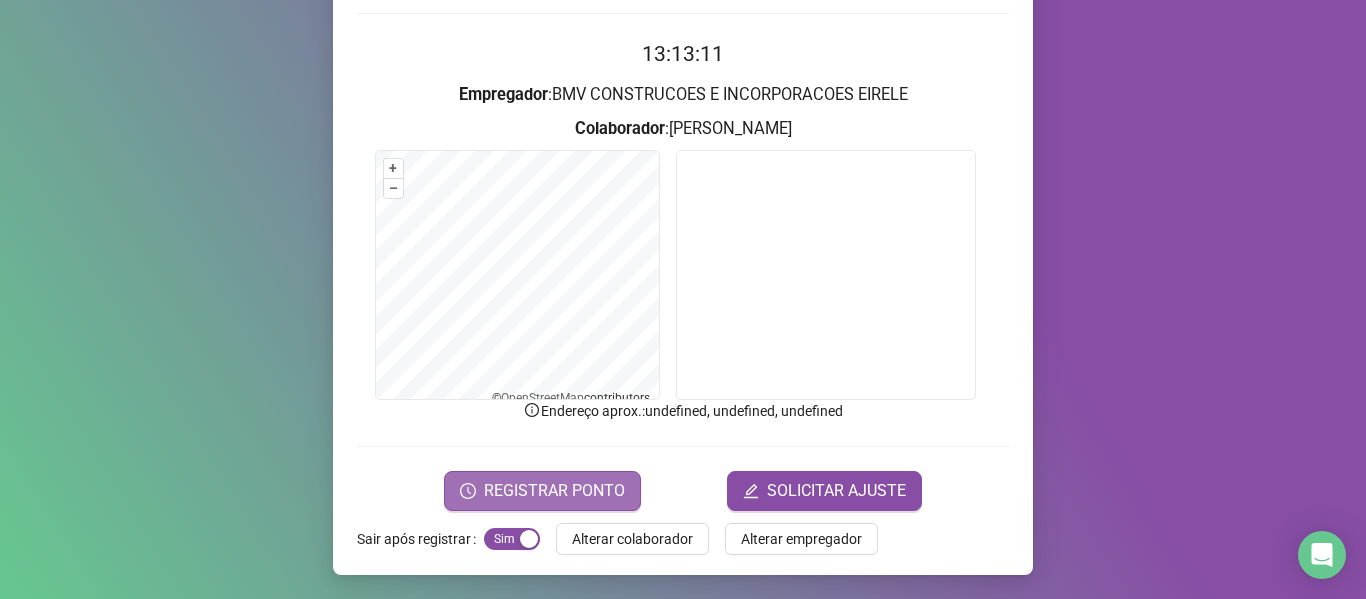 click on "REGISTRAR PONTO" at bounding box center (554, 491) 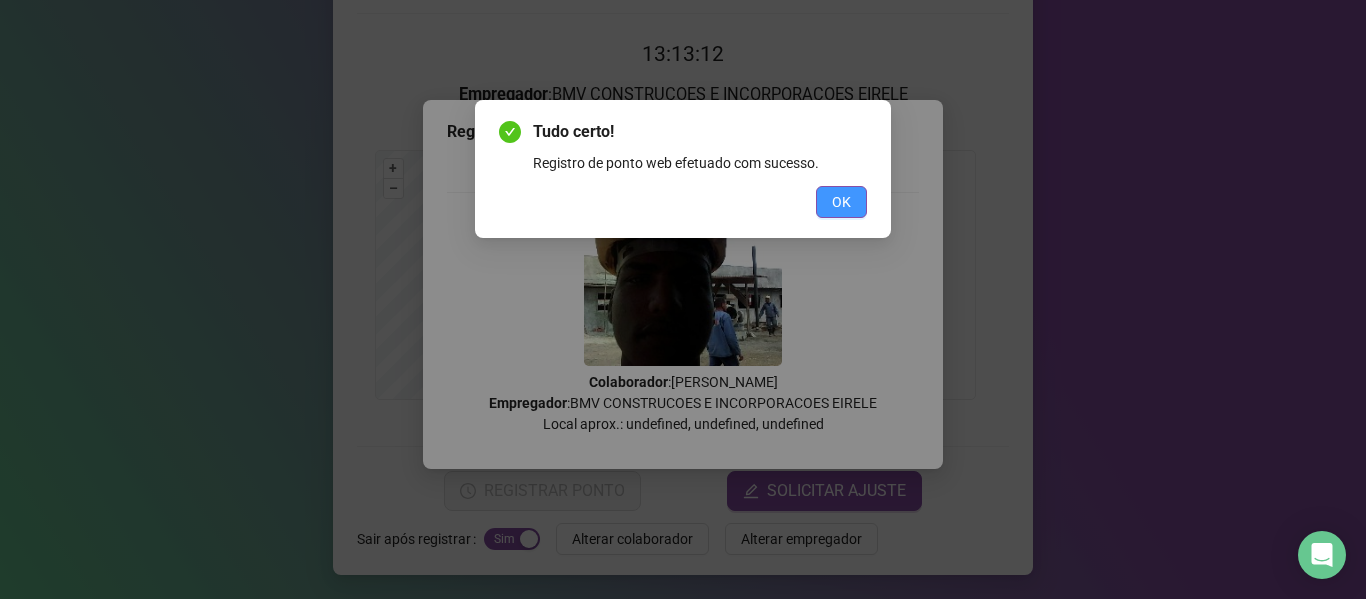 click on "OK" at bounding box center (841, 202) 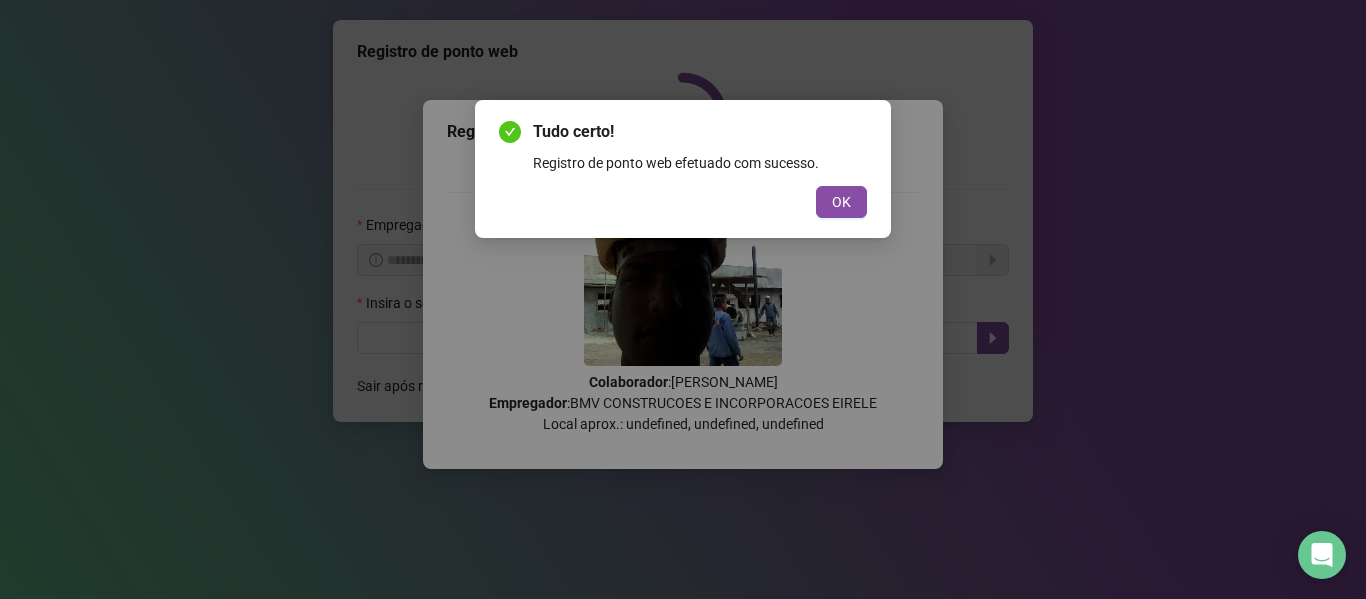 scroll, scrollTop: 0, scrollLeft: 0, axis: both 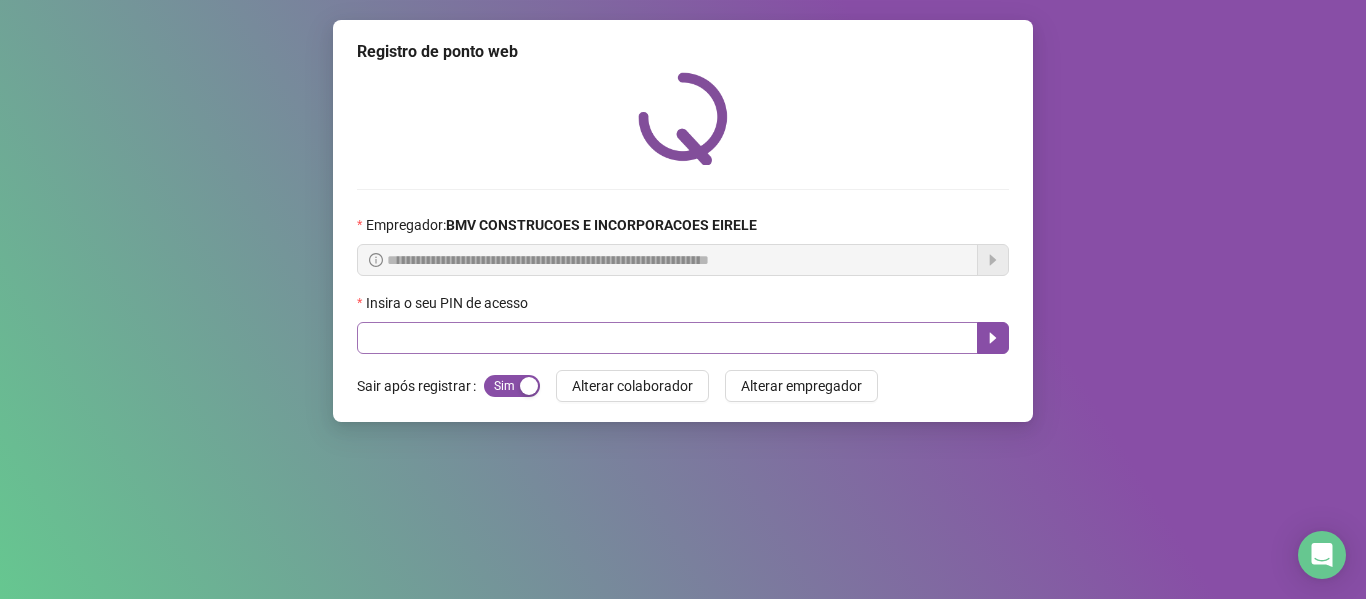 drag, startPoint x: 466, startPoint y: 358, endPoint x: 475, endPoint y: 348, distance: 13.453624 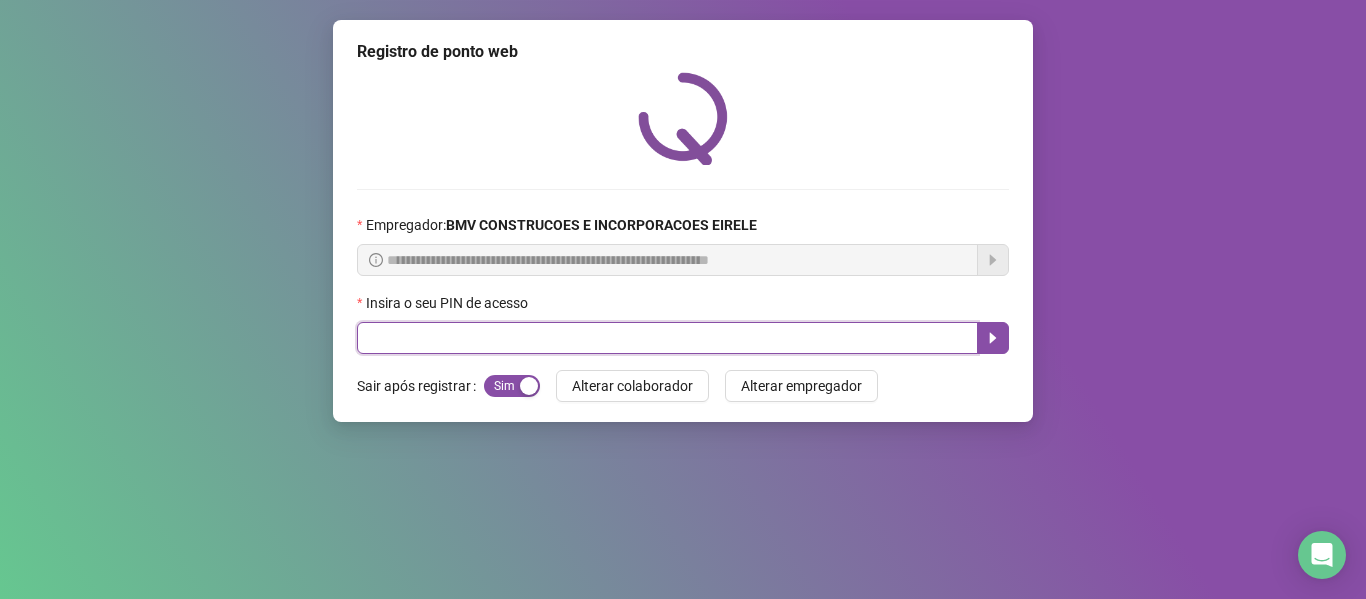 click at bounding box center [667, 338] 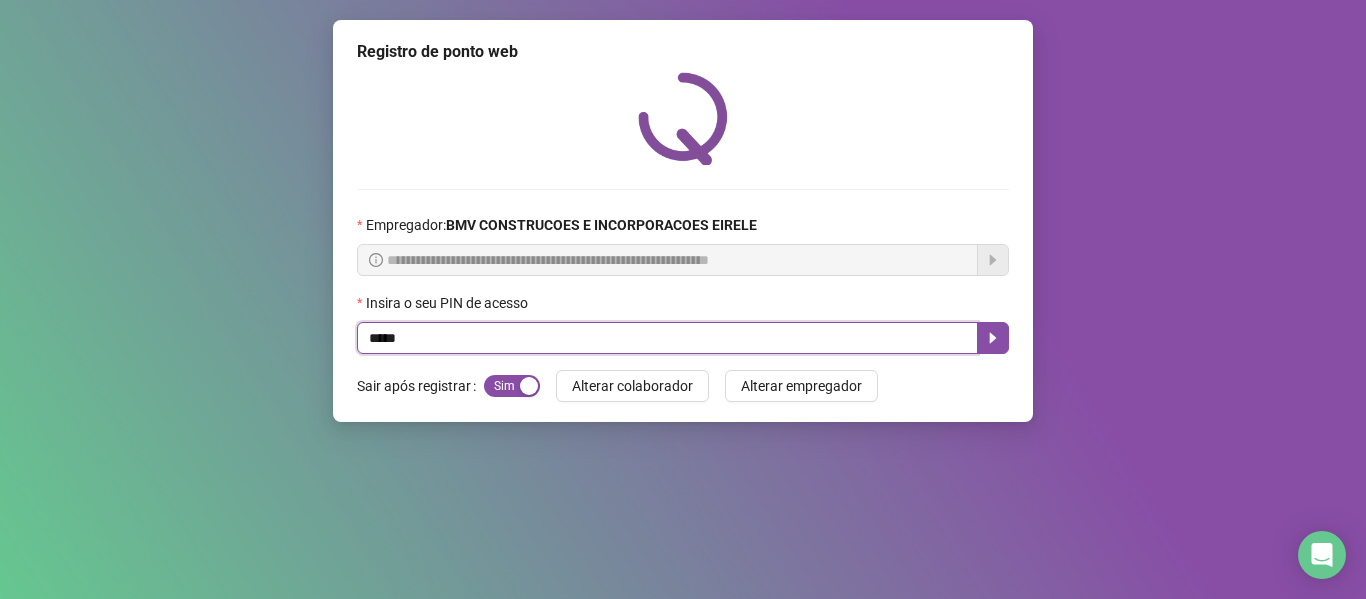 type on "*****" 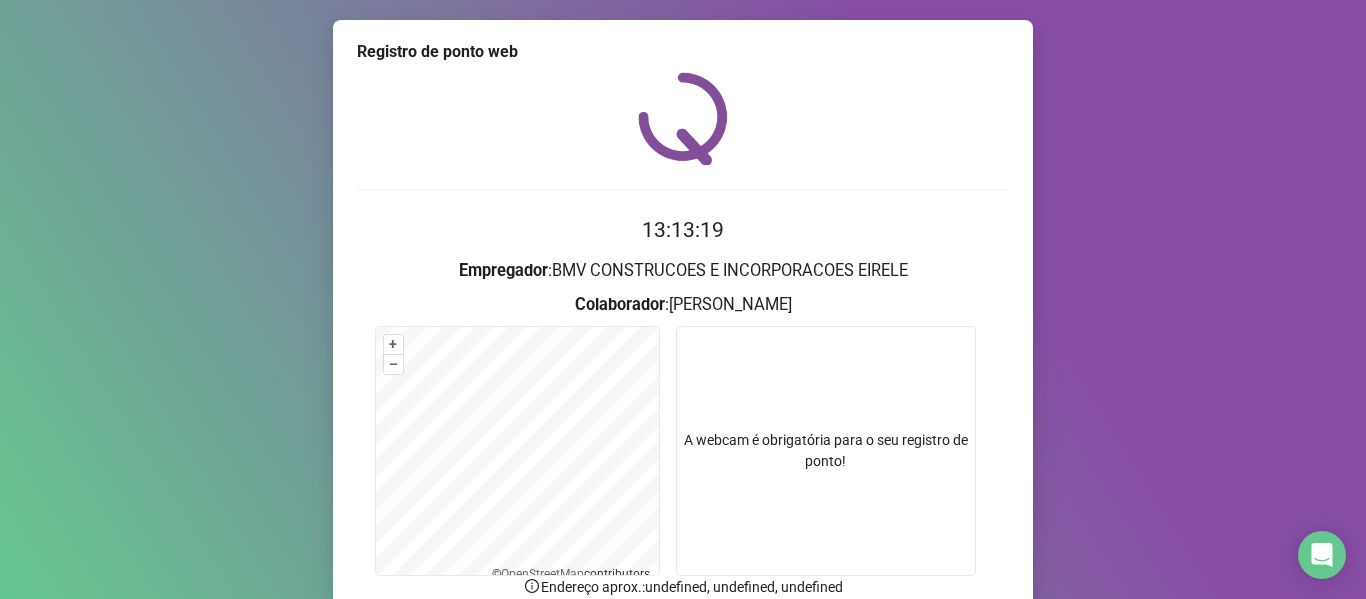 scroll, scrollTop: 176, scrollLeft: 0, axis: vertical 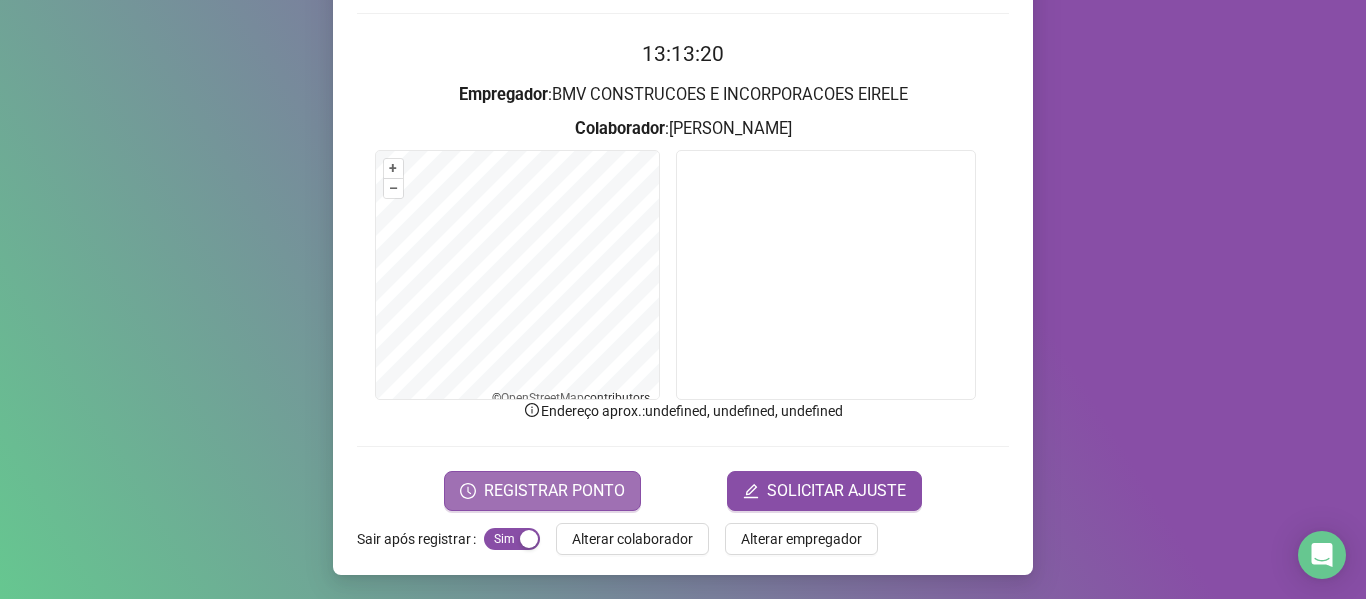 click on "REGISTRAR PONTO" at bounding box center [554, 491] 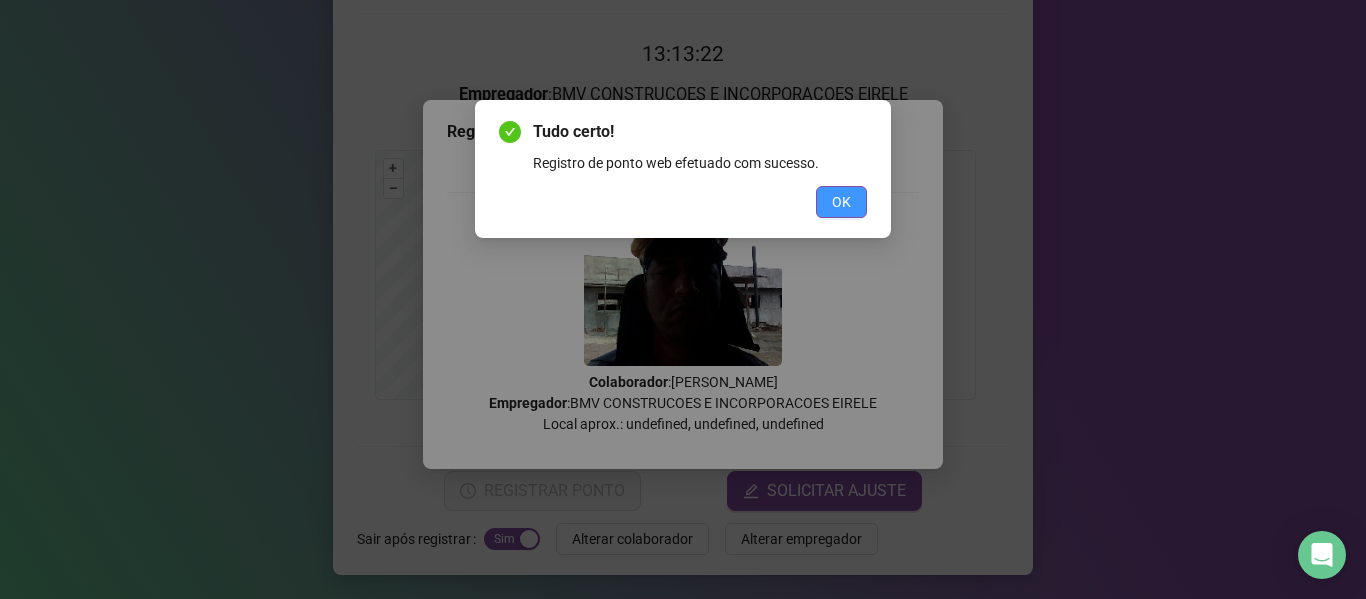 click on "OK" at bounding box center [841, 202] 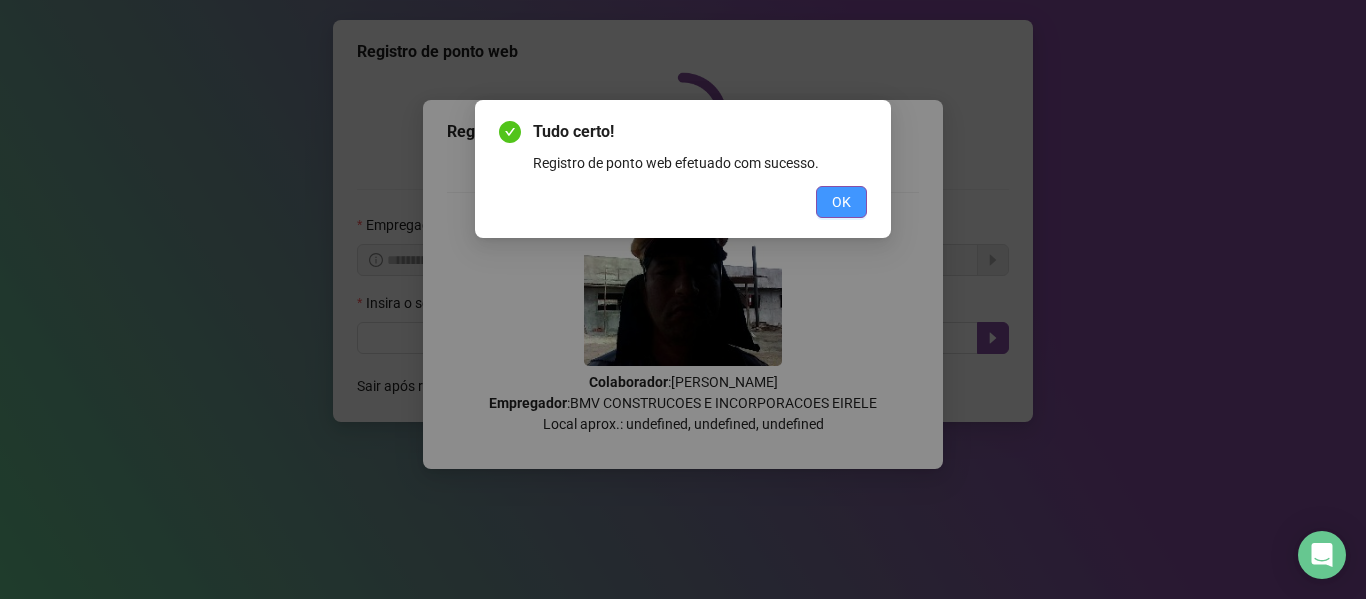 scroll, scrollTop: 0, scrollLeft: 0, axis: both 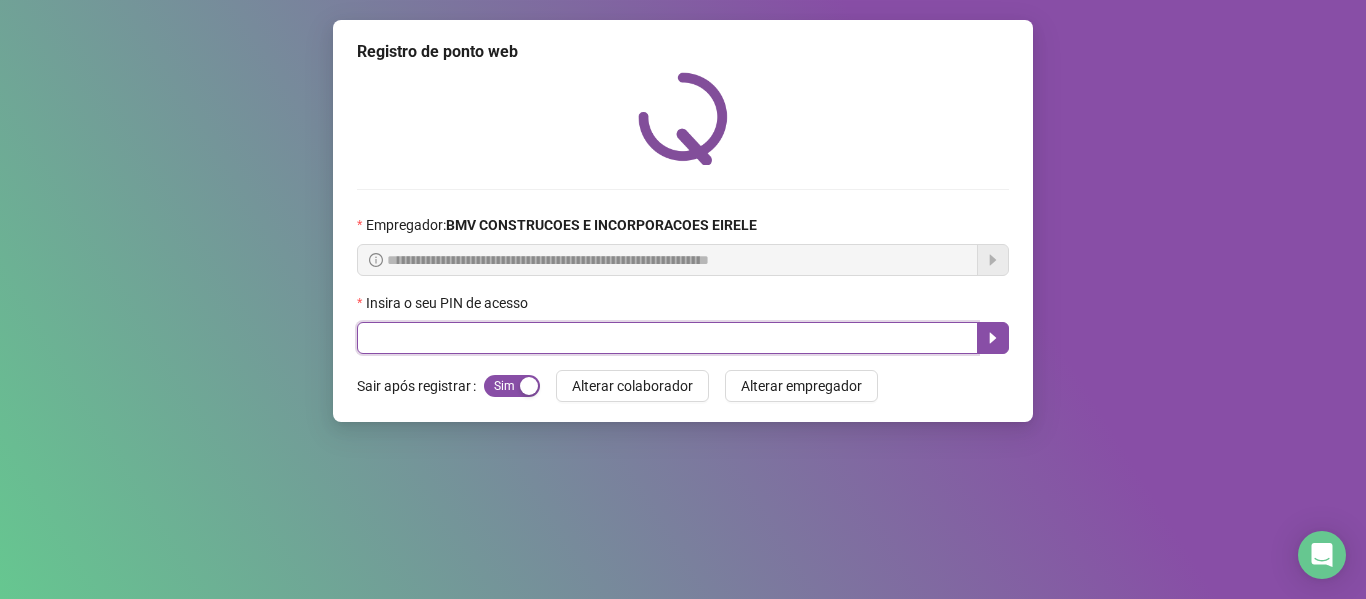 click at bounding box center (667, 338) 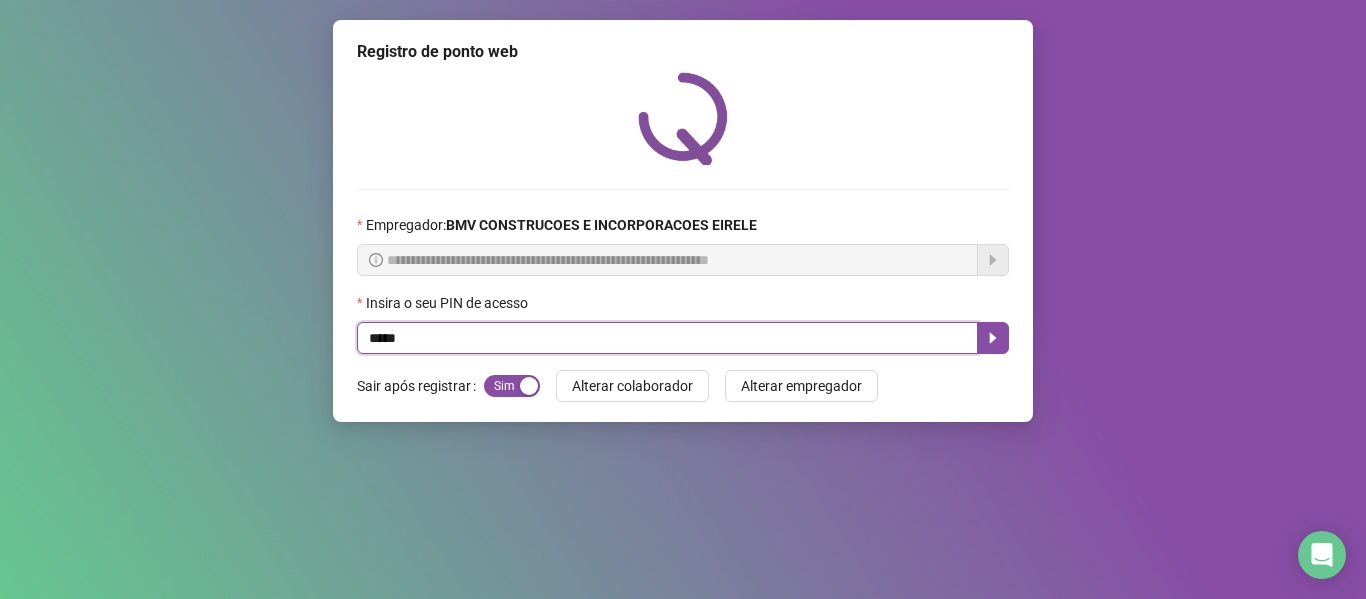 type on "*****" 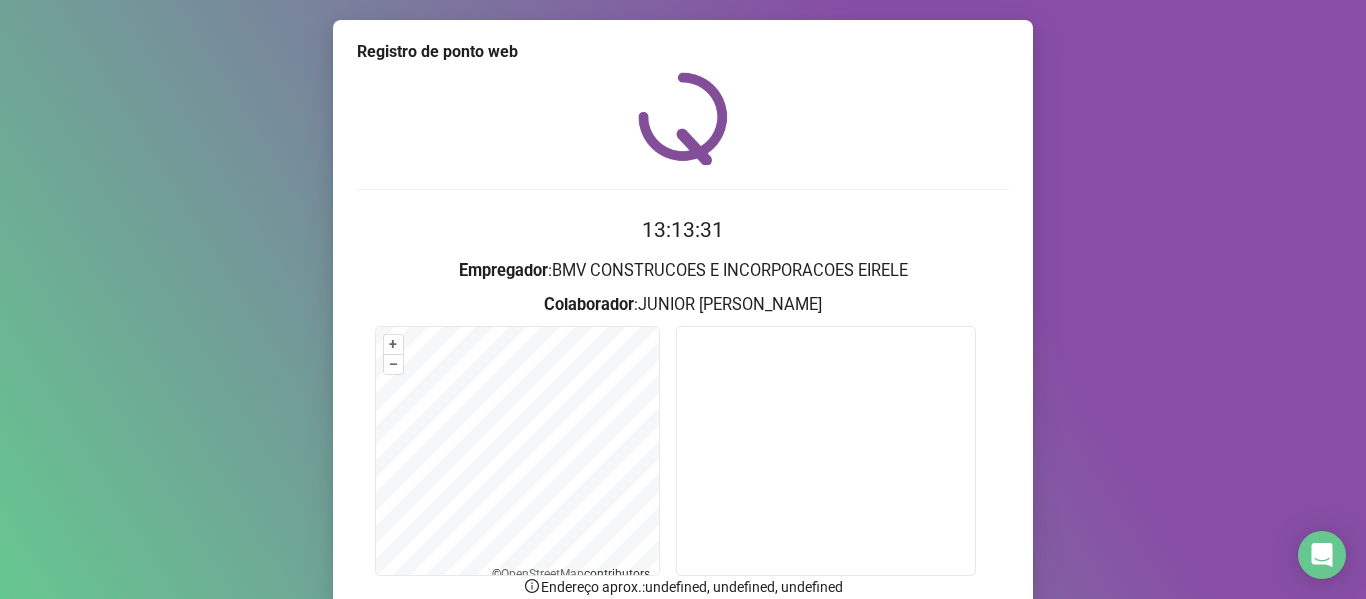 scroll, scrollTop: 176, scrollLeft: 0, axis: vertical 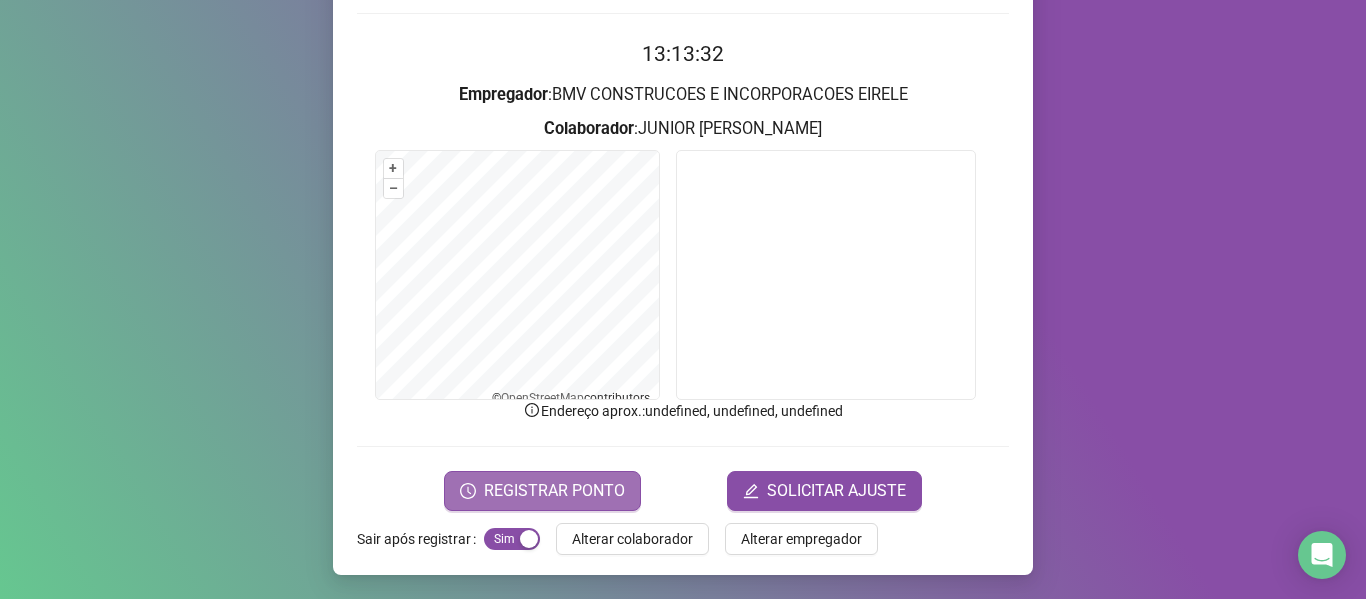 click on "REGISTRAR PONTO" at bounding box center (554, 491) 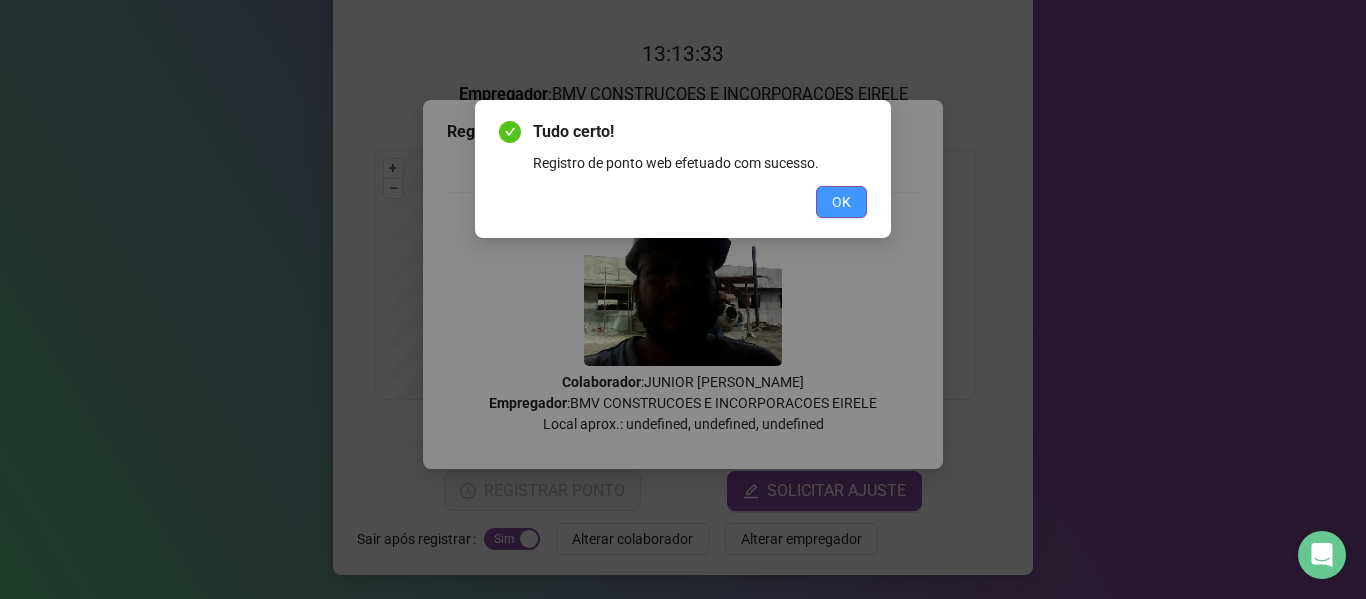 click on "OK" at bounding box center (841, 202) 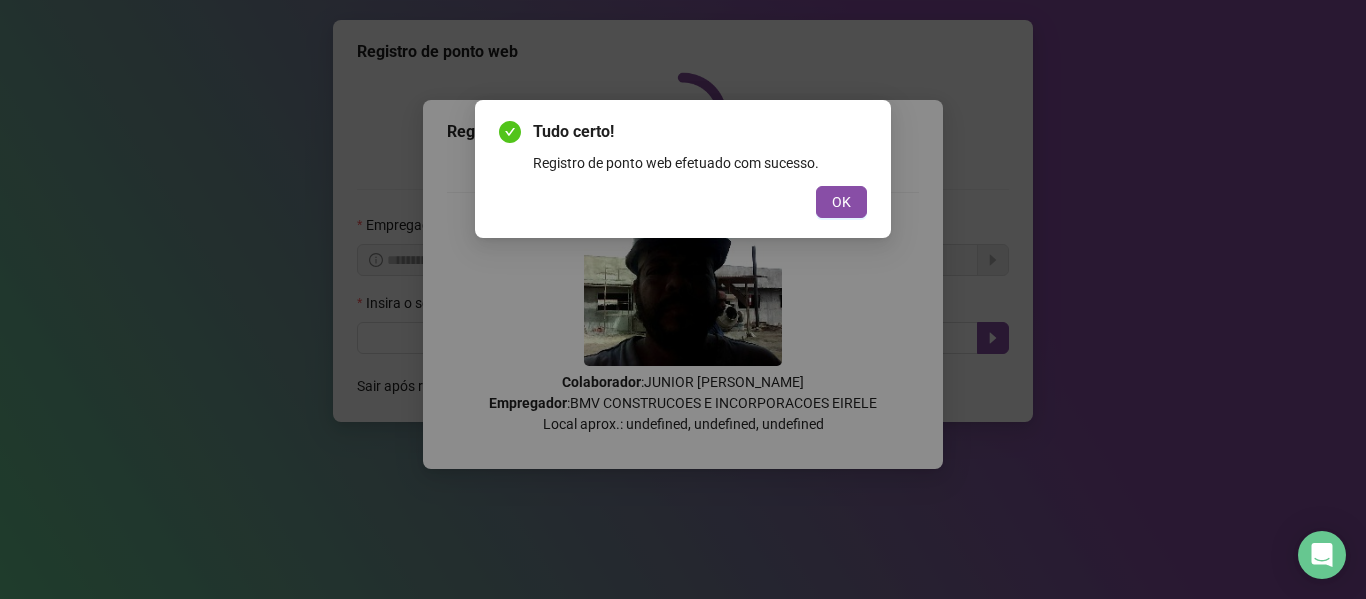 scroll, scrollTop: 0, scrollLeft: 0, axis: both 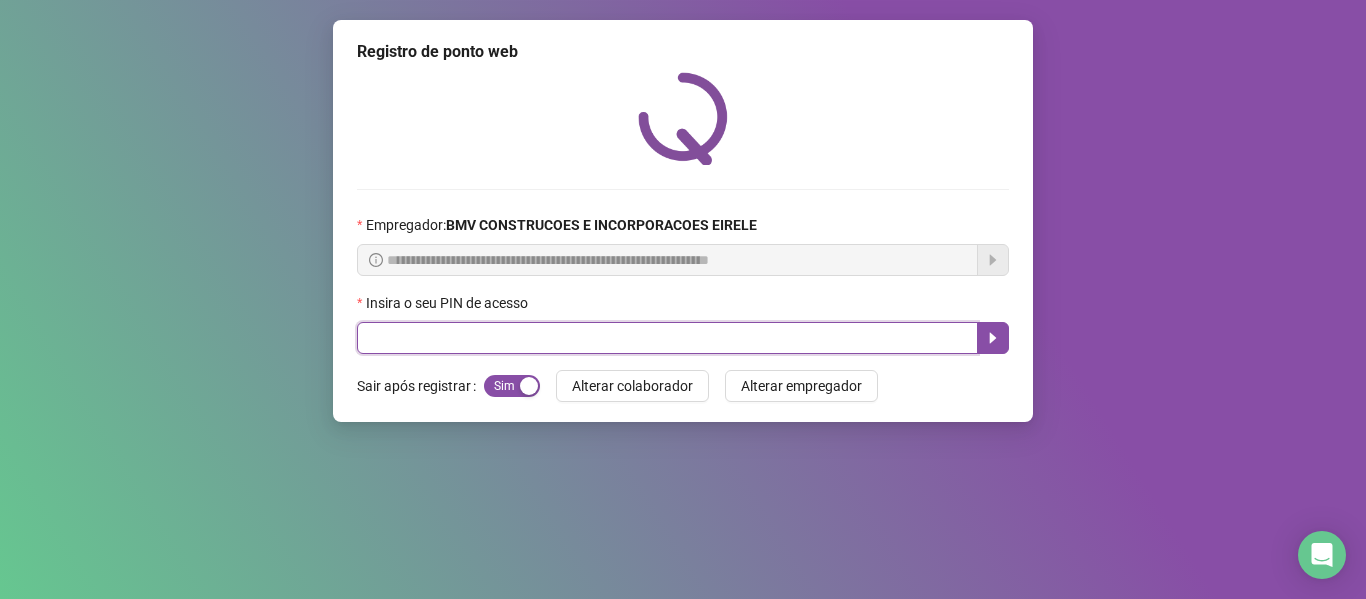 click at bounding box center (667, 338) 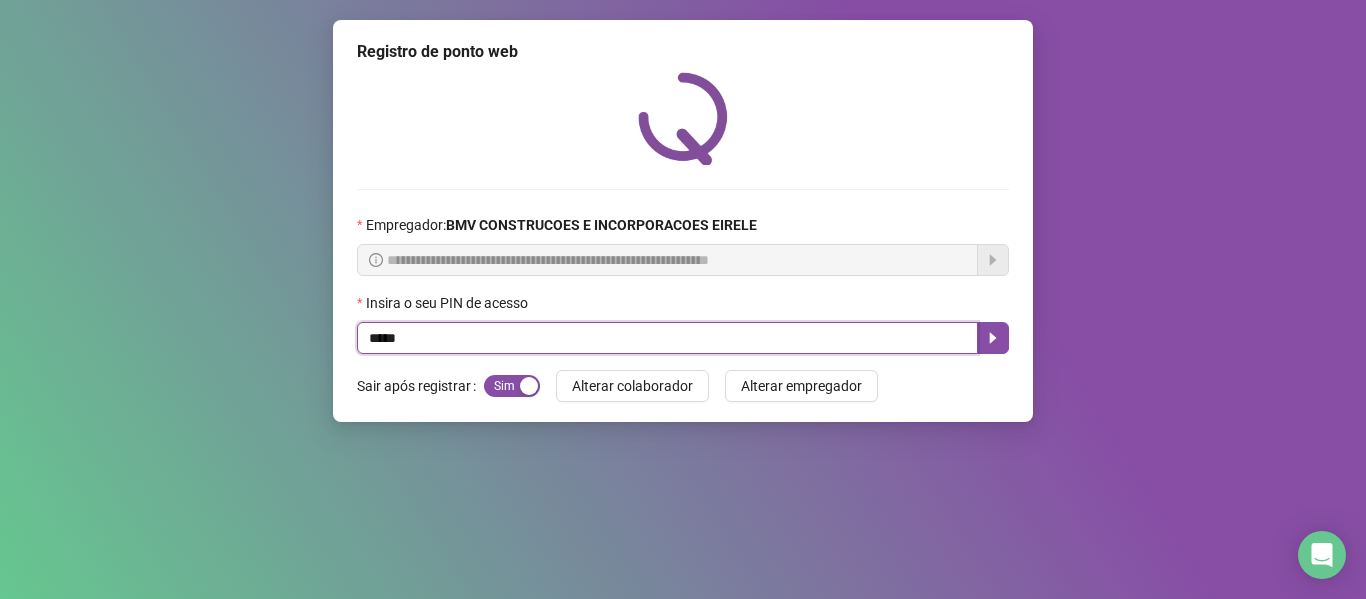 type on "*****" 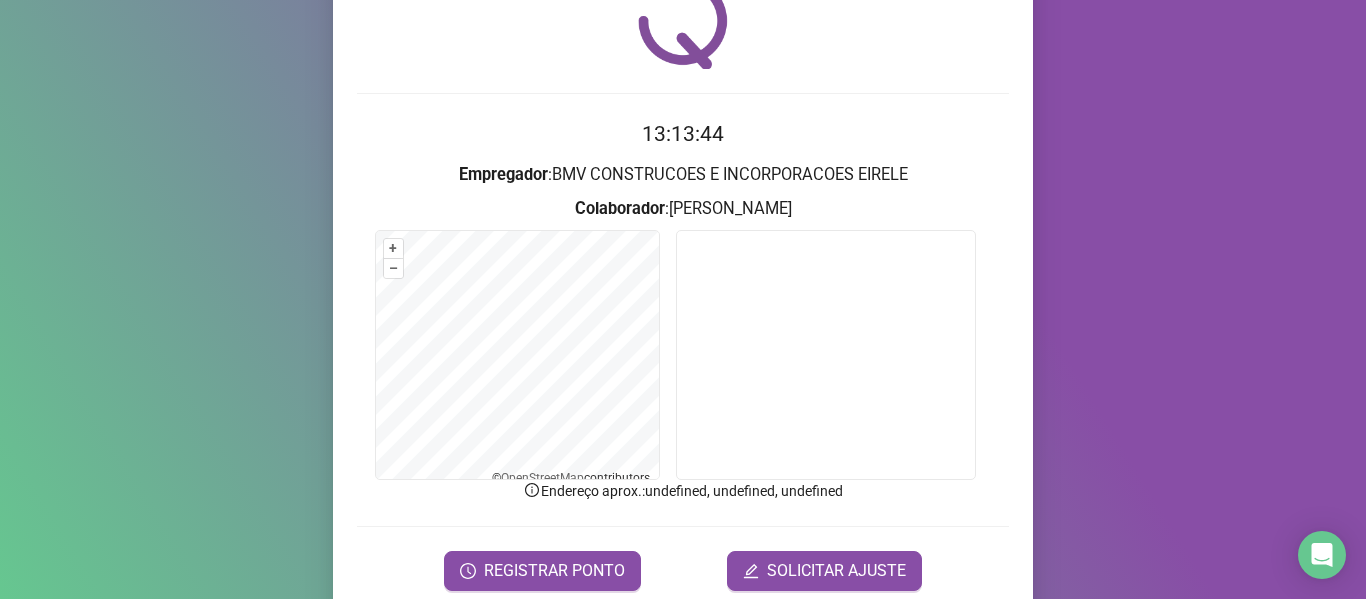 scroll, scrollTop: 176, scrollLeft: 0, axis: vertical 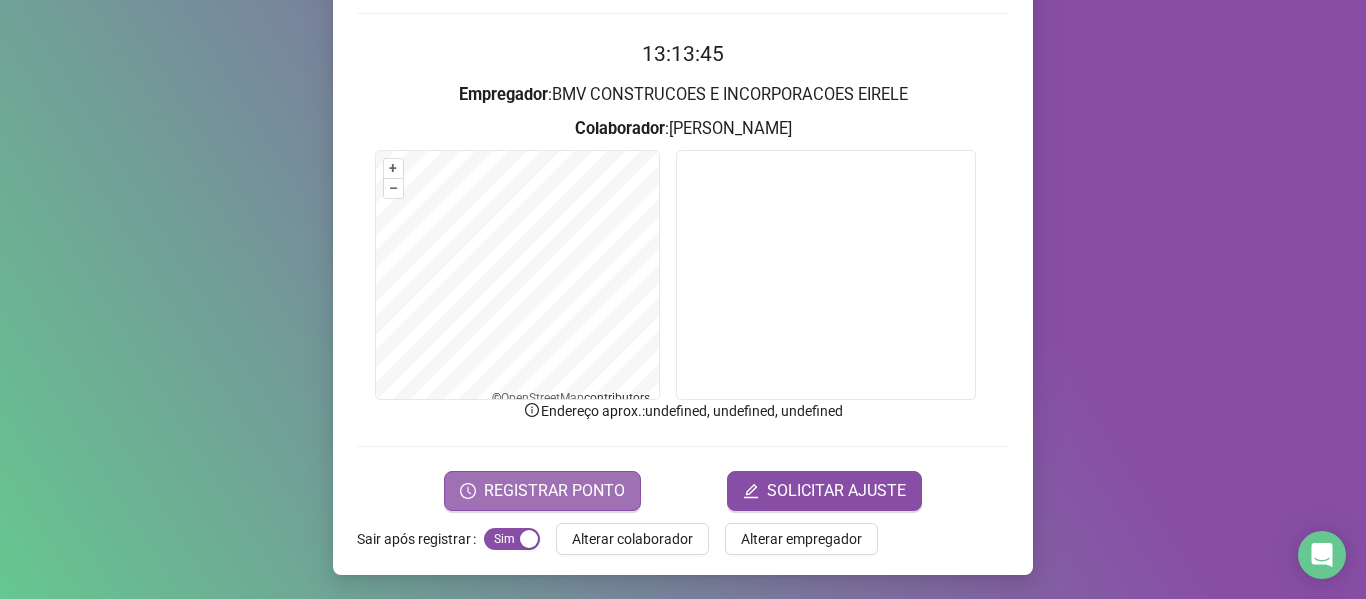 click on "REGISTRAR PONTO" at bounding box center (554, 491) 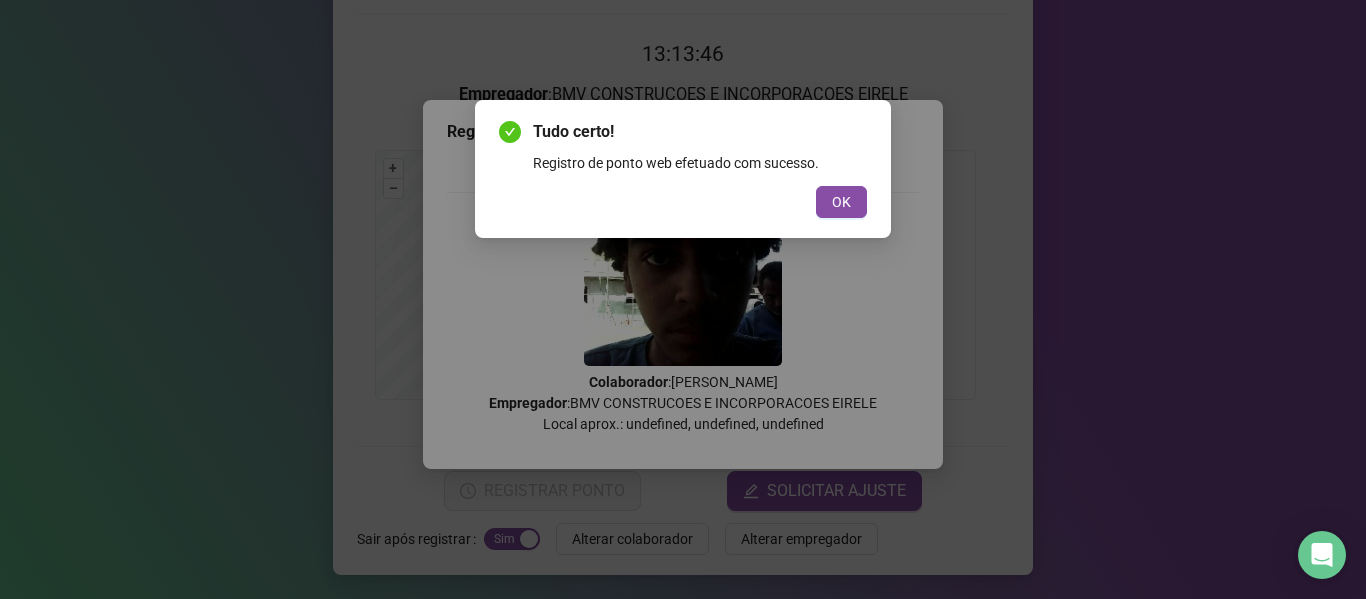 click on "Tudo certo! Registro de ponto web efetuado com sucesso. OK" at bounding box center [683, 169] 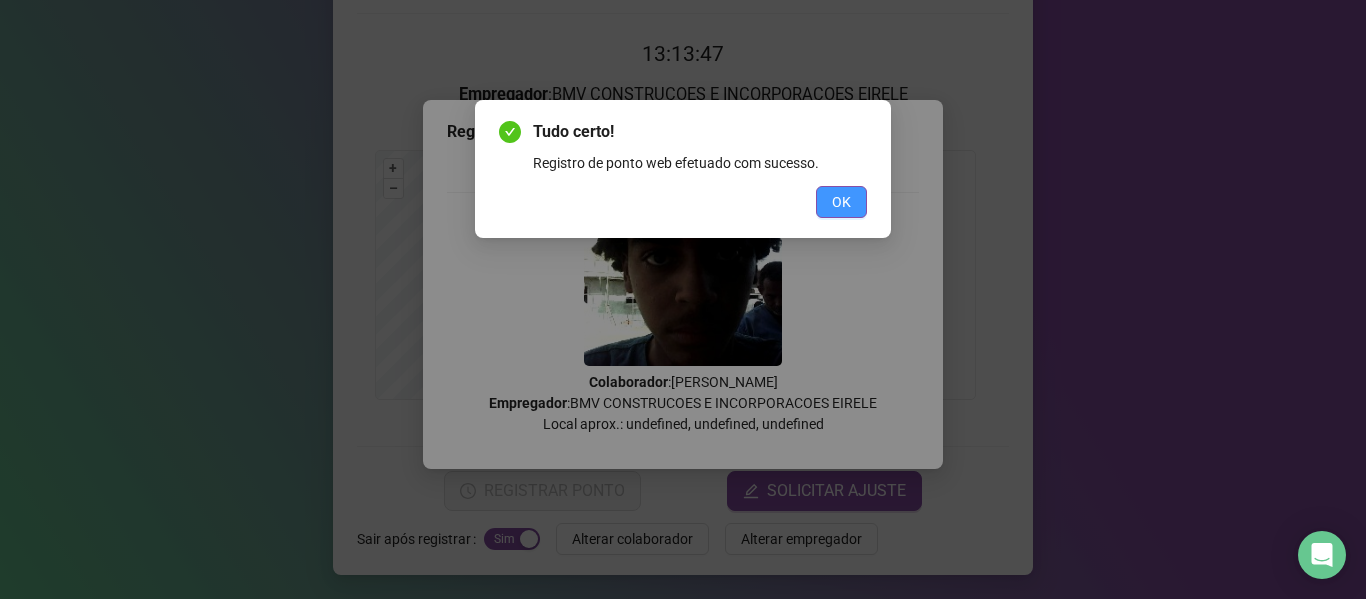 click on "OK" at bounding box center [841, 202] 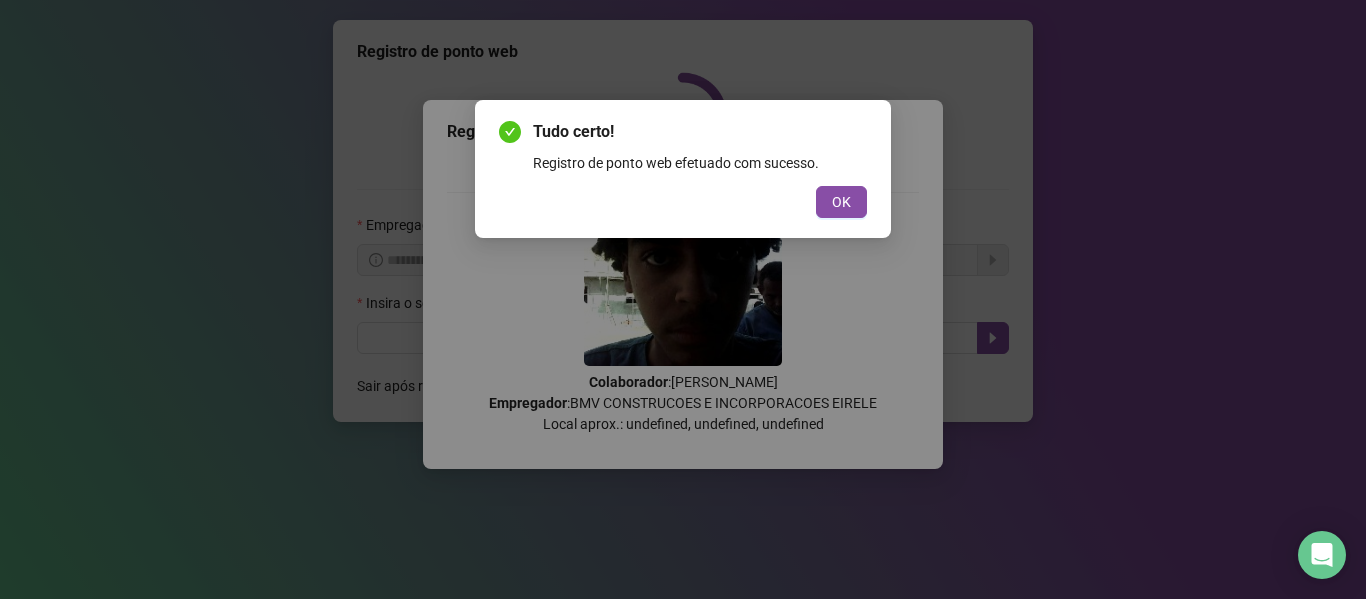 scroll, scrollTop: 0, scrollLeft: 0, axis: both 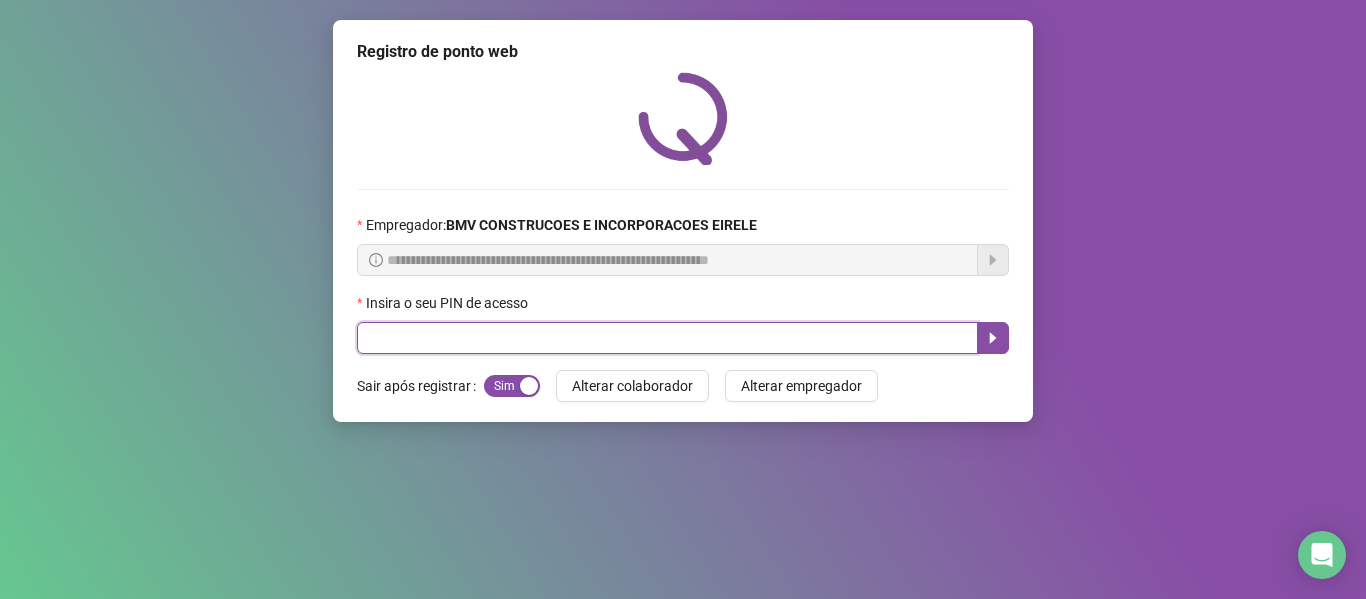 click at bounding box center [667, 338] 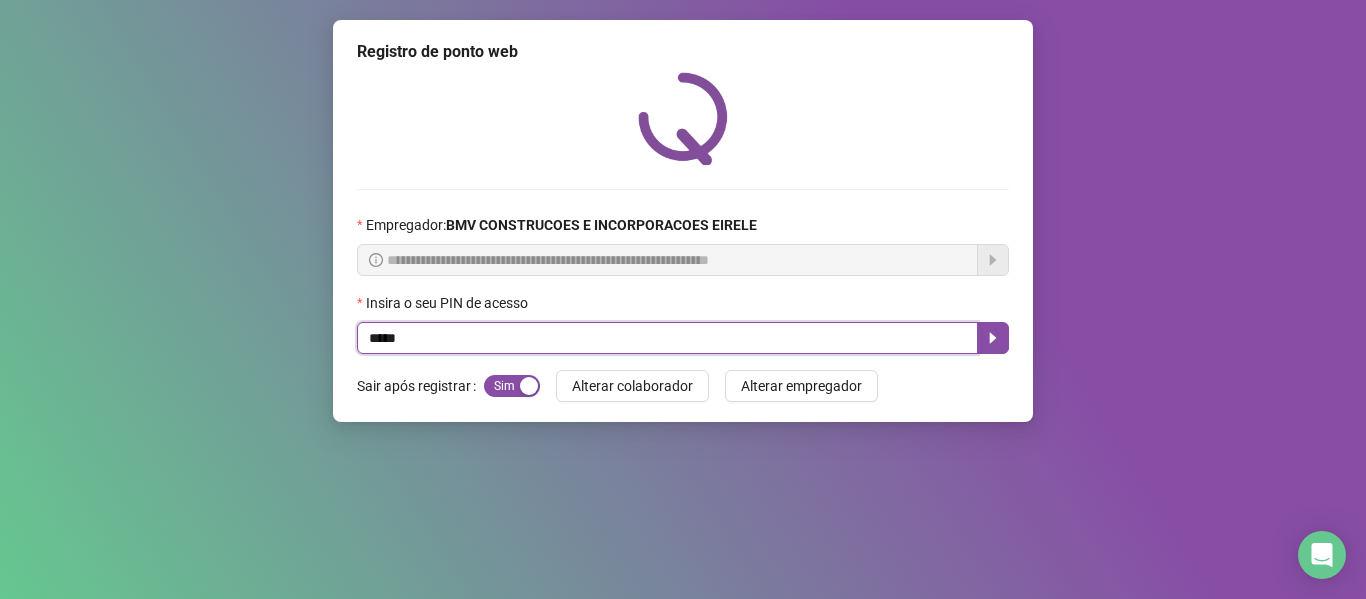 type on "*****" 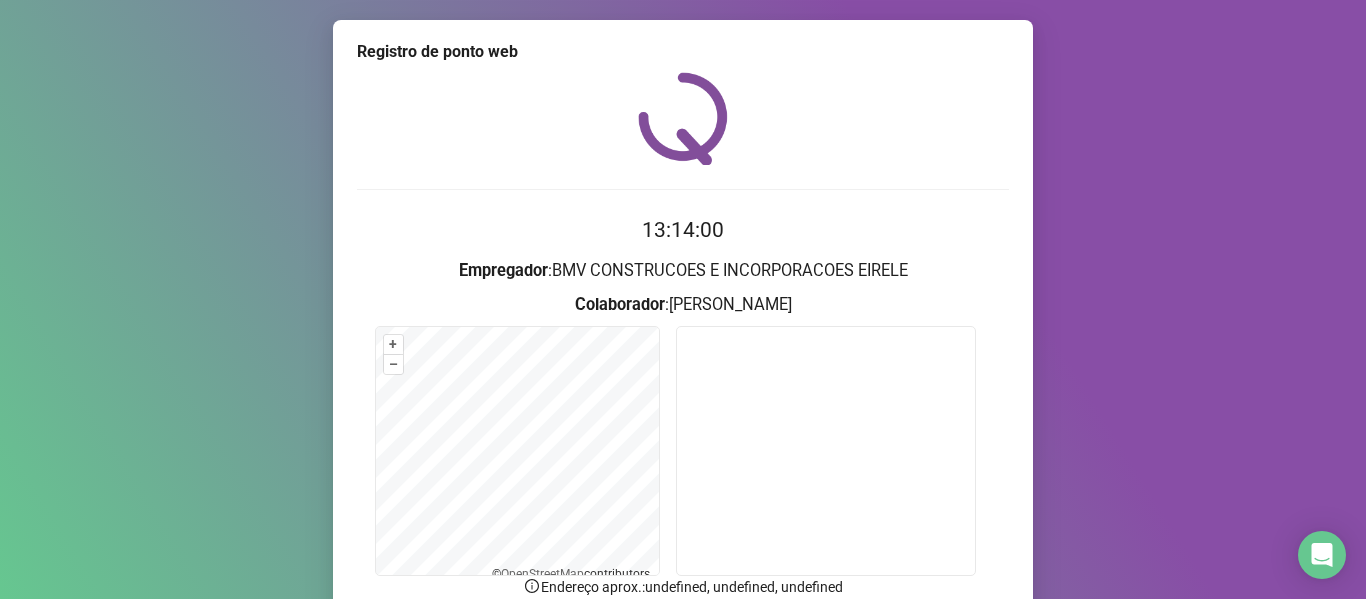 scroll, scrollTop: 176, scrollLeft: 0, axis: vertical 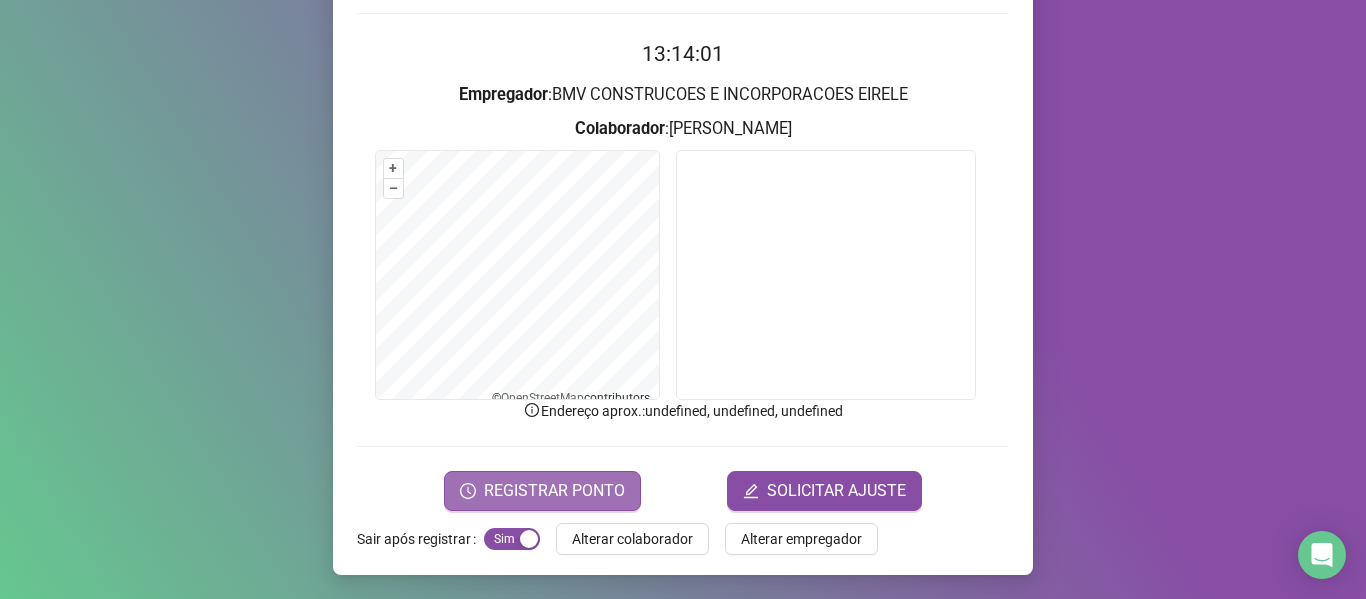 click on "REGISTRAR PONTO" at bounding box center [542, 491] 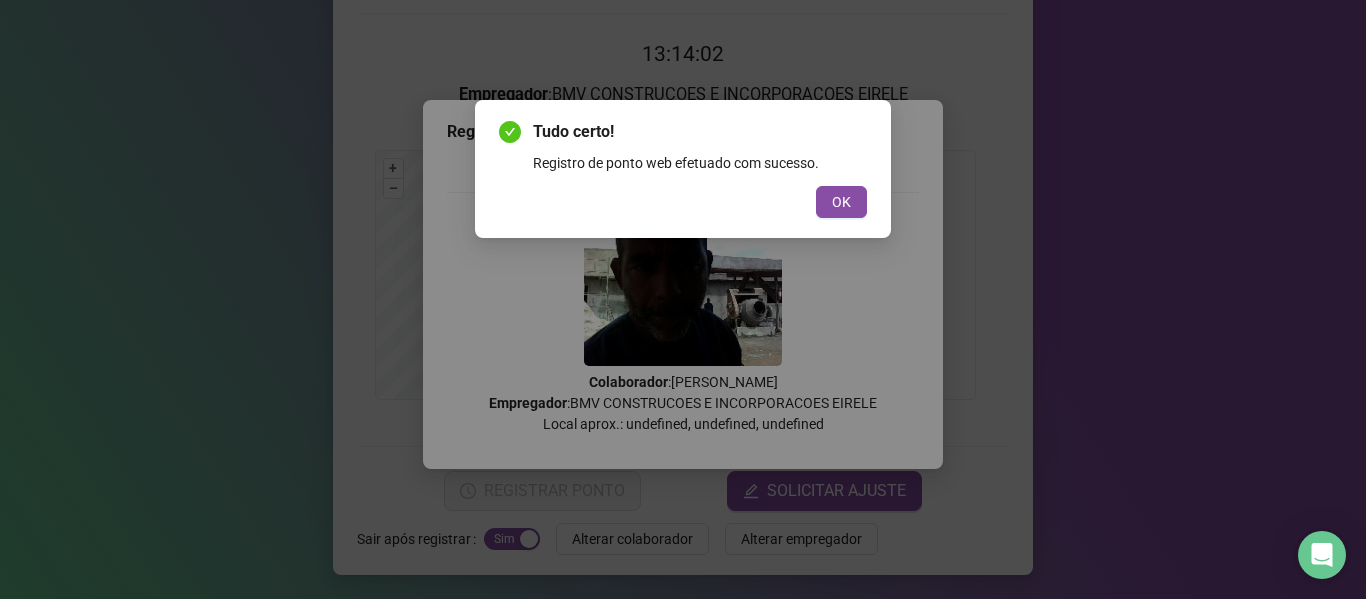drag, startPoint x: 846, startPoint y: 191, endPoint x: 714, endPoint y: 229, distance: 137.36084 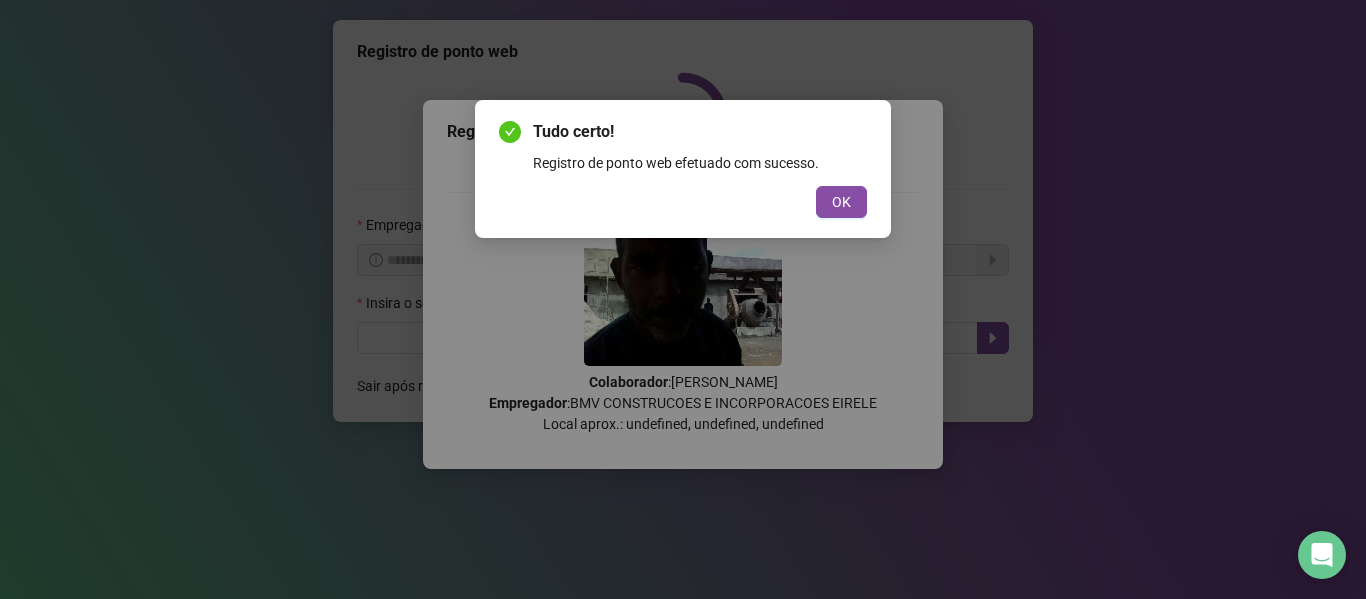 scroll, scrollTop: 0, scrollLeft: 0, axis: both 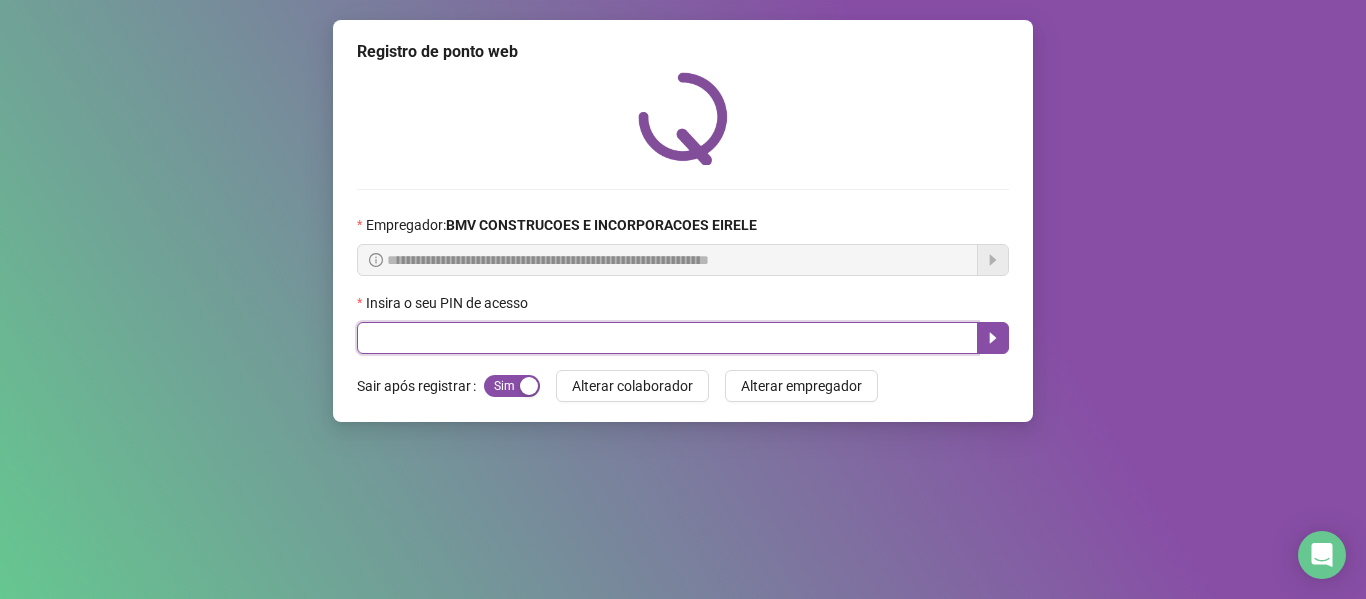 click at bounding box center (667, 338) 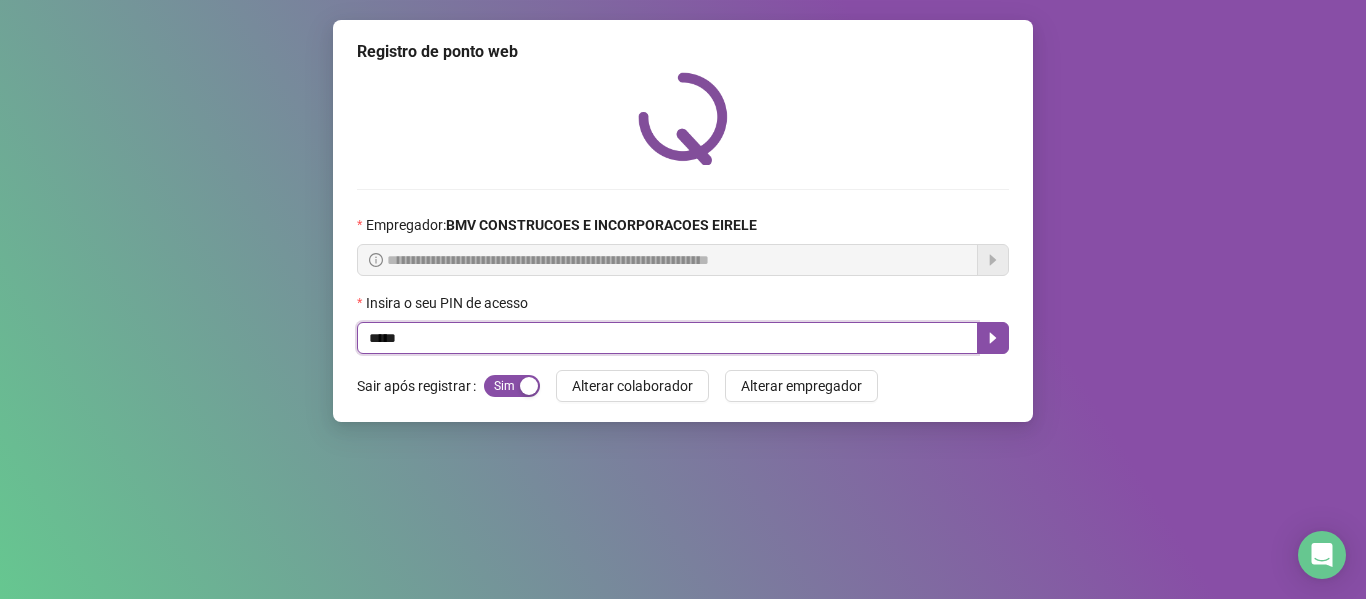 type on "*****" 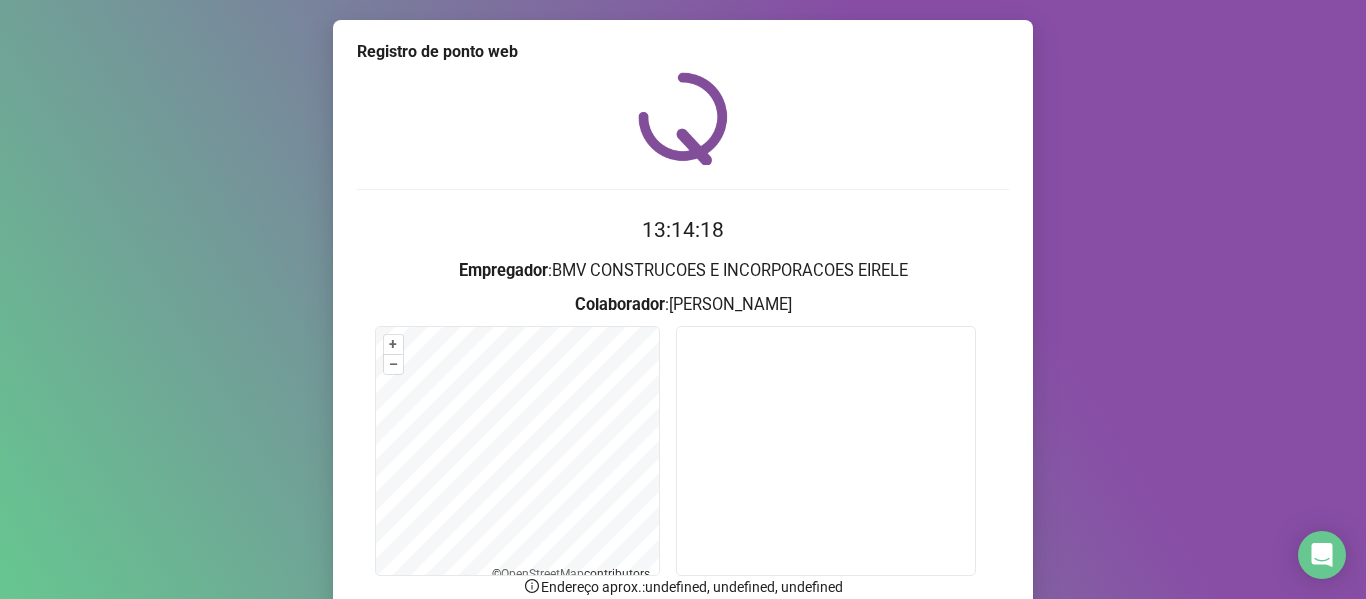 scroll, scrollTop: 176, scrollLeft: 0, axis: vertical 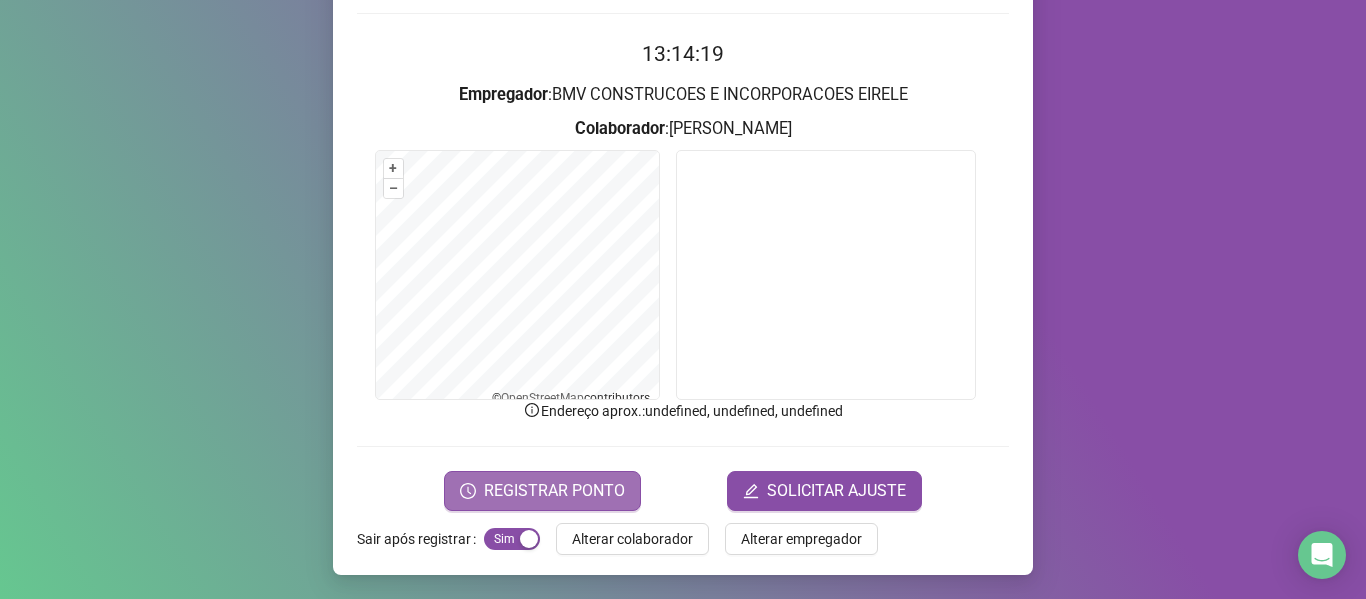 click on "REGISTRAR PONTO" at bounding box center (542, 491) 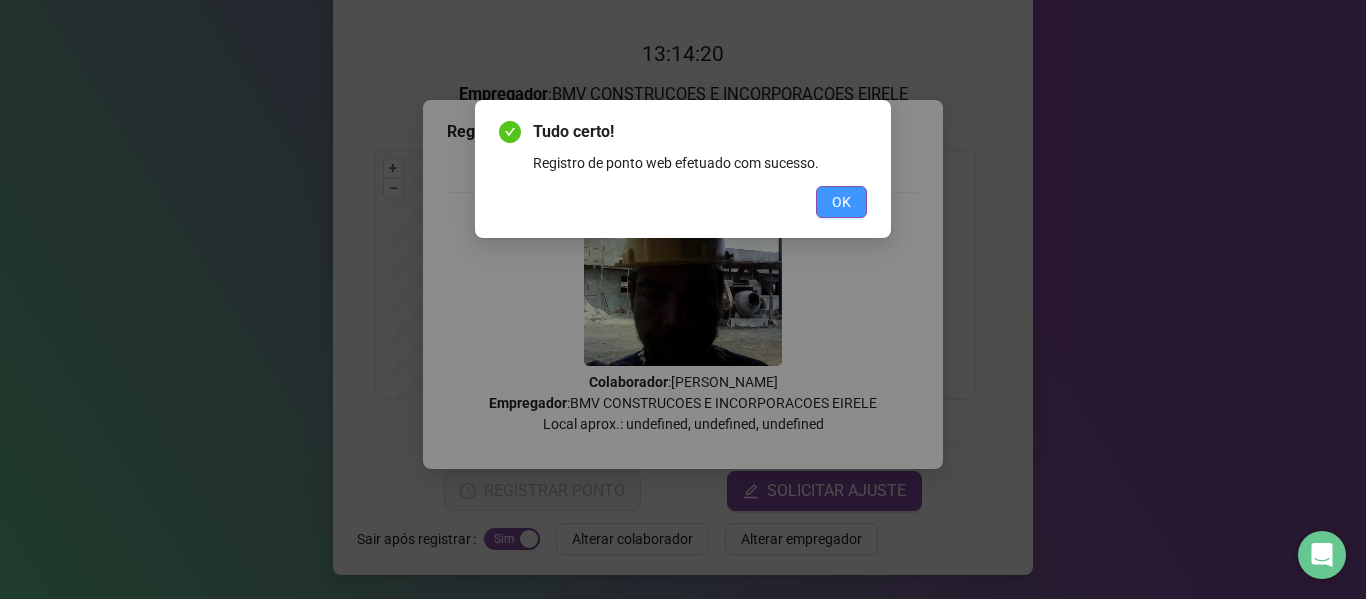 click on "OK" at bounding box center (841, 202) 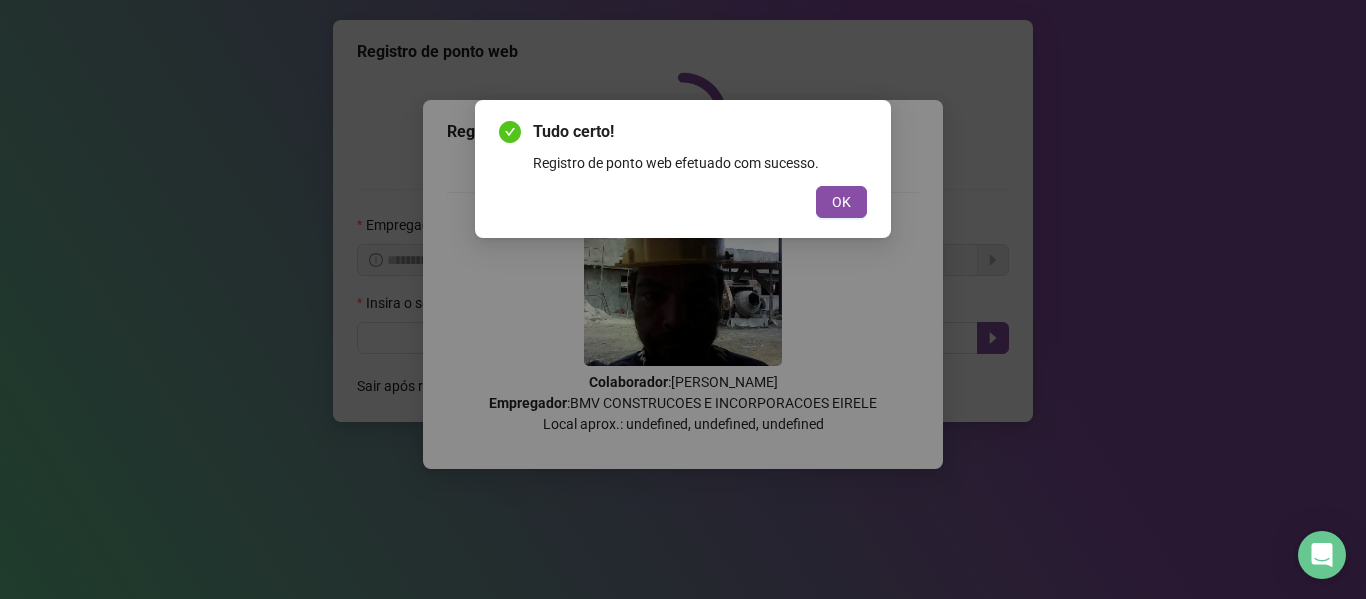 scroll, scrollTop: 0, scrollLeft: 0, axis: both 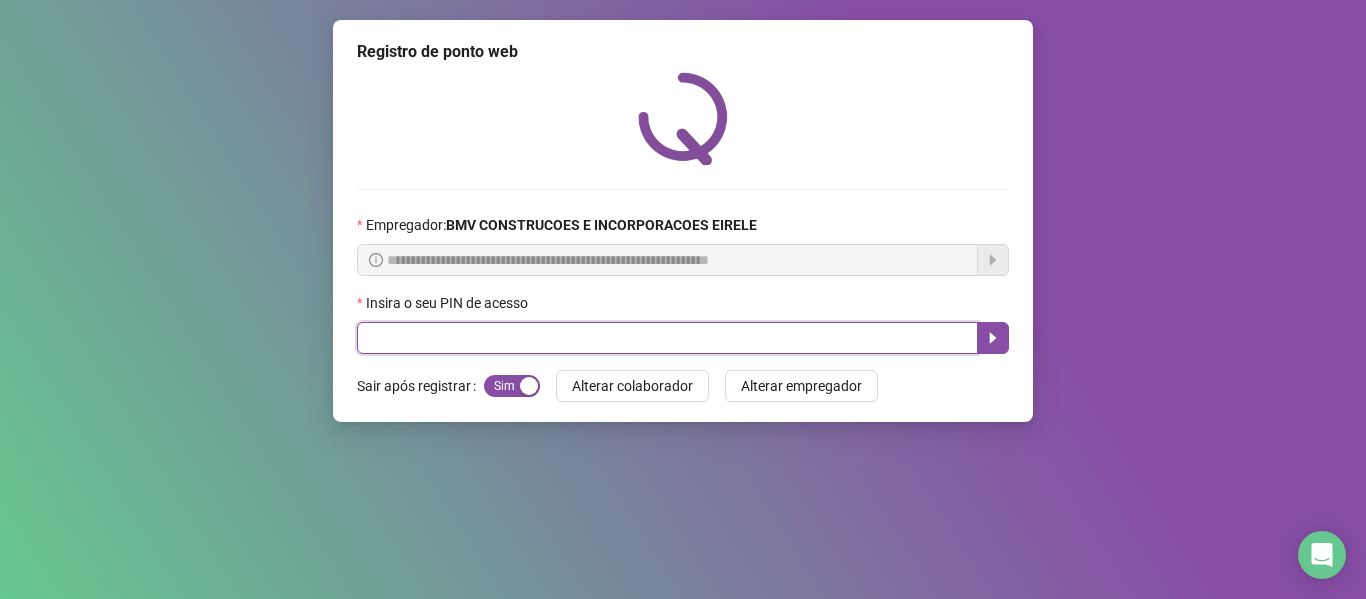 click at bounding box center (667, 338) 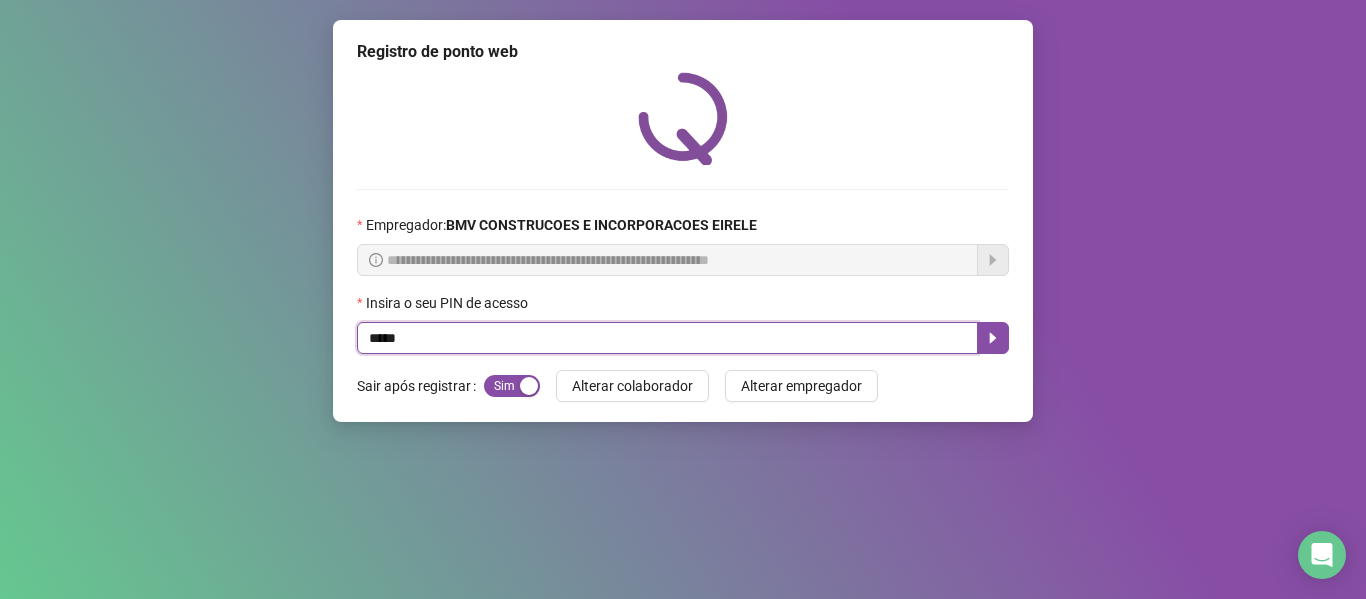 type on "*****" 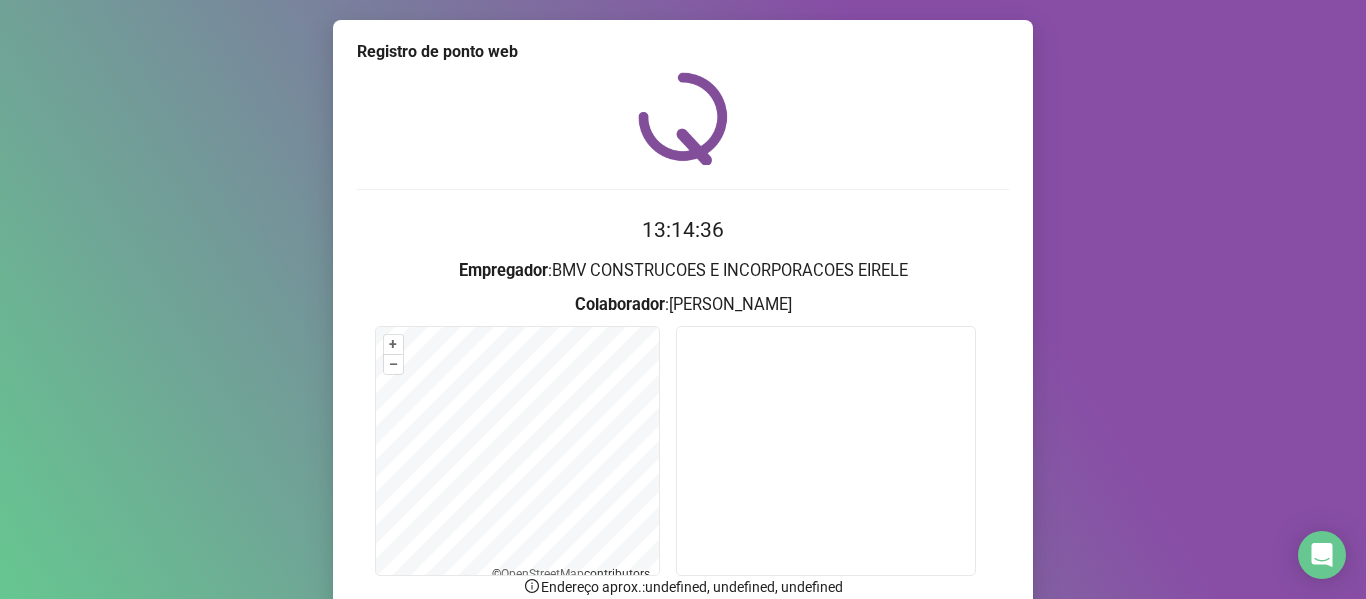 scroll, scrollTop: 176, scrollLeft: 0, axis: vertical 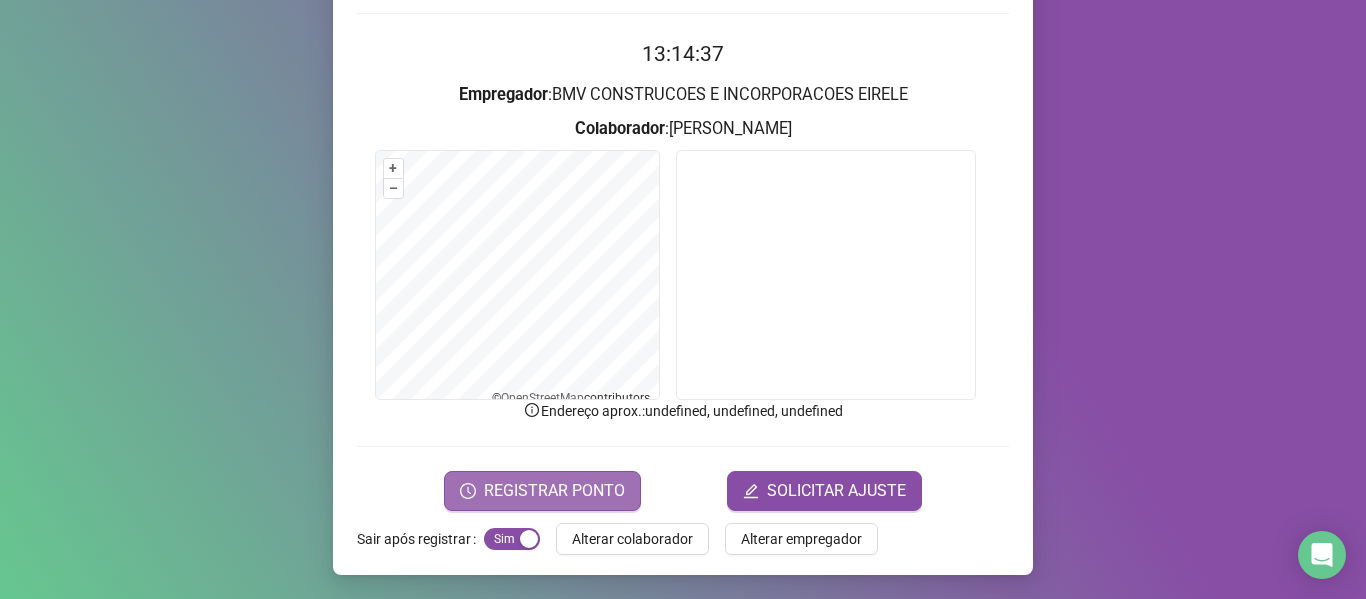 click on "REGISTRAR PONTO" at bounding box center (554, 491) 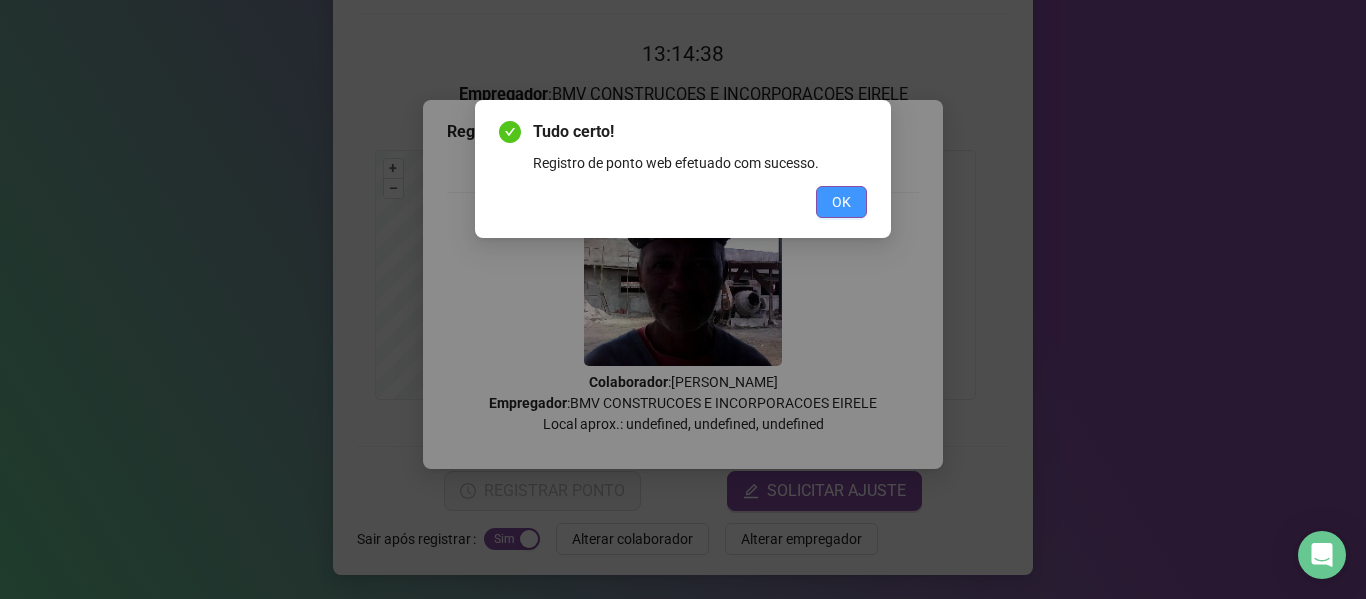 click on "OK" at bounding box center [841, 202] 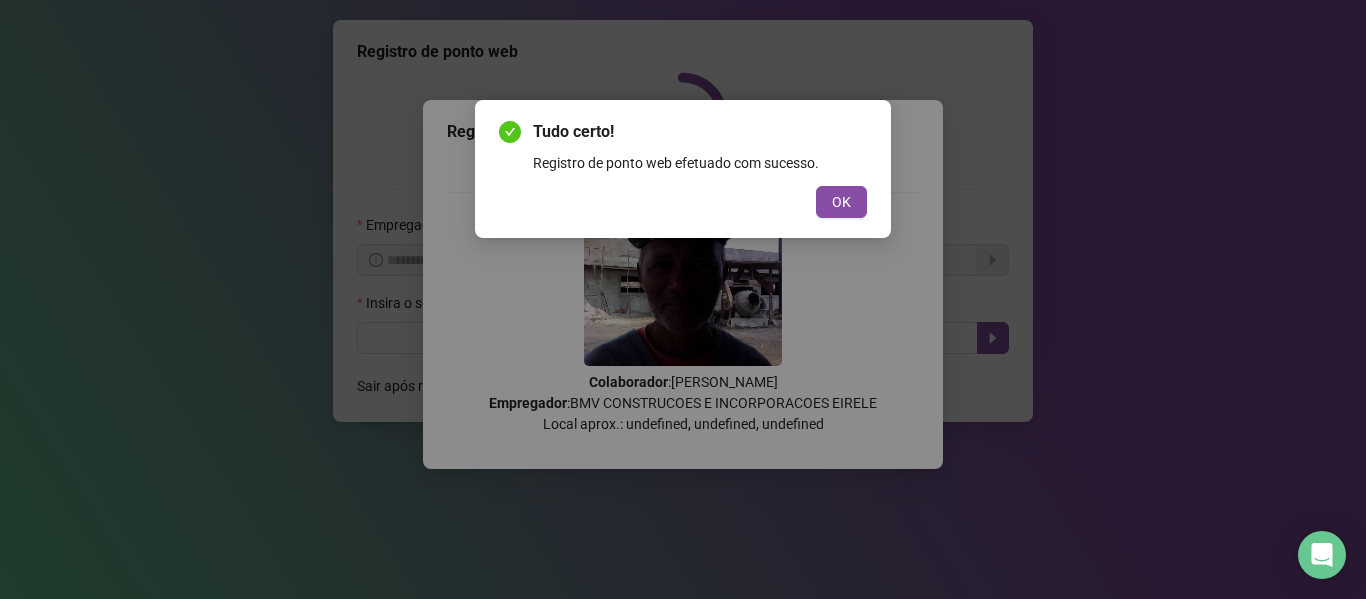 scroll, scrollTop: 0, scrollLeft: 0, axis: both 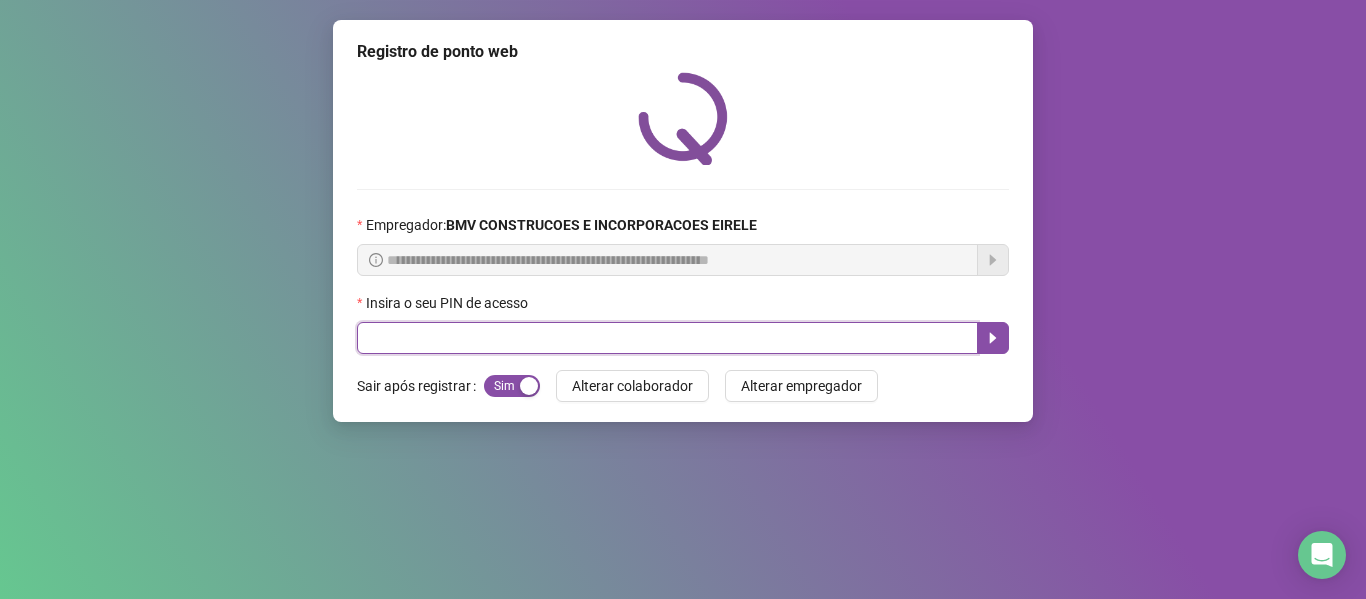 click at bounding box center [667, 338] 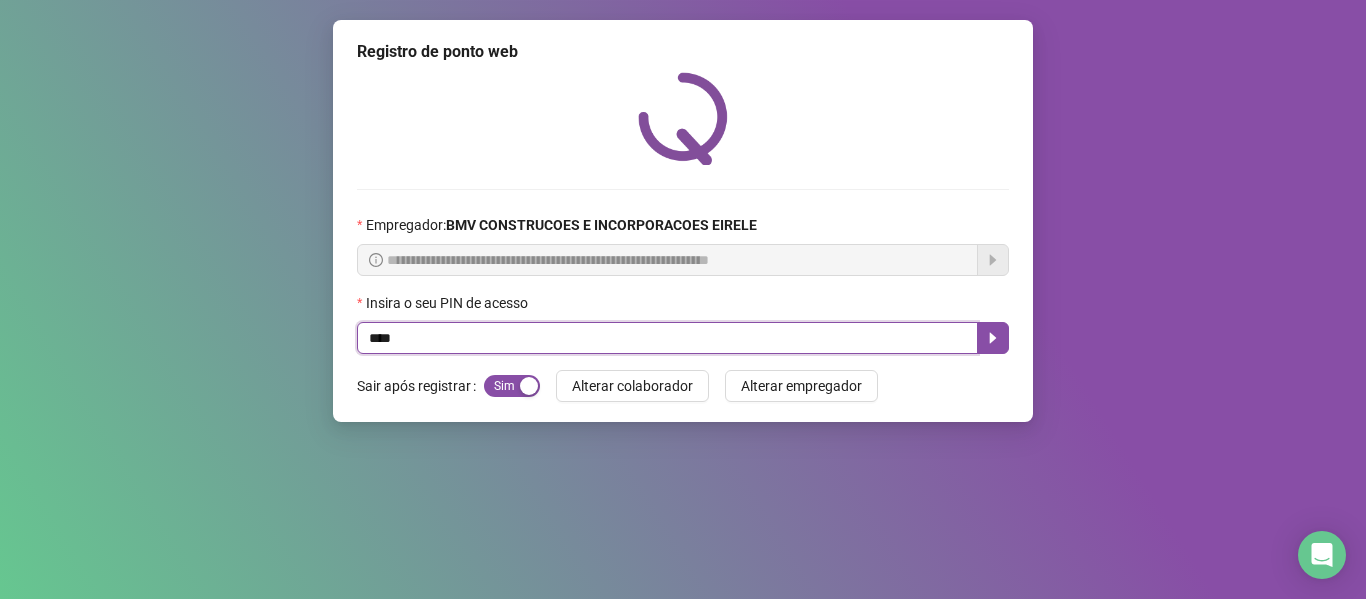 type on "*****" 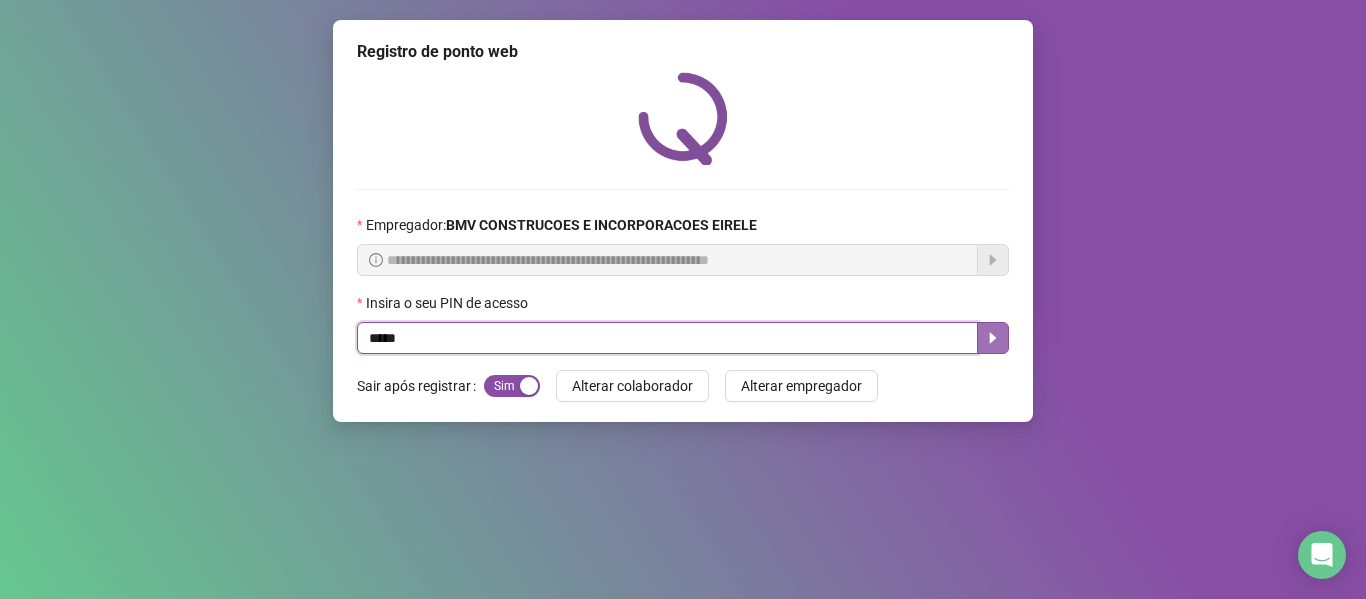 click at bounding box center (993, 338) 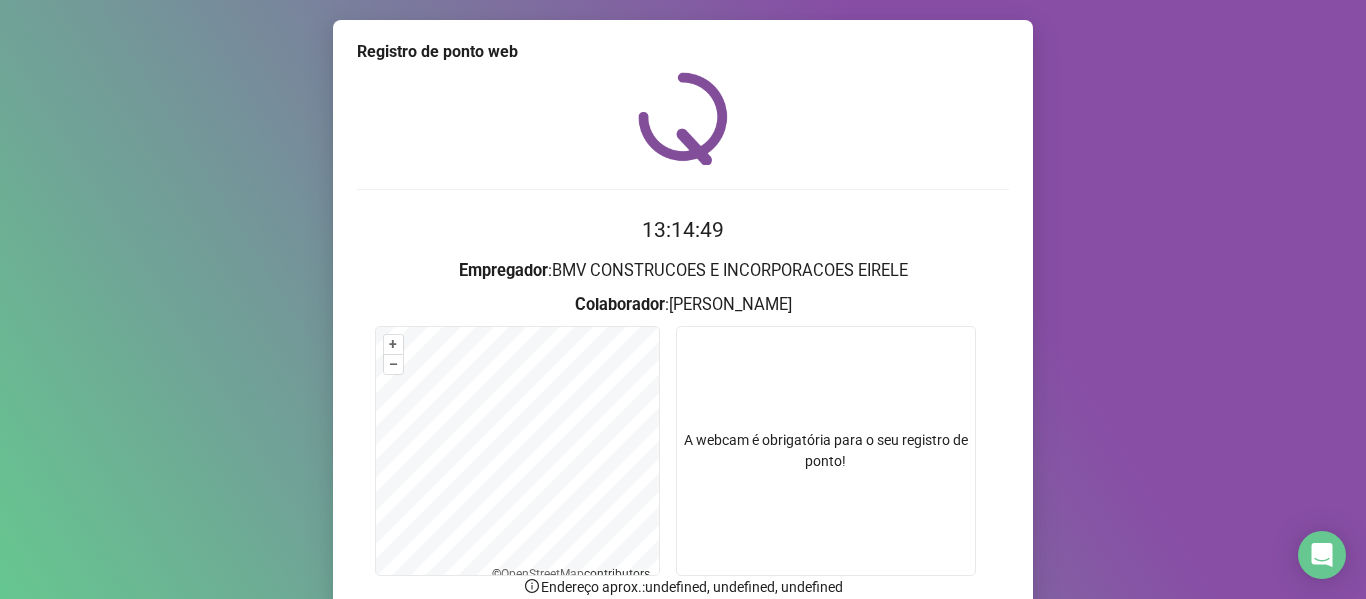 scroll, scrollTop: 176, scrollLeft: 0, axis: vertical 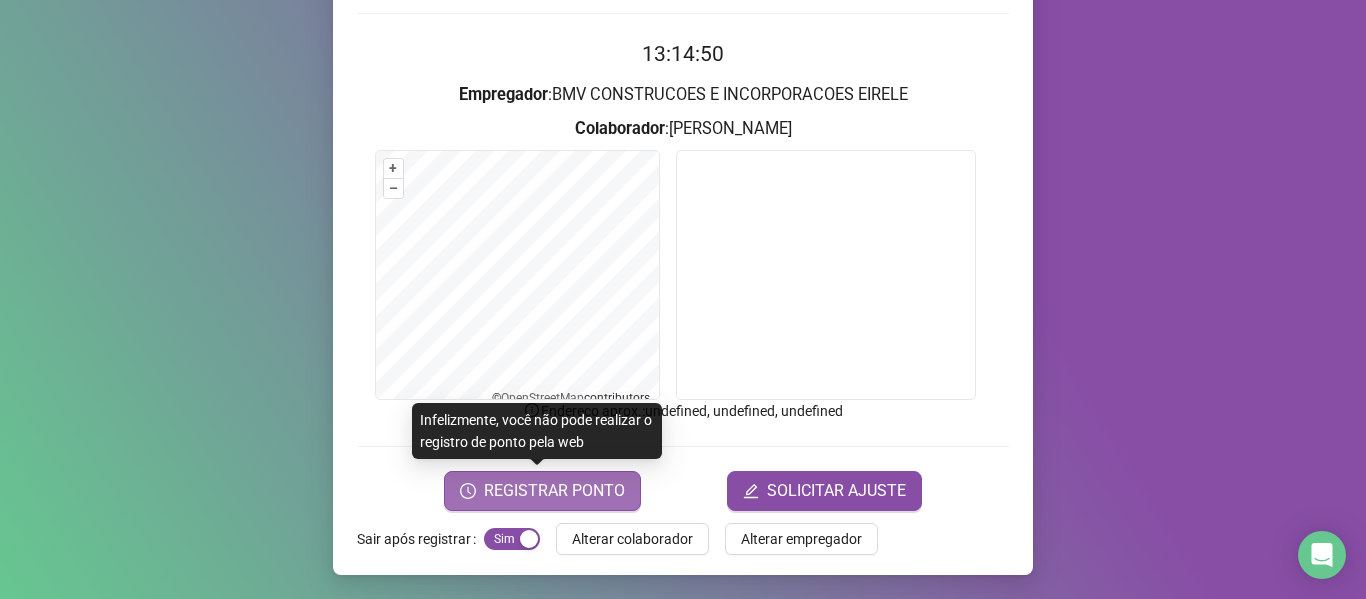 click on "REGISTRAR PONTO" at bounding box center (542, 491) 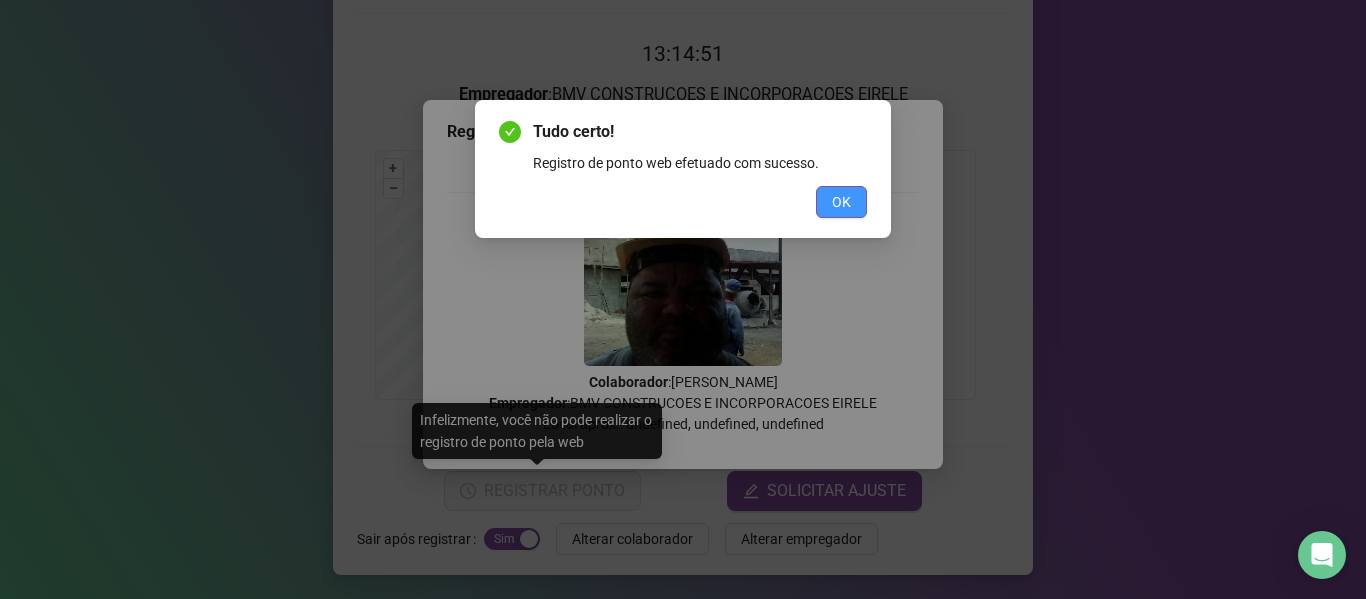click on "OK" at bounding box center (841, 202) 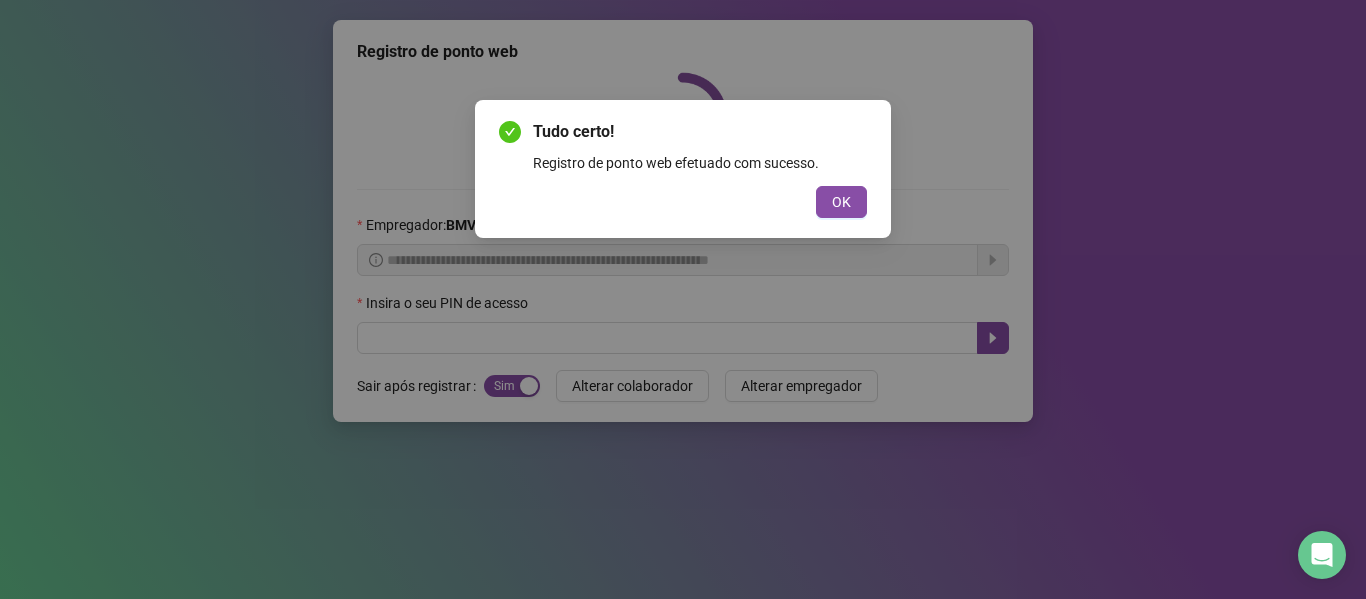 scroll, scrollTop: 0, scrollLeft: 0, axis: both 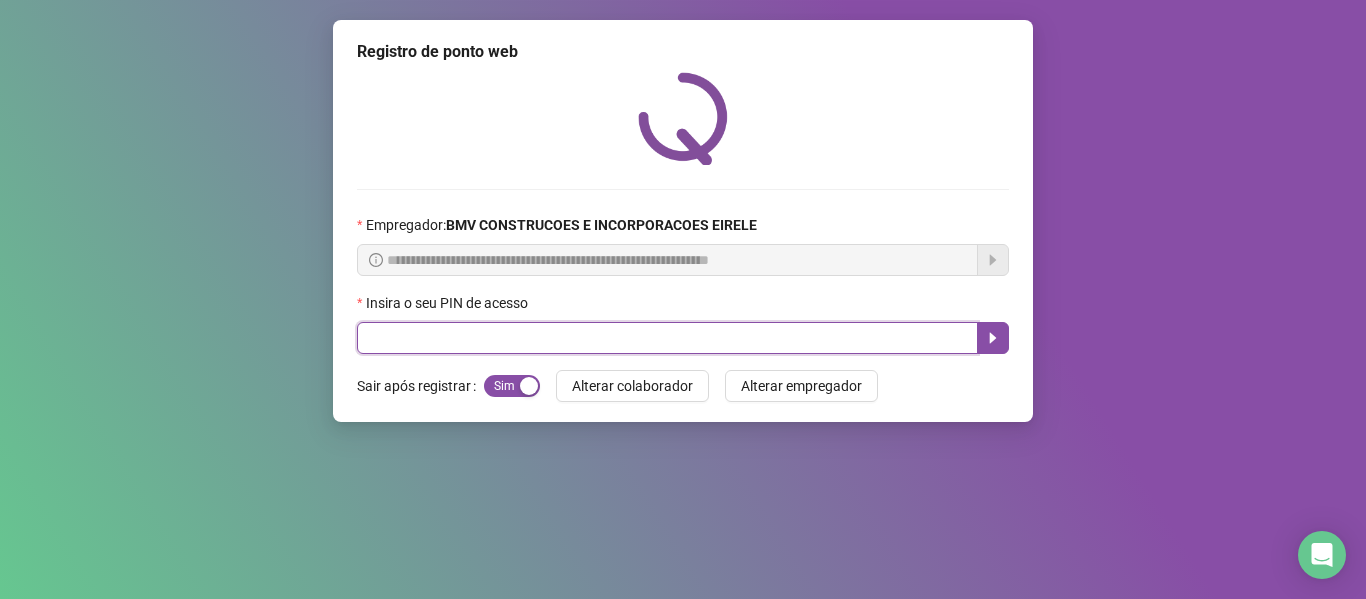 click at bounding box center (667, 338) 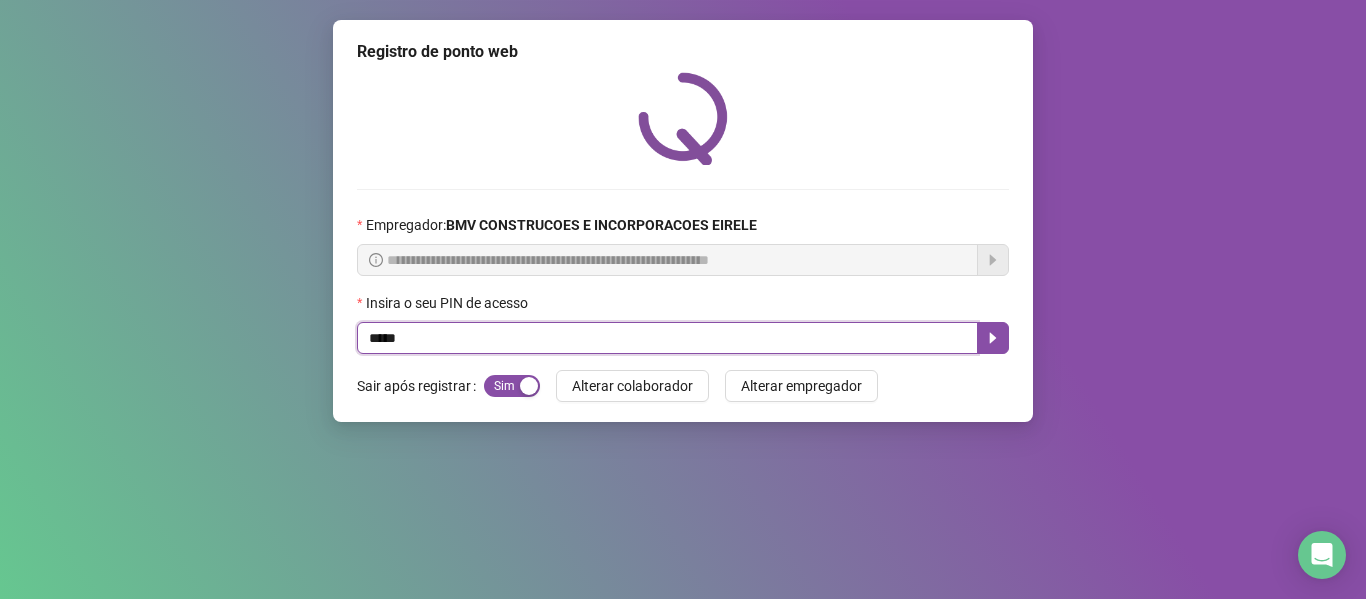 type on "*****" 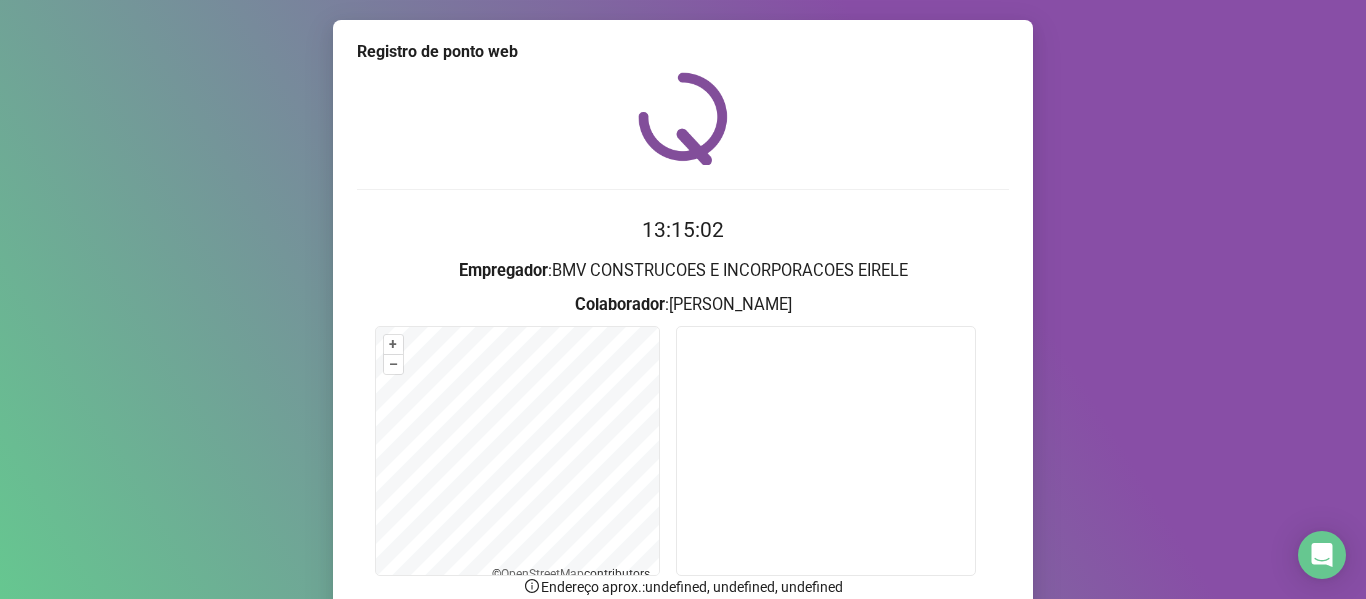 scroll, scrollTop: 176, scrollLeft: 0, axis: vertical 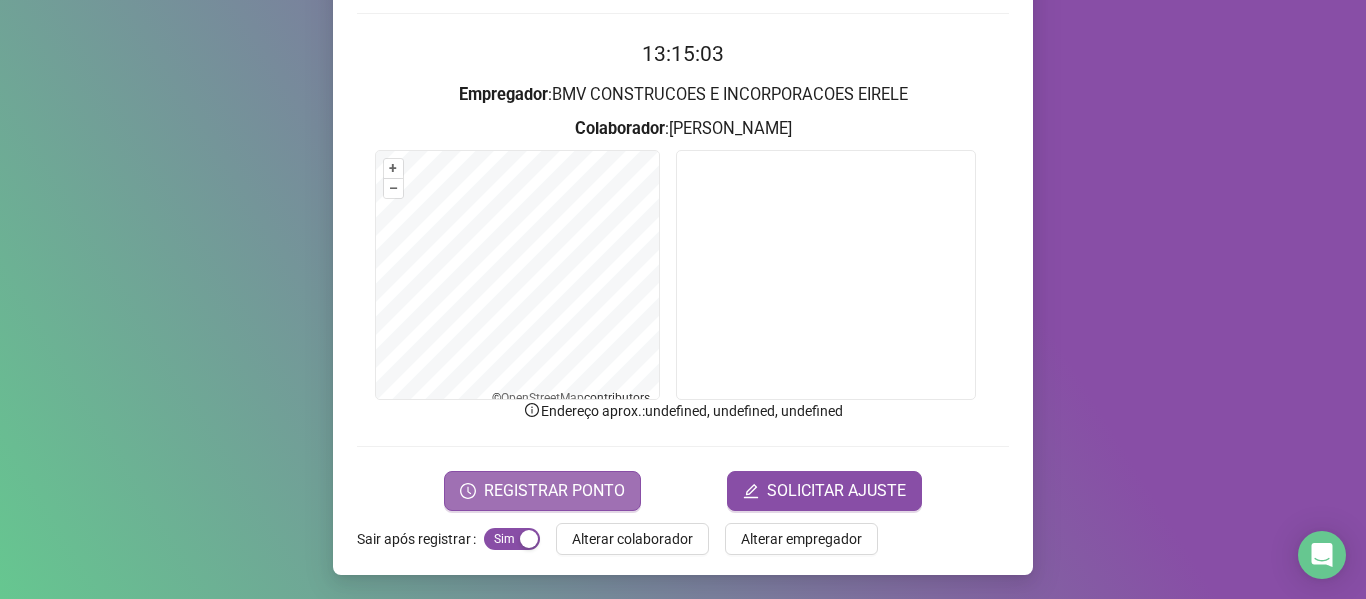 click on "REGISTRAR PONTO" at bounding box center [554, 491] 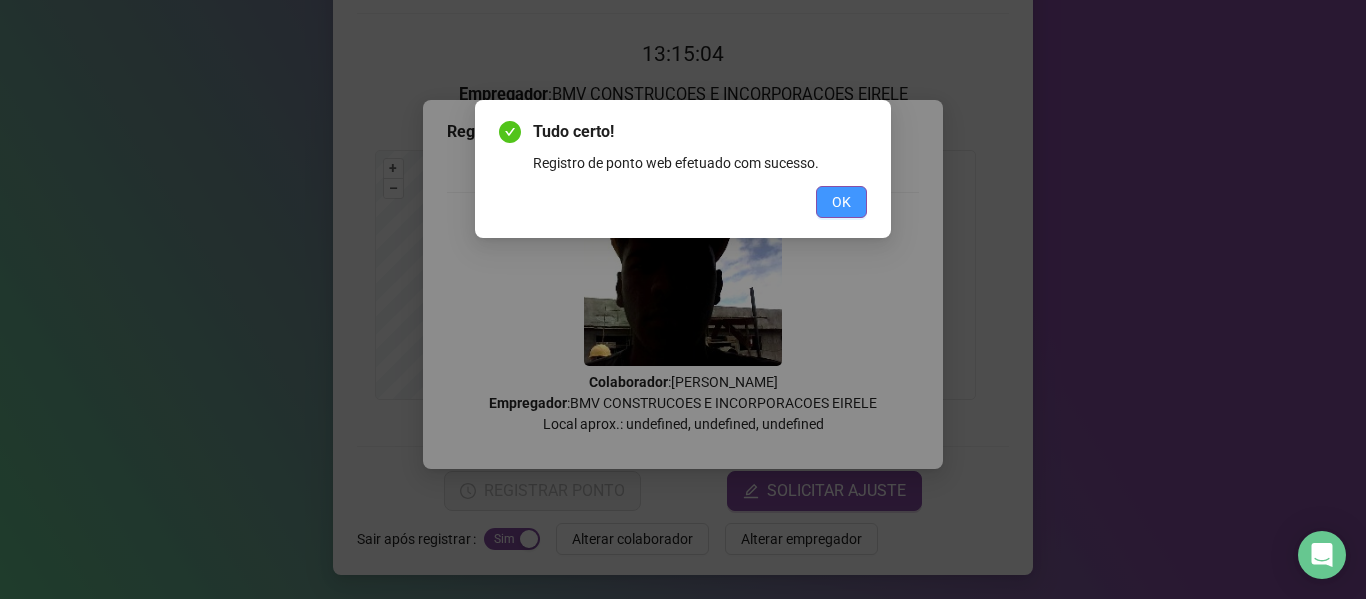 click on "OK" at bounding box center [841, 202] 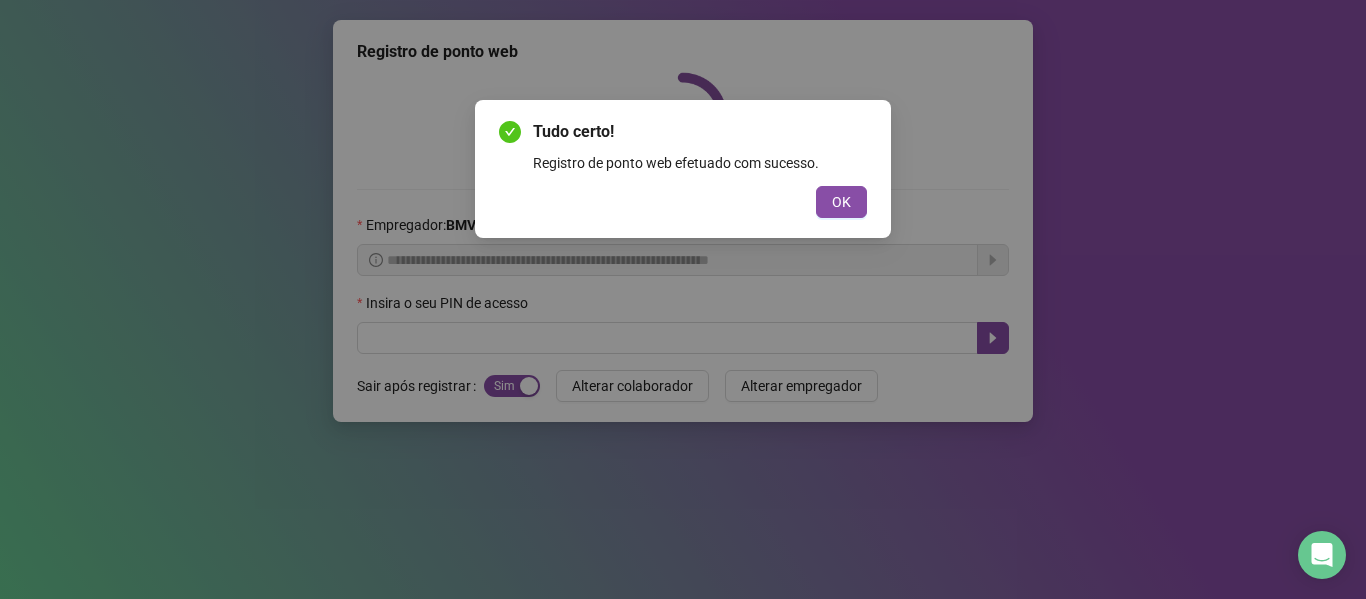 scroll, scrollTop: 0, scrollLeft: 0, axis: both 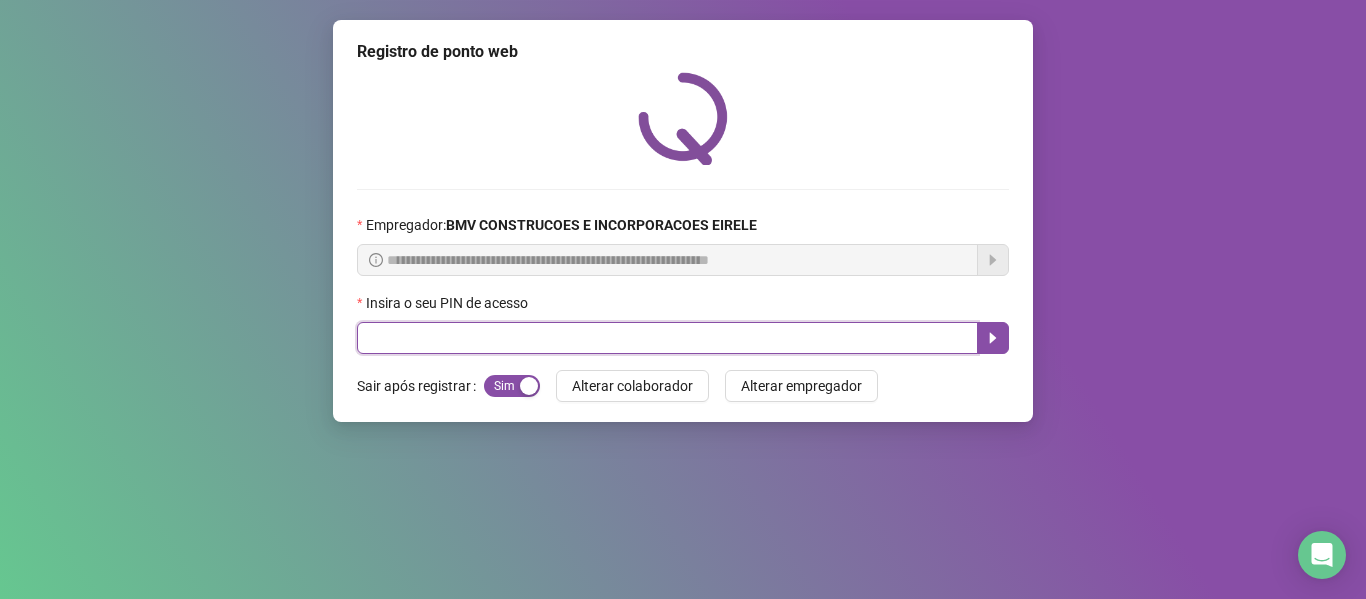 click at bounding box center (667, 338) 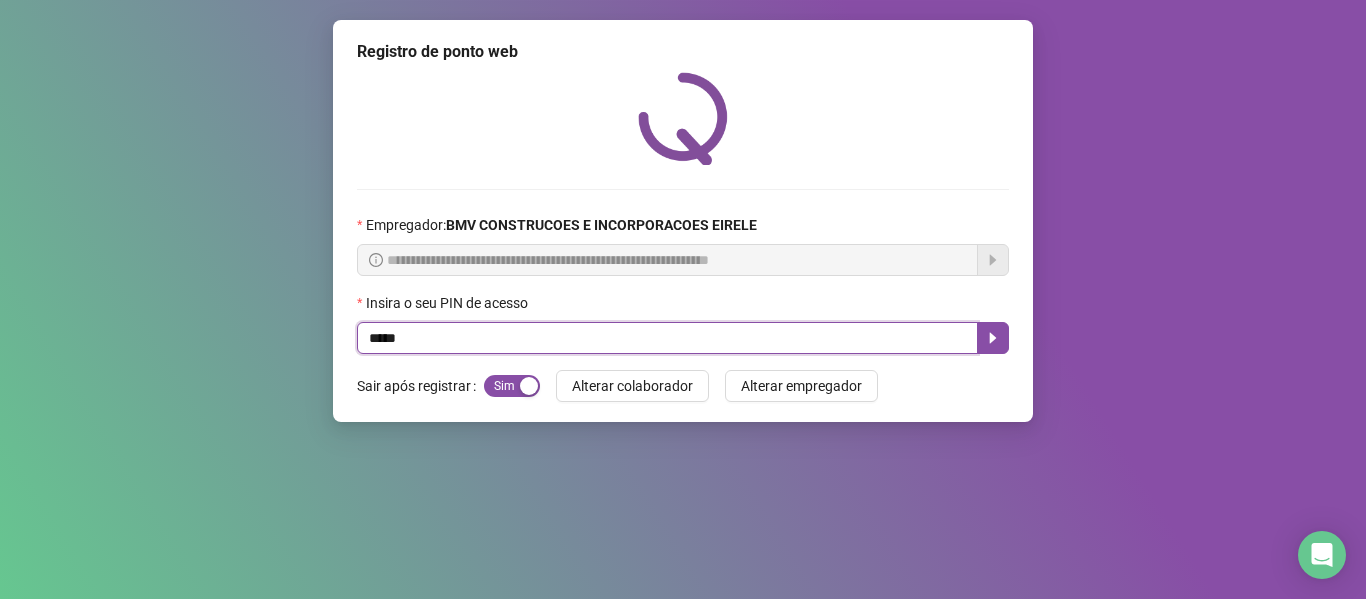 type on "*****" 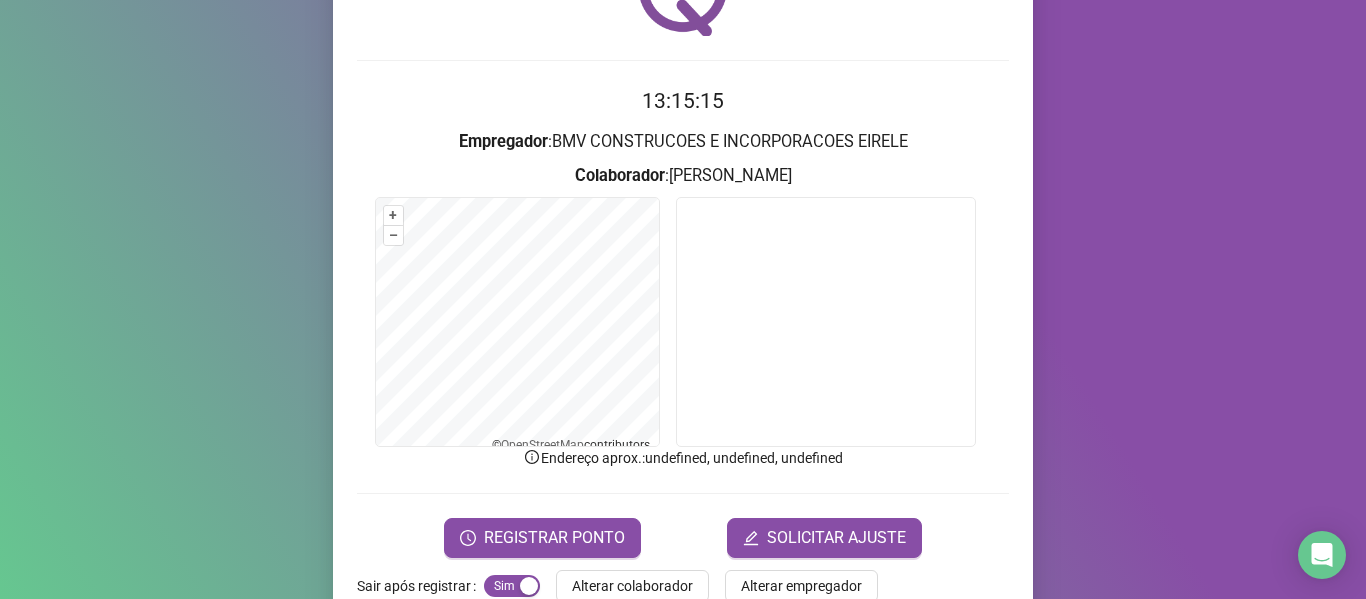 scroll, scrollTop: 176, scrollLeft: 0, axis: vertical 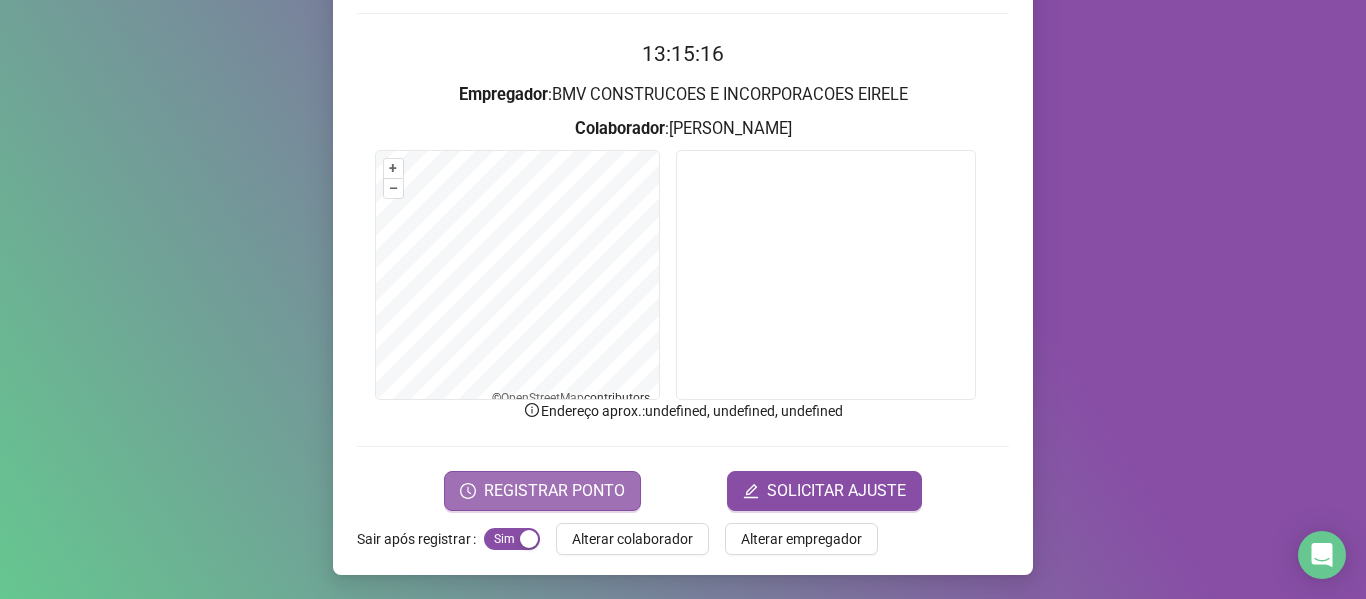 click on "REGISTRAR PONTO" at bounding box center (554, 491) 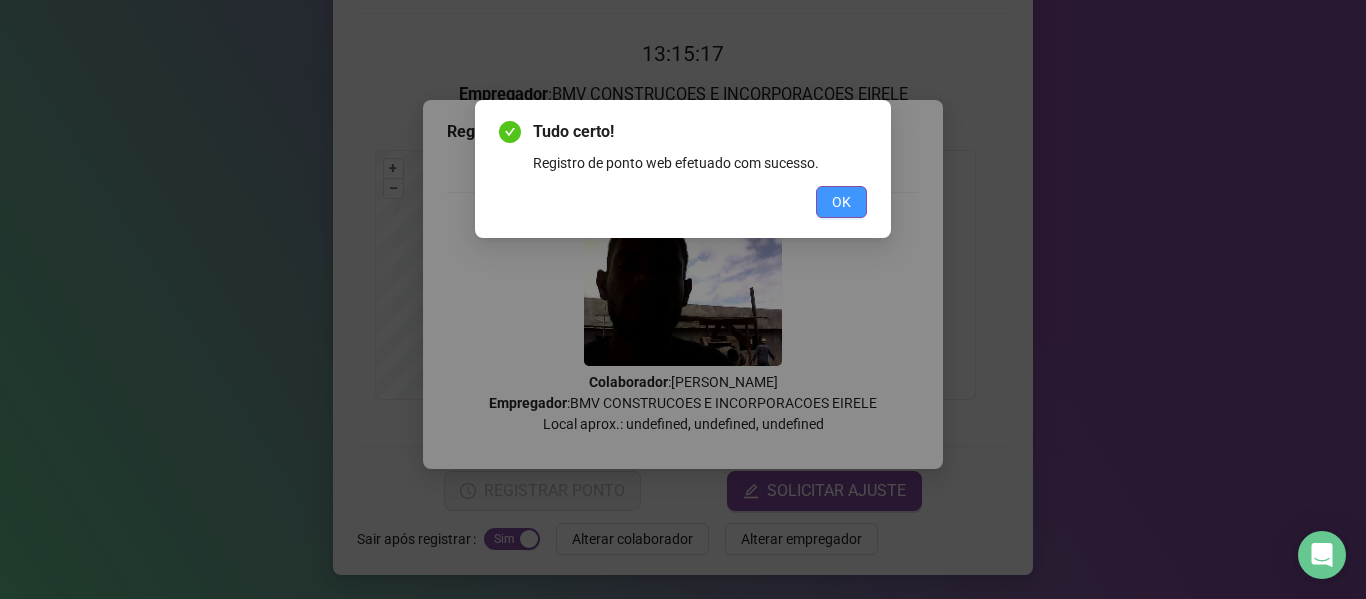 click on "OK" at bounding box center [841, 202] 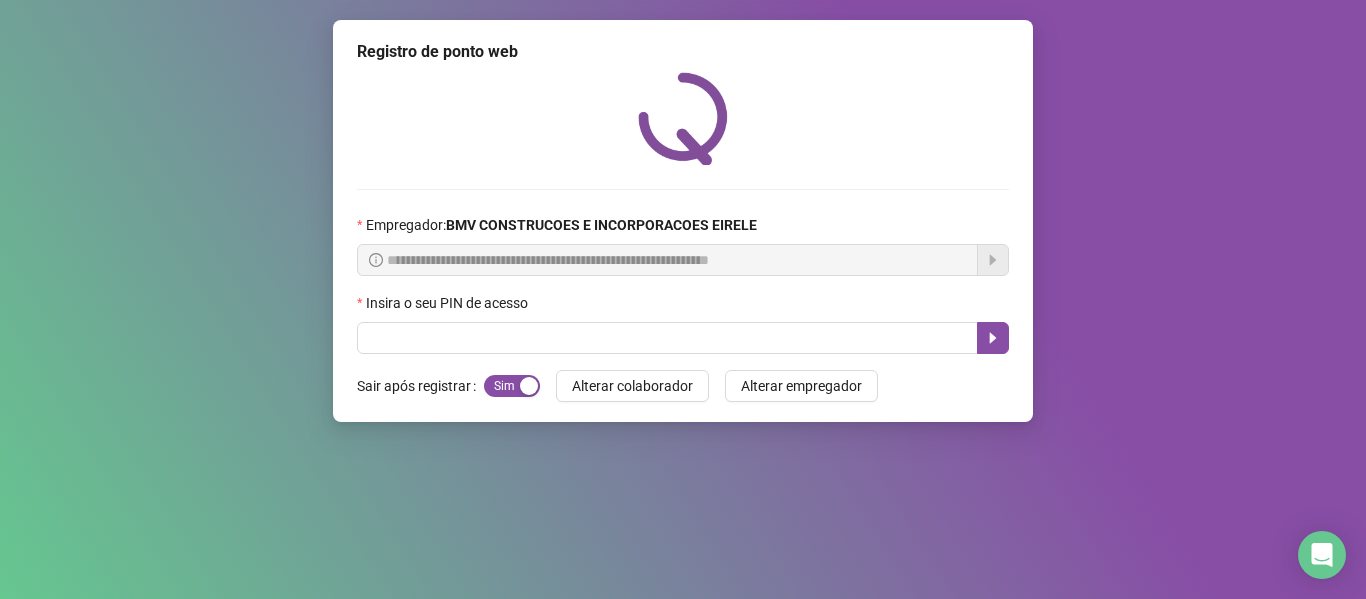 scroll, scrollTop: 0, scrollLeft: 0, axis: both 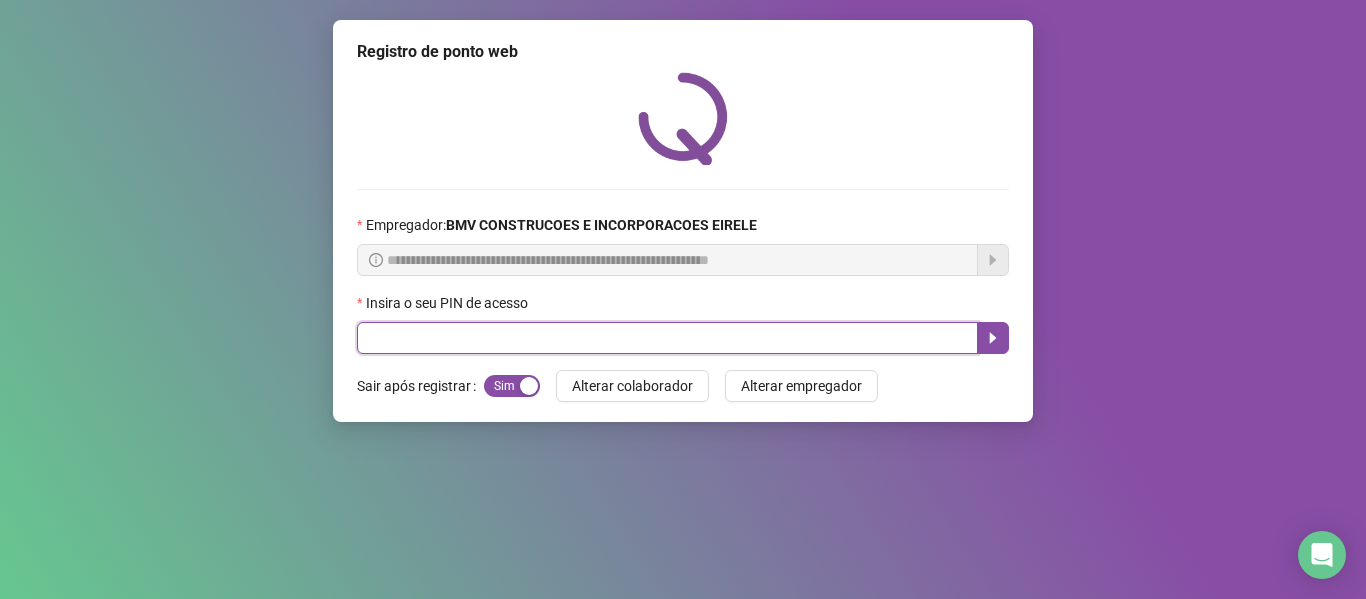 click at bounding box center (667, 338) 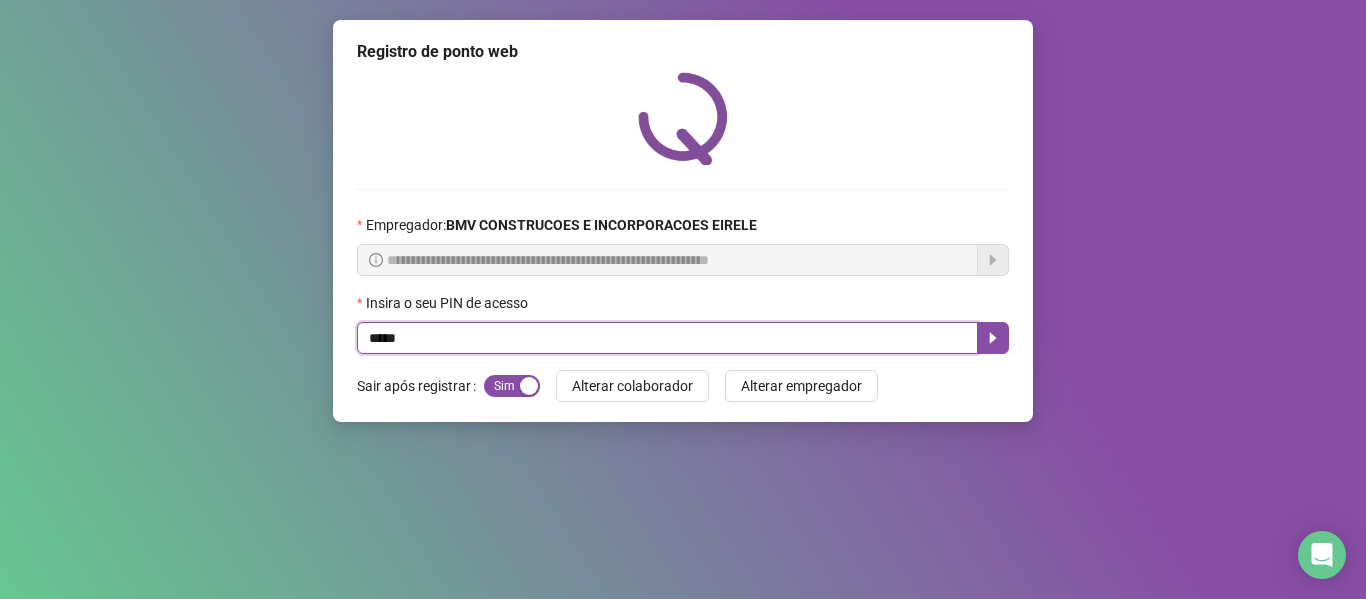 type on "*****" 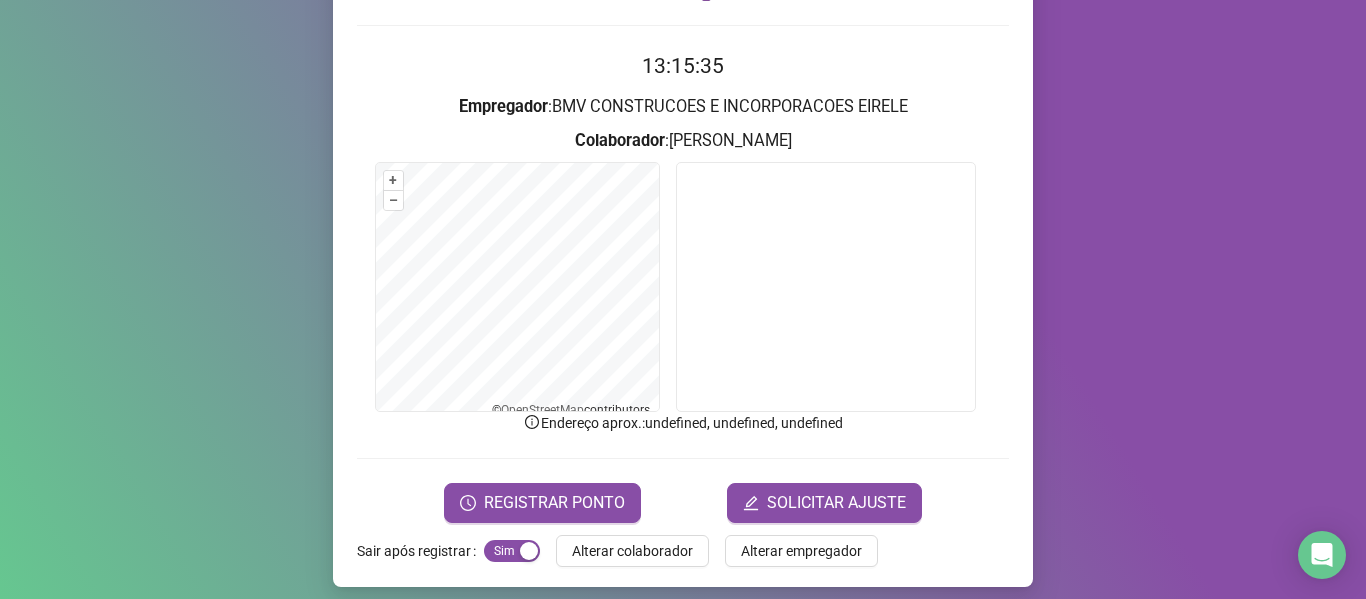 scroll, scrollTop: 176, scrollLeft: 0, axis: vertical 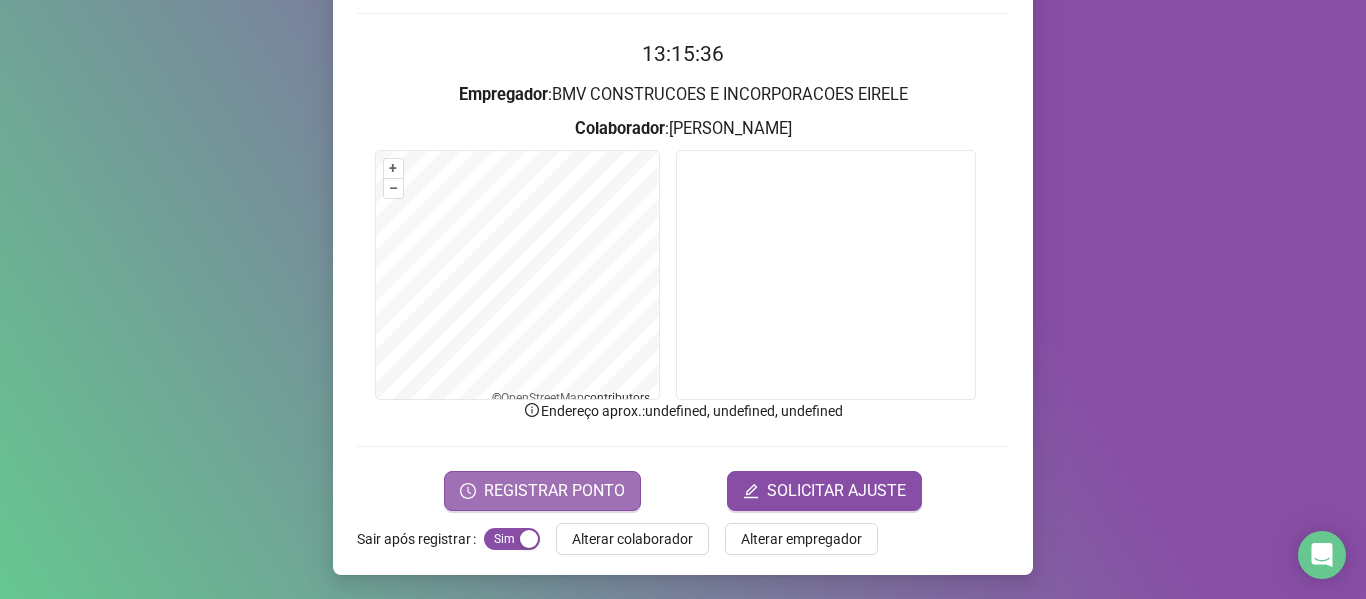 click on "REGISTRAR PONTO" at bounding box center [554, 491] 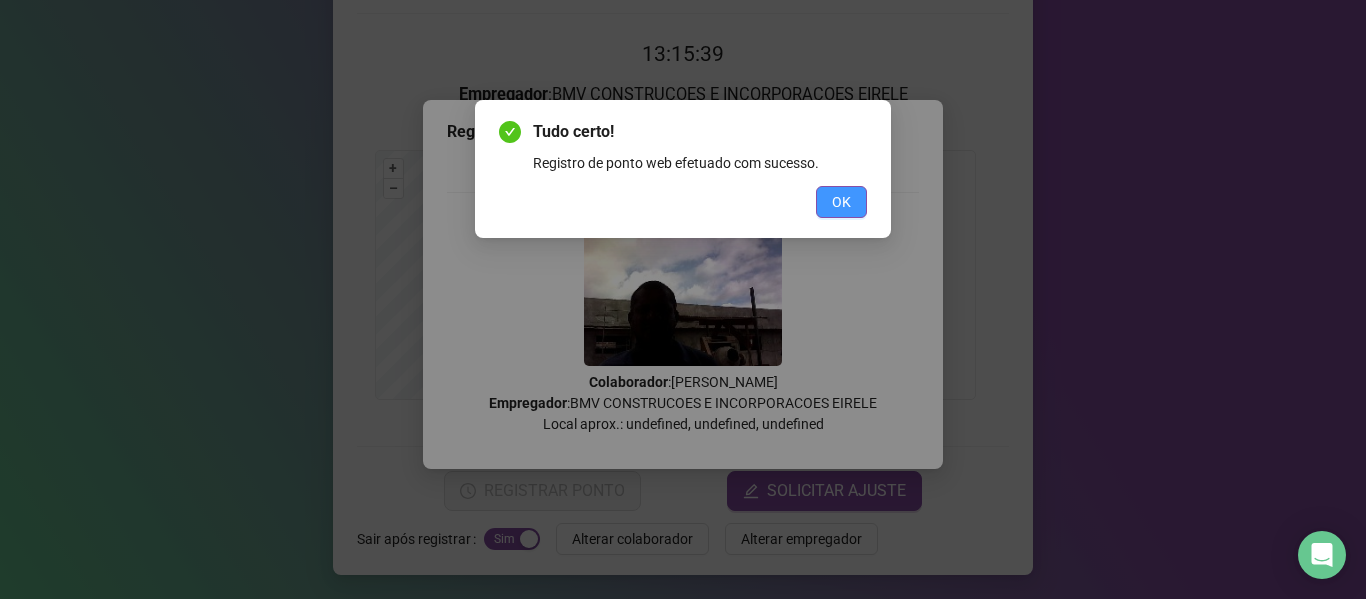 click on "OK" at bounding box center [841, 202] 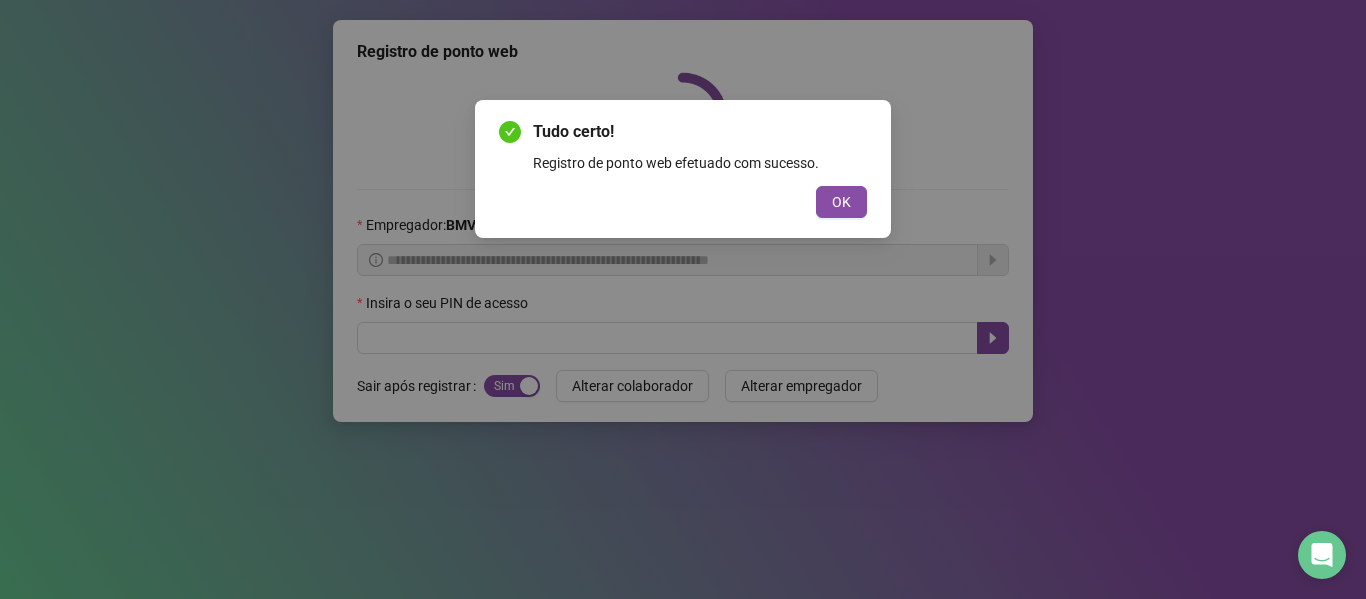 scroll, scrollTop: 0, scrollLeft: 0, axis: both 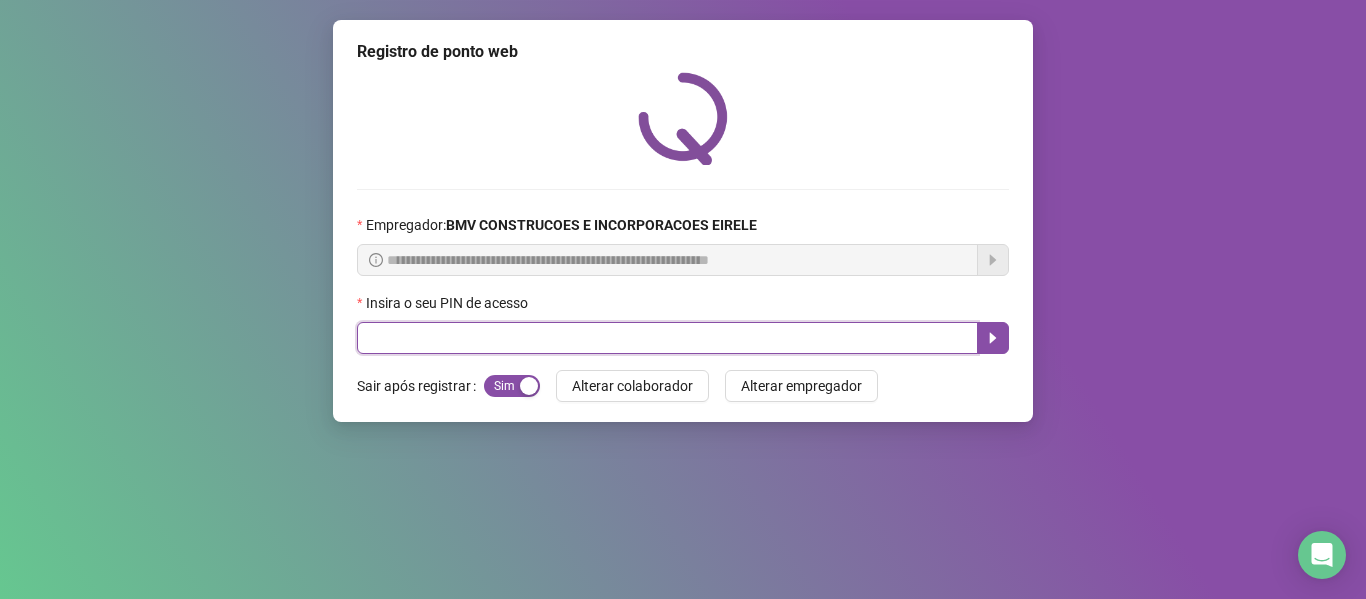 click at bounding box center (667, 338) 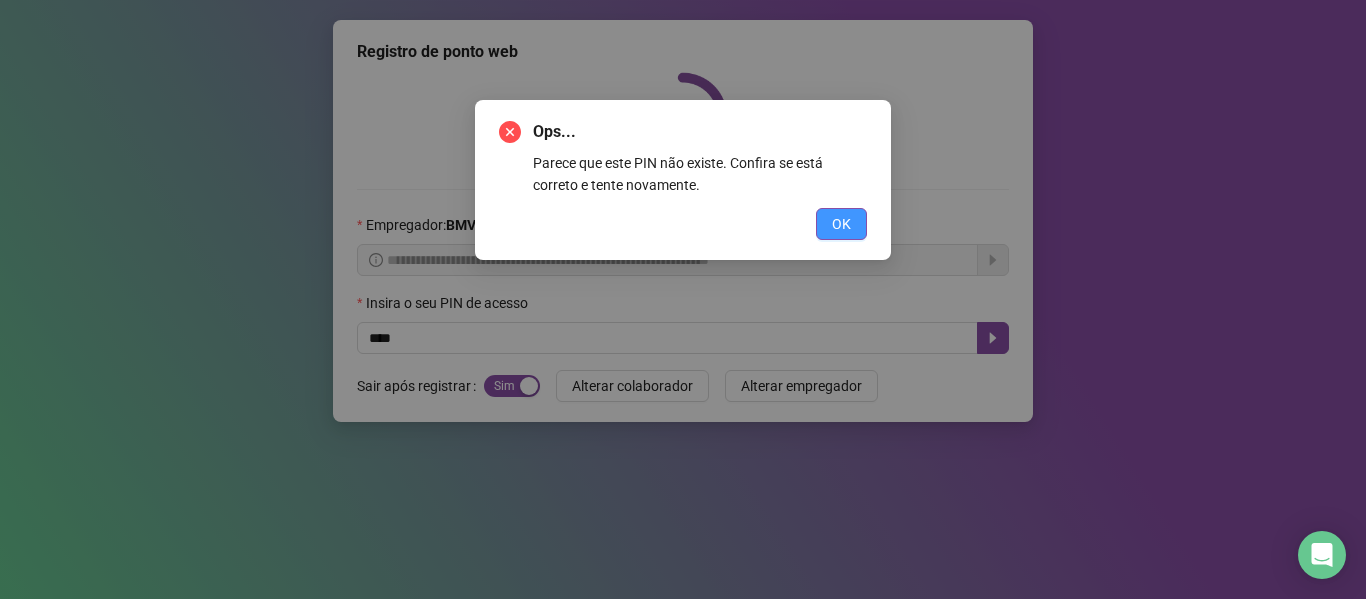 click on "OK" at bounding box center [841, 224] 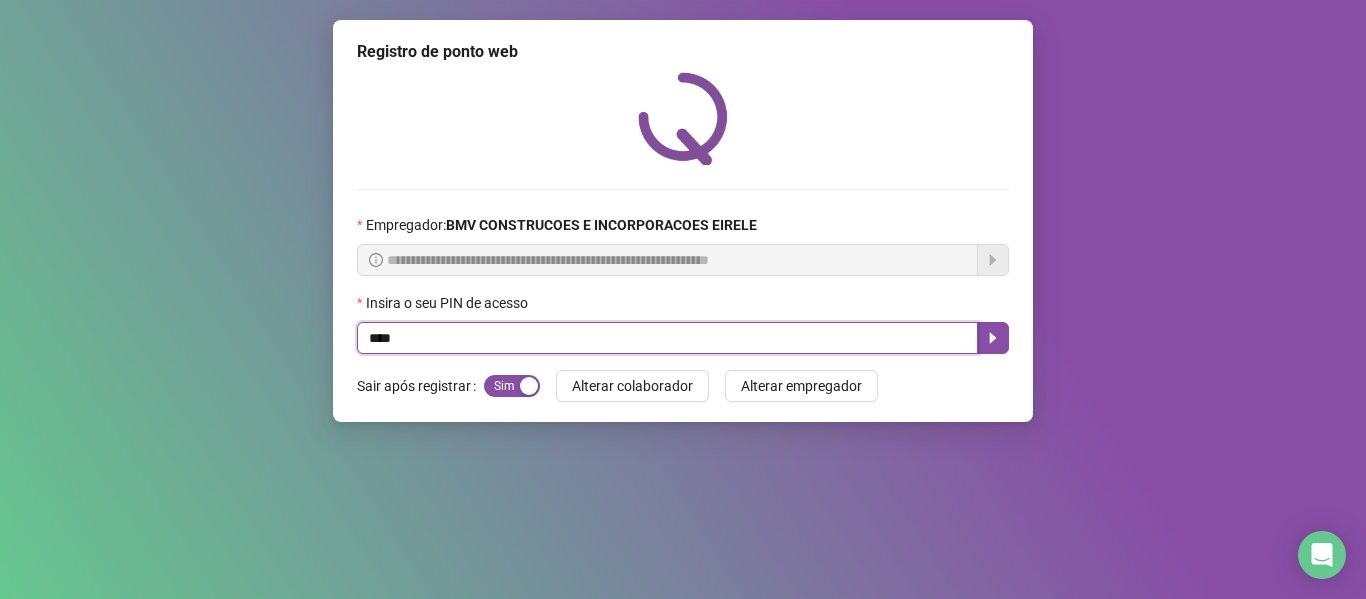 drag, startPoint x: 430, startPoint y: 340, endPoint x: 0, endPoint y: 390, distance: 432.89722 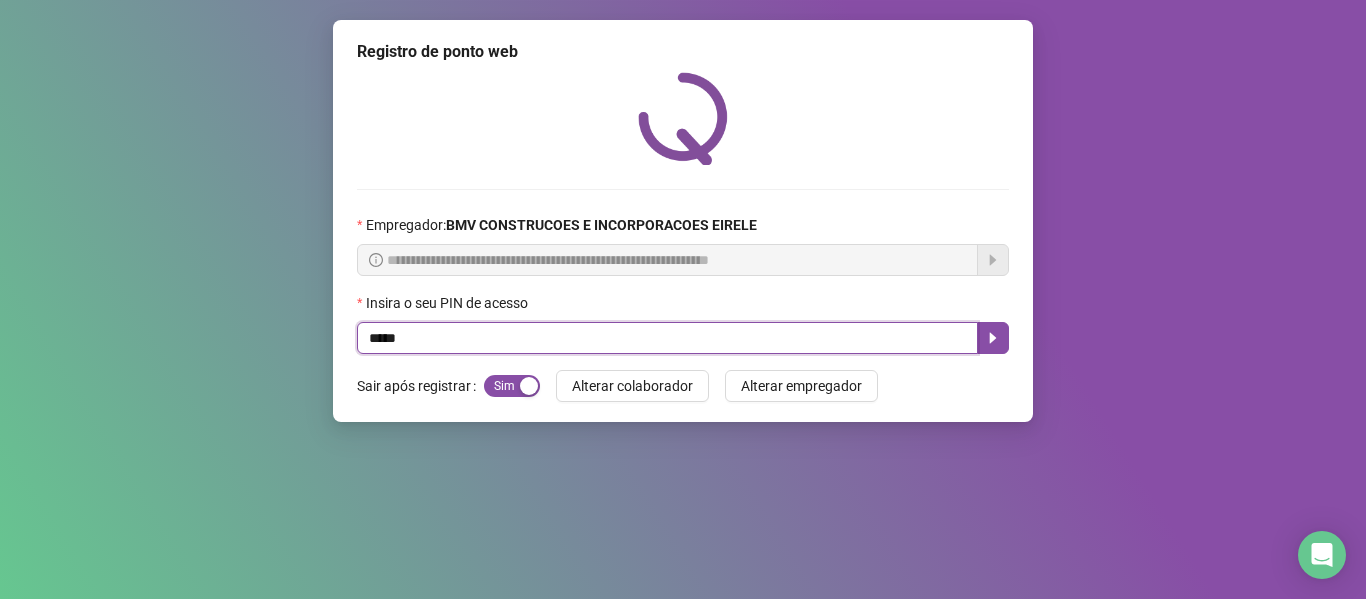 type on "*****" 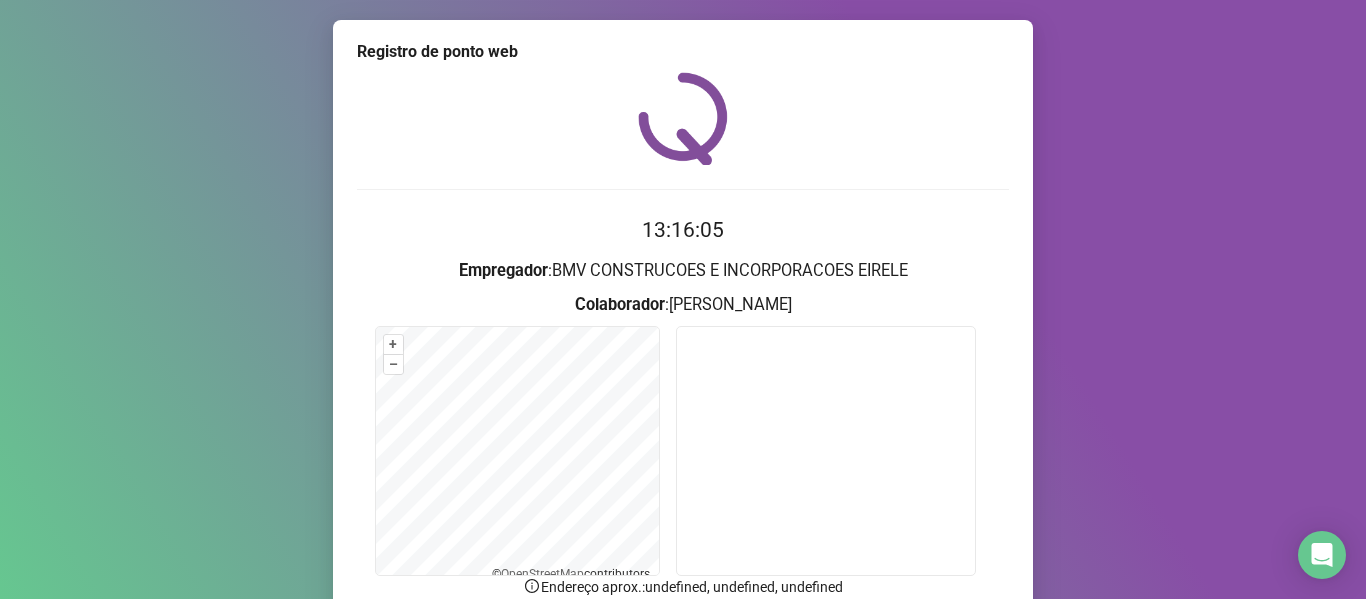 scroll, scrollTop: 176, scrollLeft: 0, axis: vertical 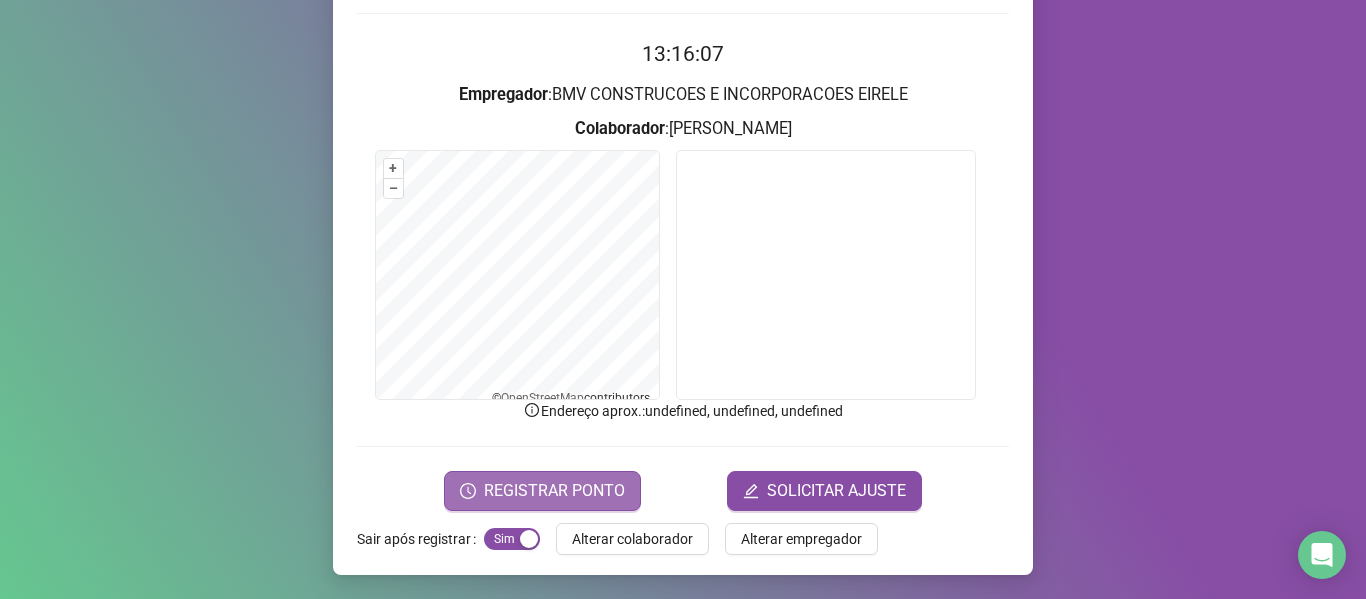 click on "REGISTRAR PONTO" at bounding box center [542, 491] 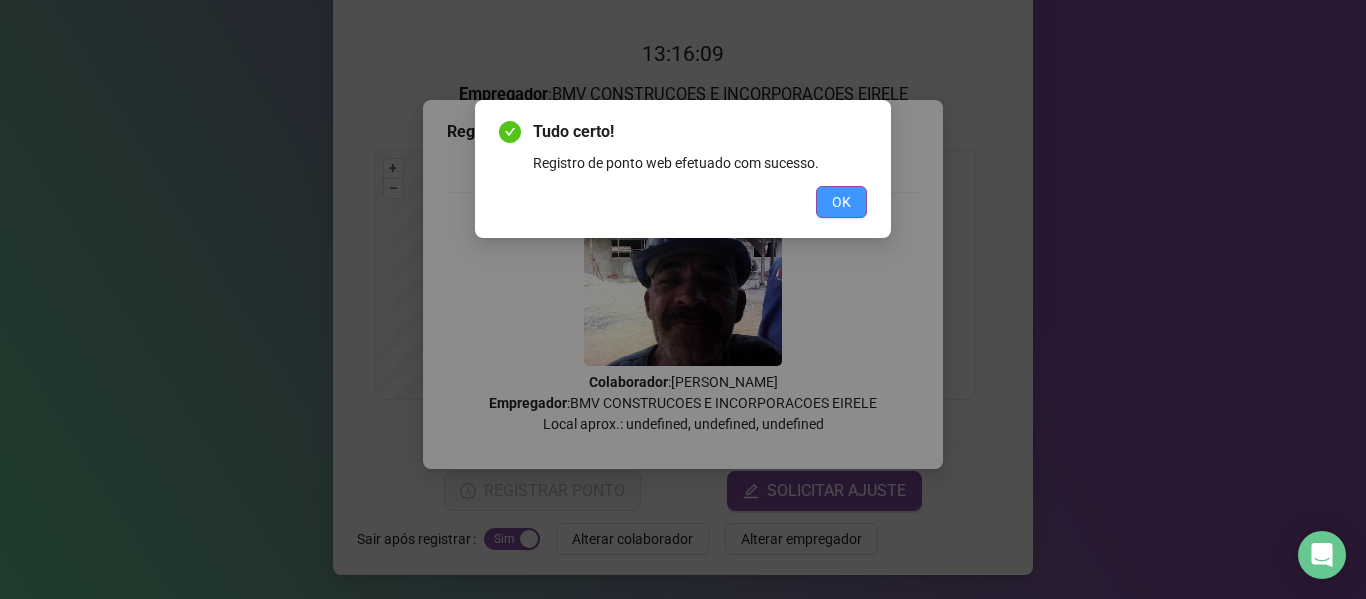 click on "OK" at bounding box center (841, 202) 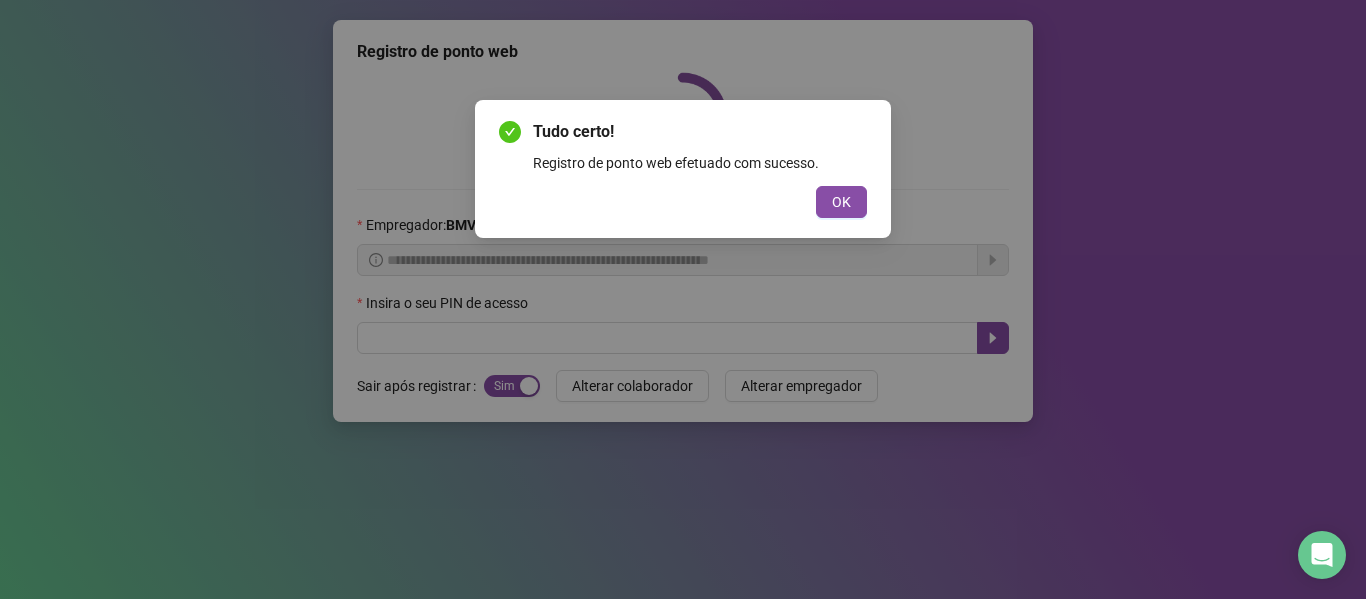 scroll, scrollTop: 0, scrollLeft: 0, axis: both 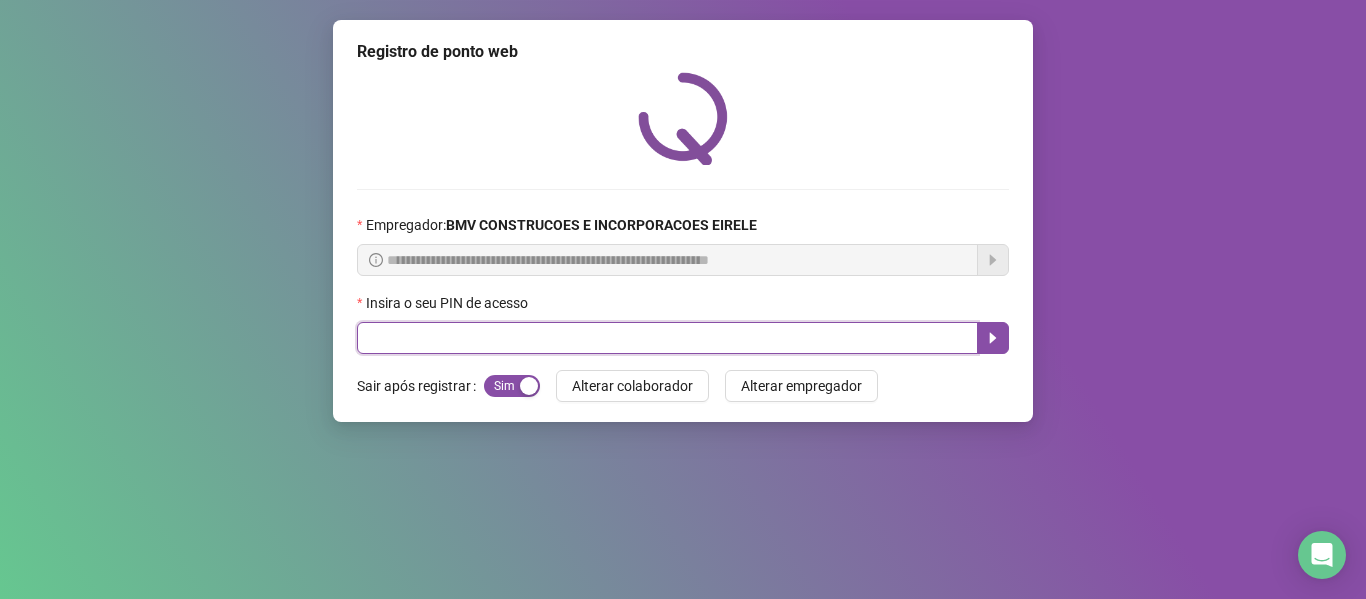 click at bounding box center [667, 338] 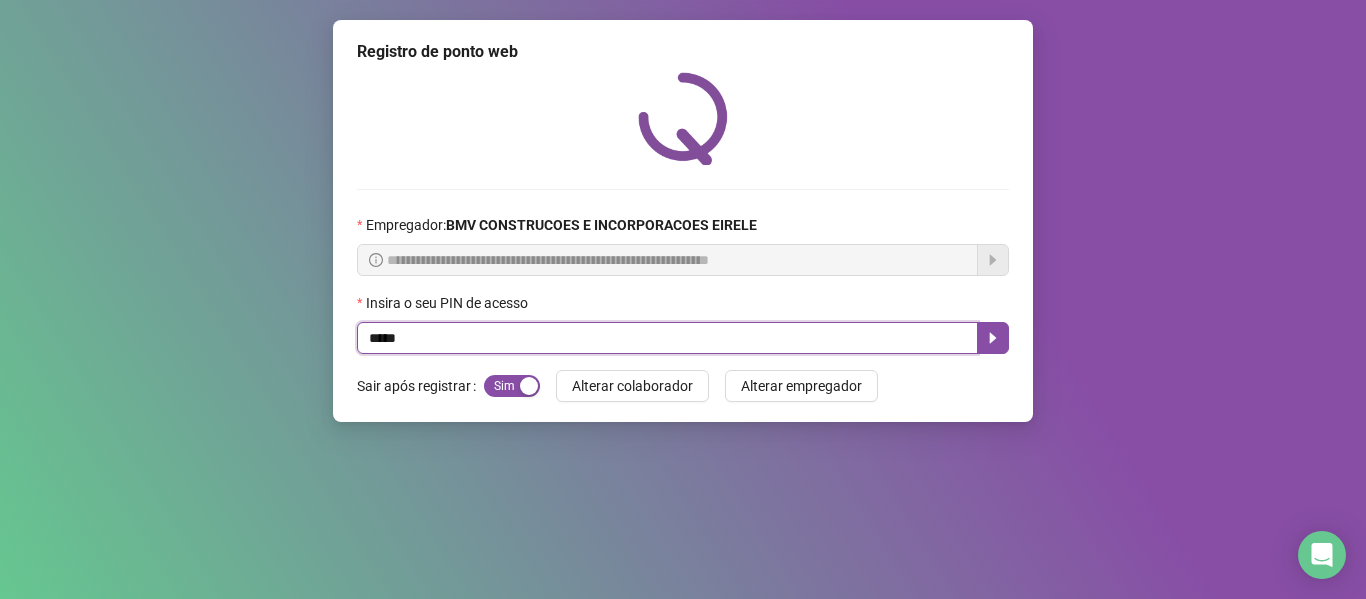 type on "*****" 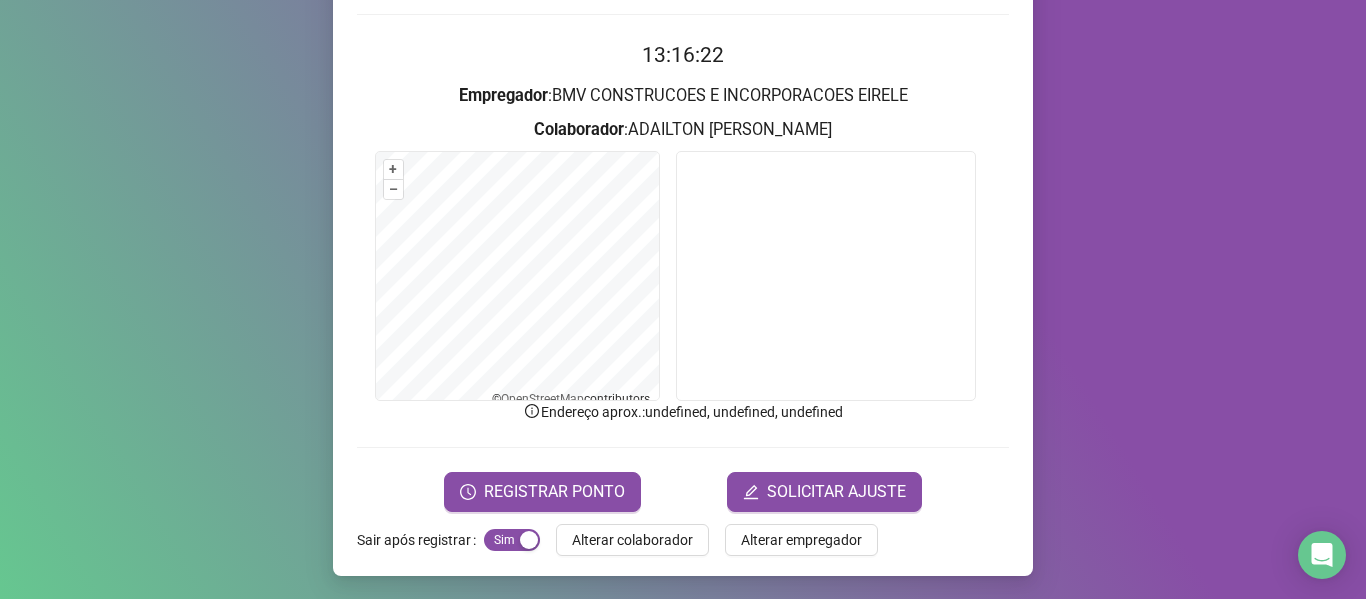 scroll, scrollTop: 176, scrollLeft: 0, axis: vertical 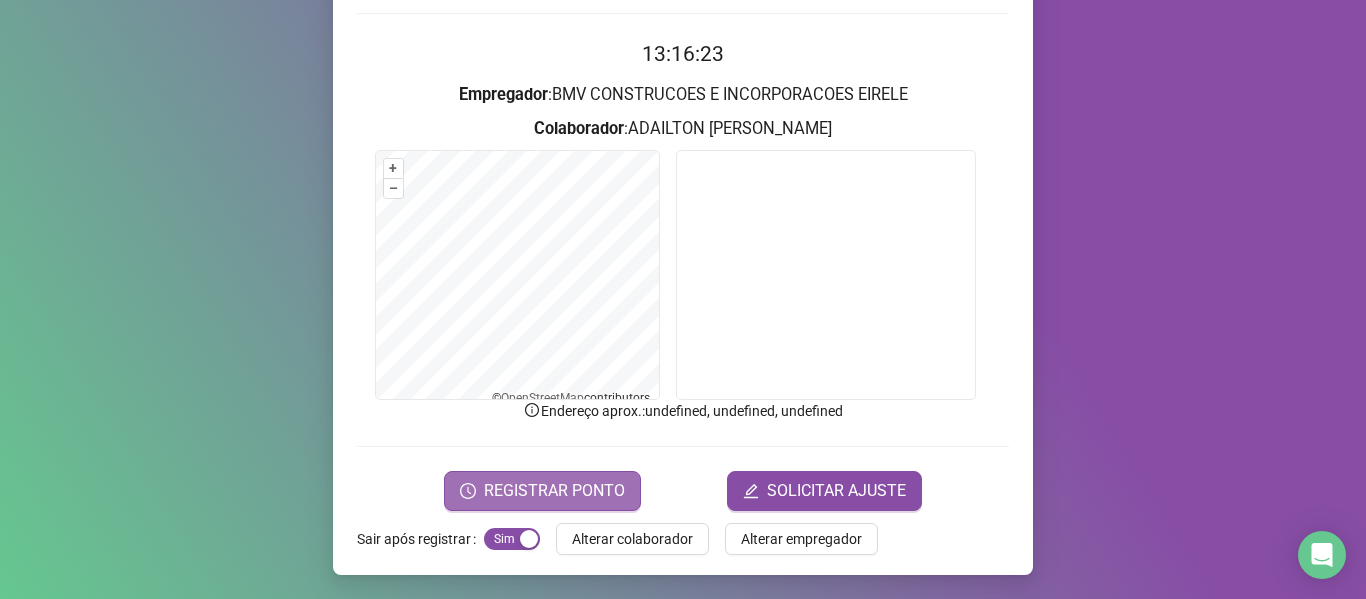 click 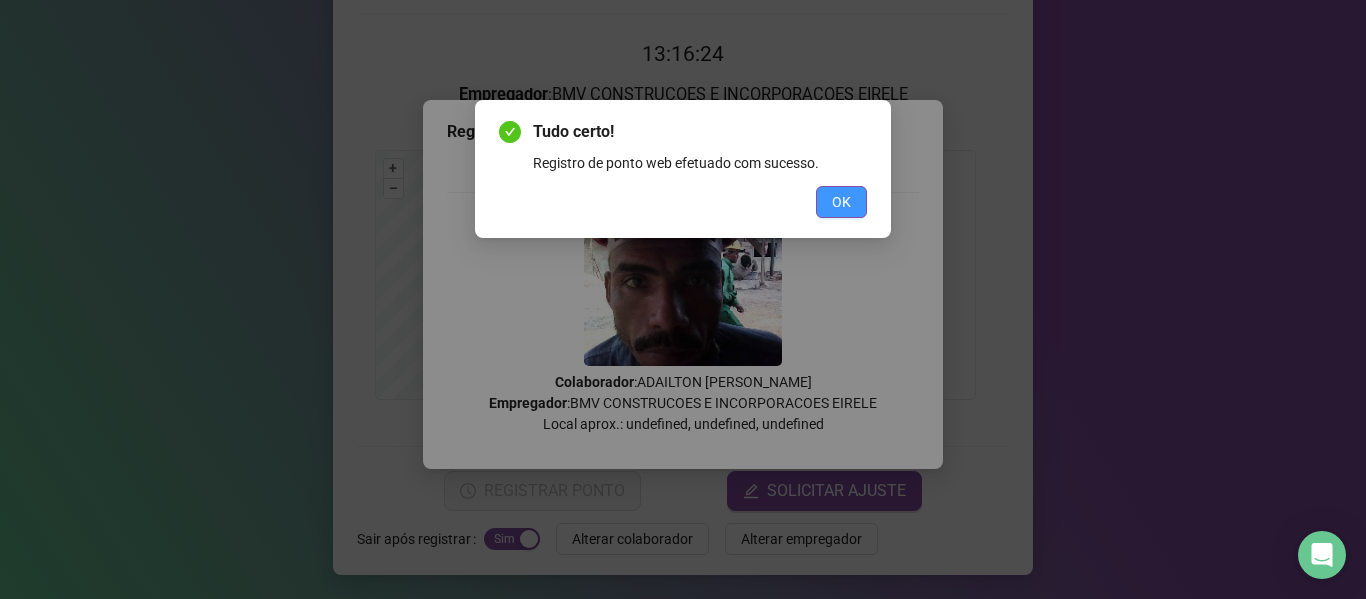 click on "OK" at bounding box center [841, 202] 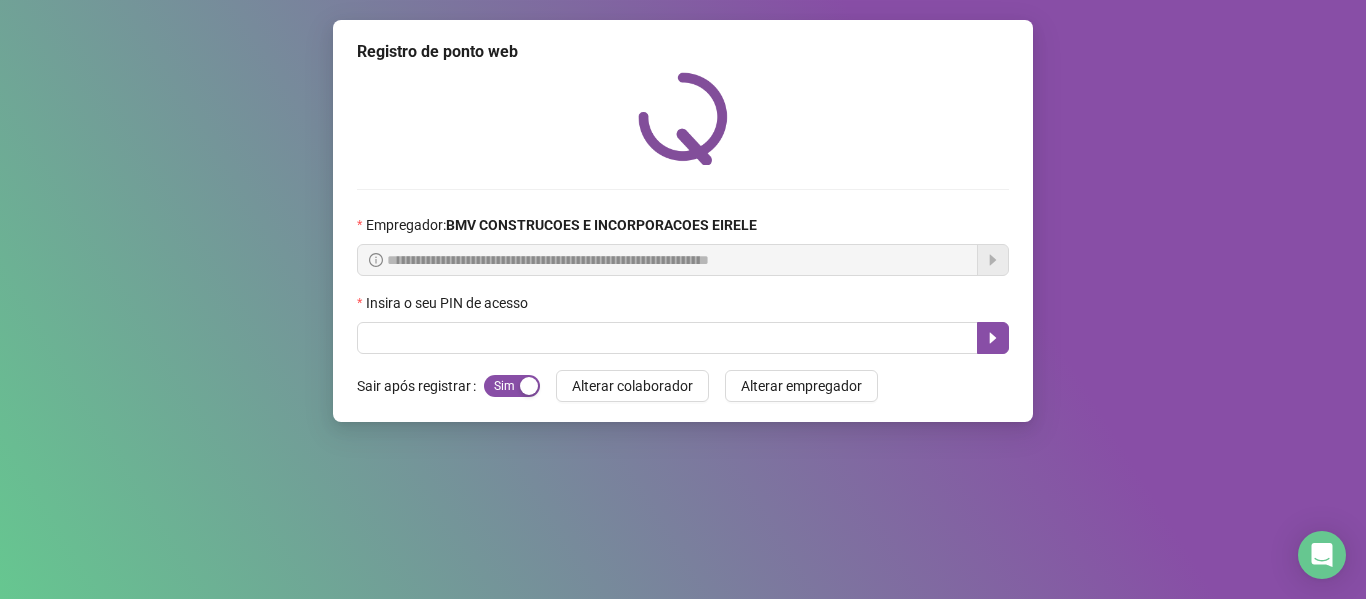 scroll, scrollTop: 0, scrollLeft: 0, axis: both 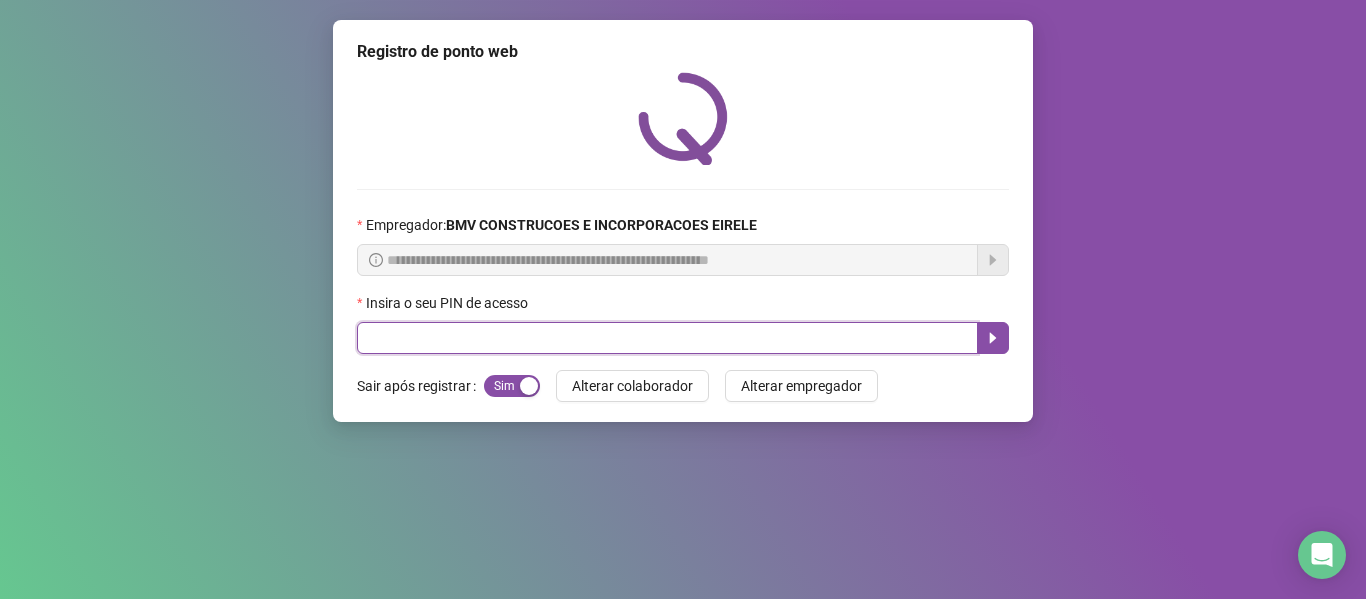 click at bounding box center [667, 338] 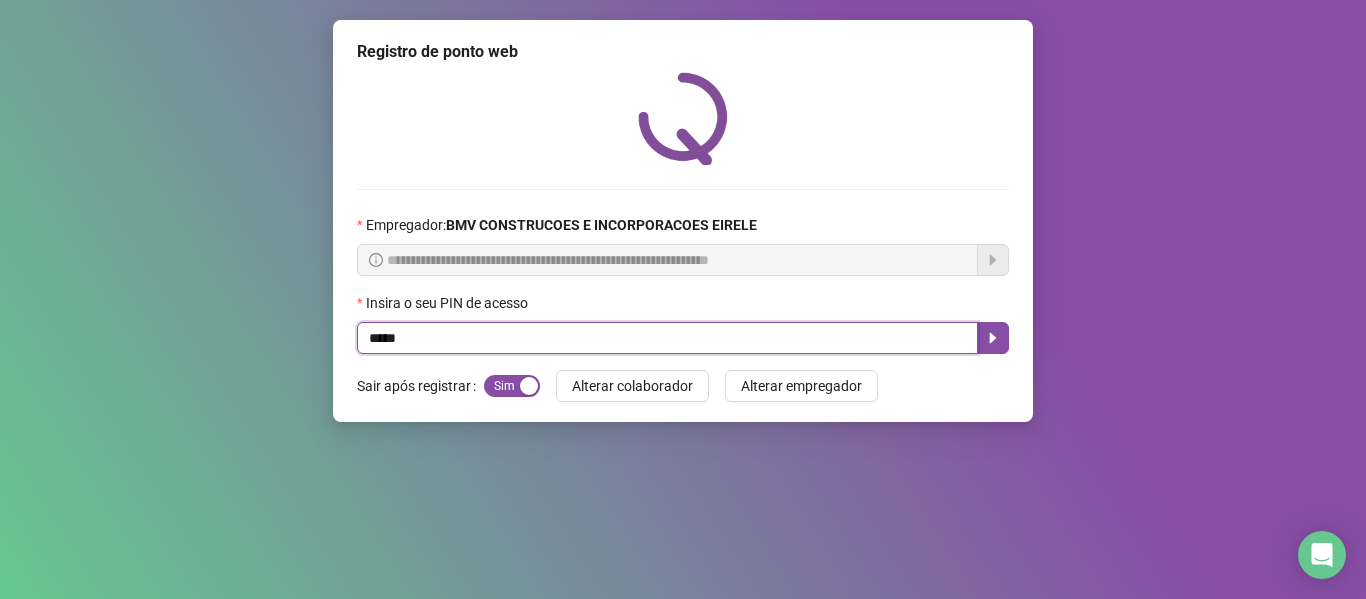 type on "*****" 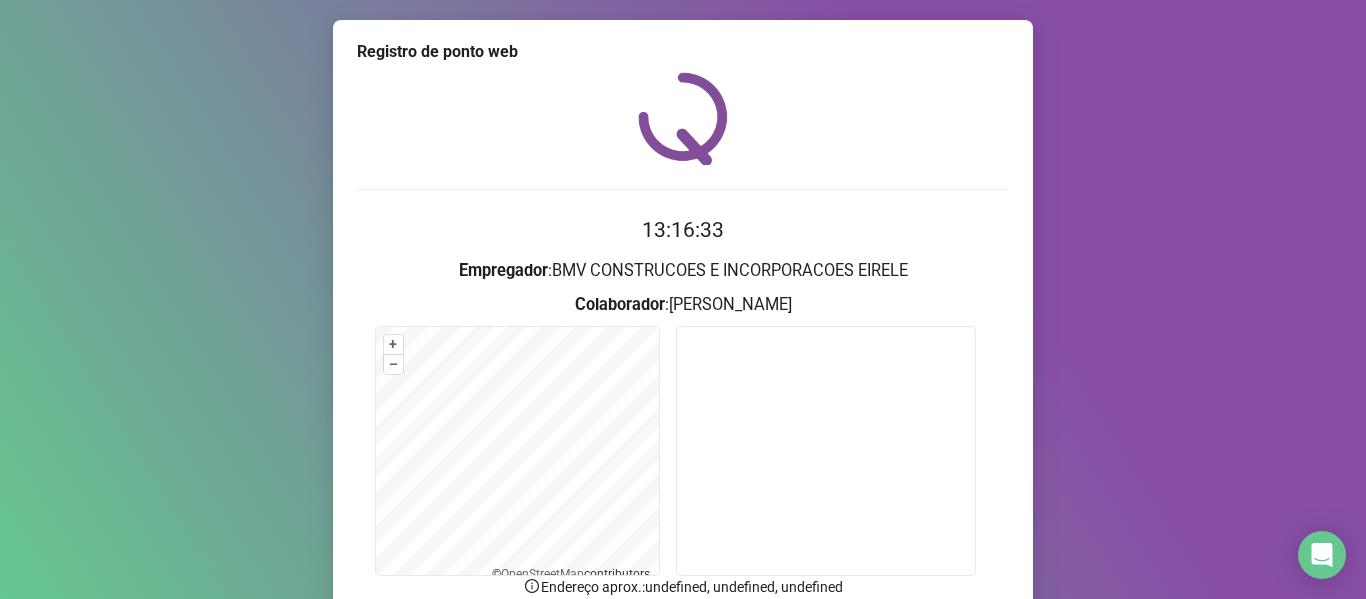 scroll, scrollTop: 176, scrollLeft: 0, axis: vertical 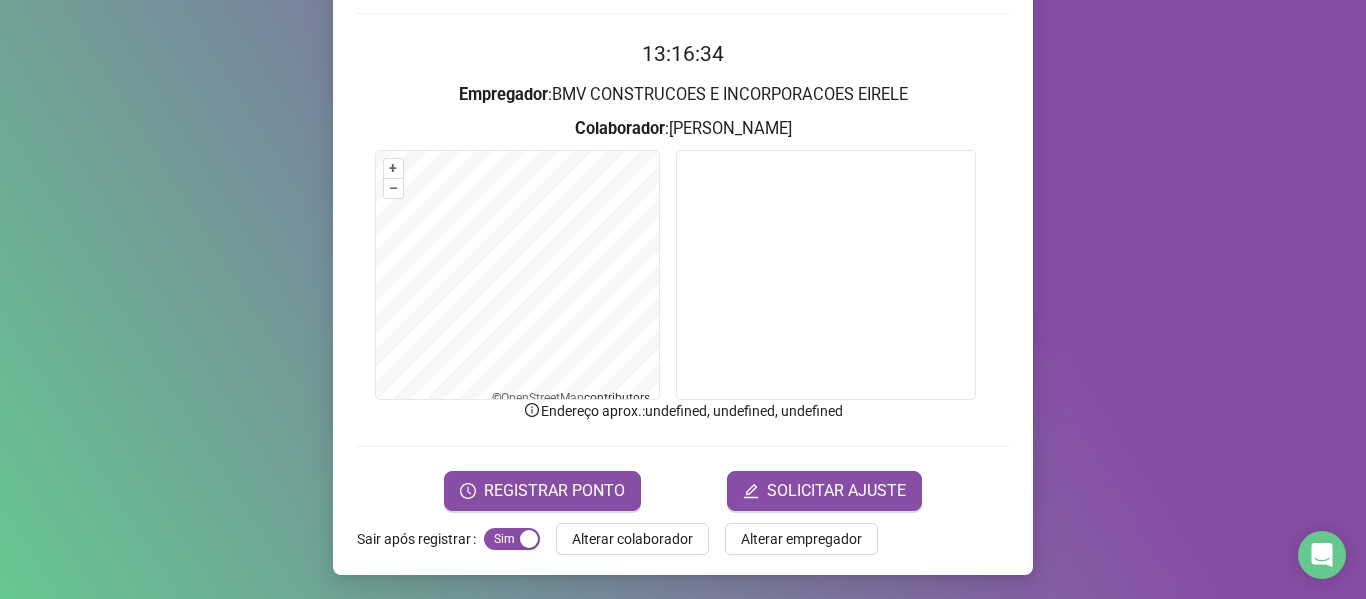 click on "REGISTRAR PONTO SOLICITAR AJUSTE" at bounding box center [683, 491] 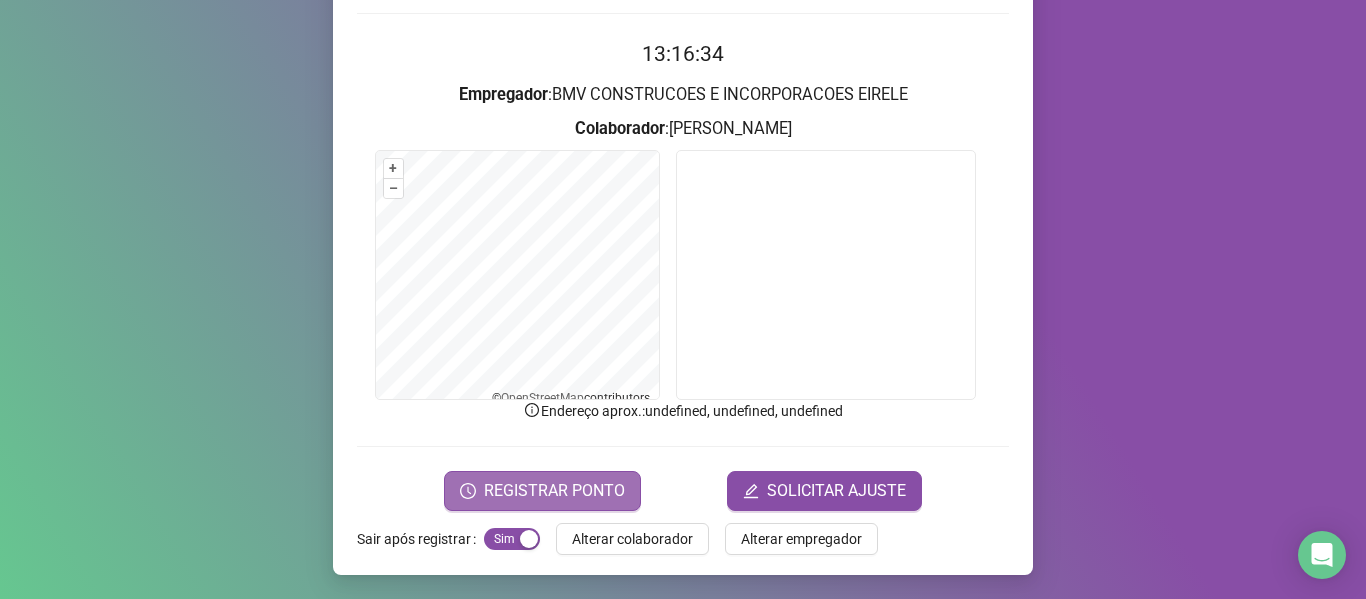 click on "13:16:34 Empregador :  BMV CONSTRUCOES E INCORPORACOES EIRELE  Colaborador :  [PERSON_NAME]  + – ⇧ › ©  OpenStreetMap  contributors. Endereço aprox. :  undefined, undefined, undefined REGISTRAR PONTO SOLICITAR AJUSTE" at bounding box center (683, 274) 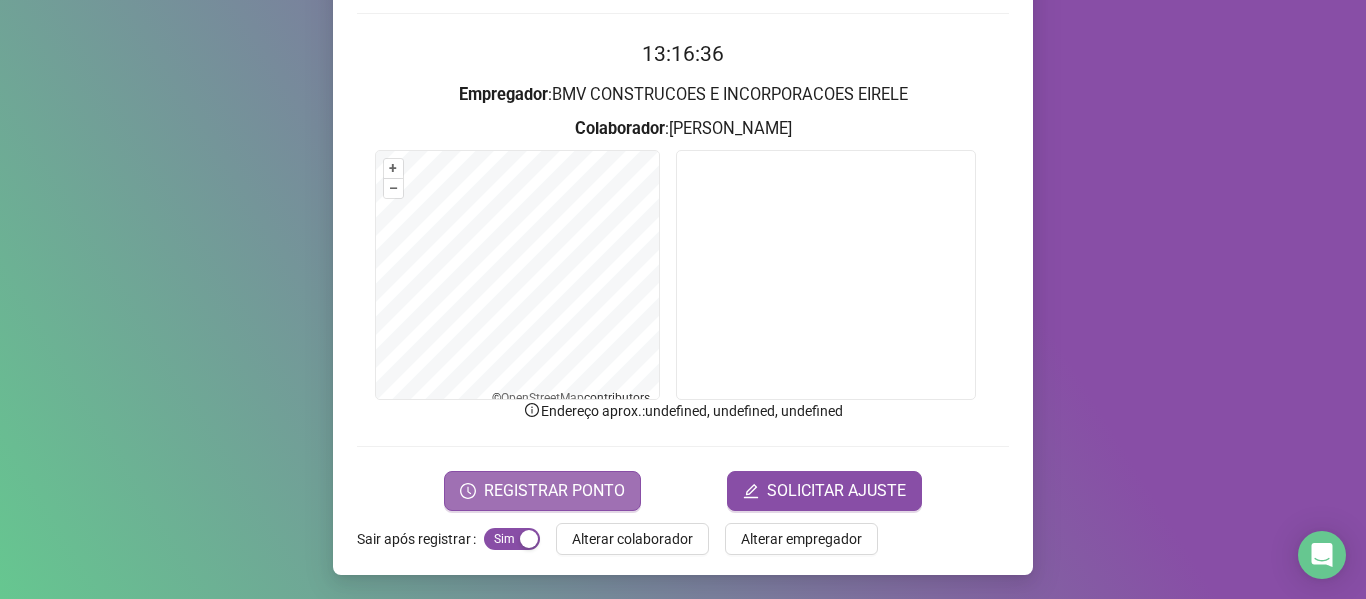 click on "REGISTRAR PONTO" at bounding box center (554, 491) 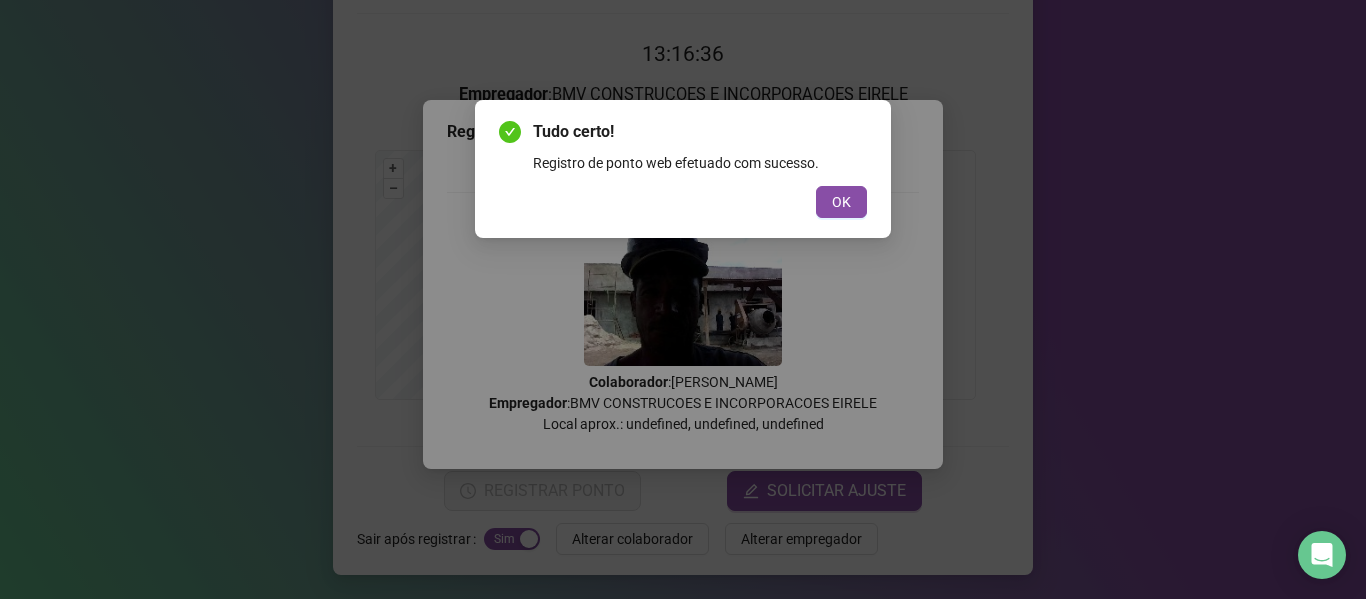 drag, startPoint x: 838, startPoint y: 200, endPoint x: 793, endPoint y: 211, distance: 46.32494 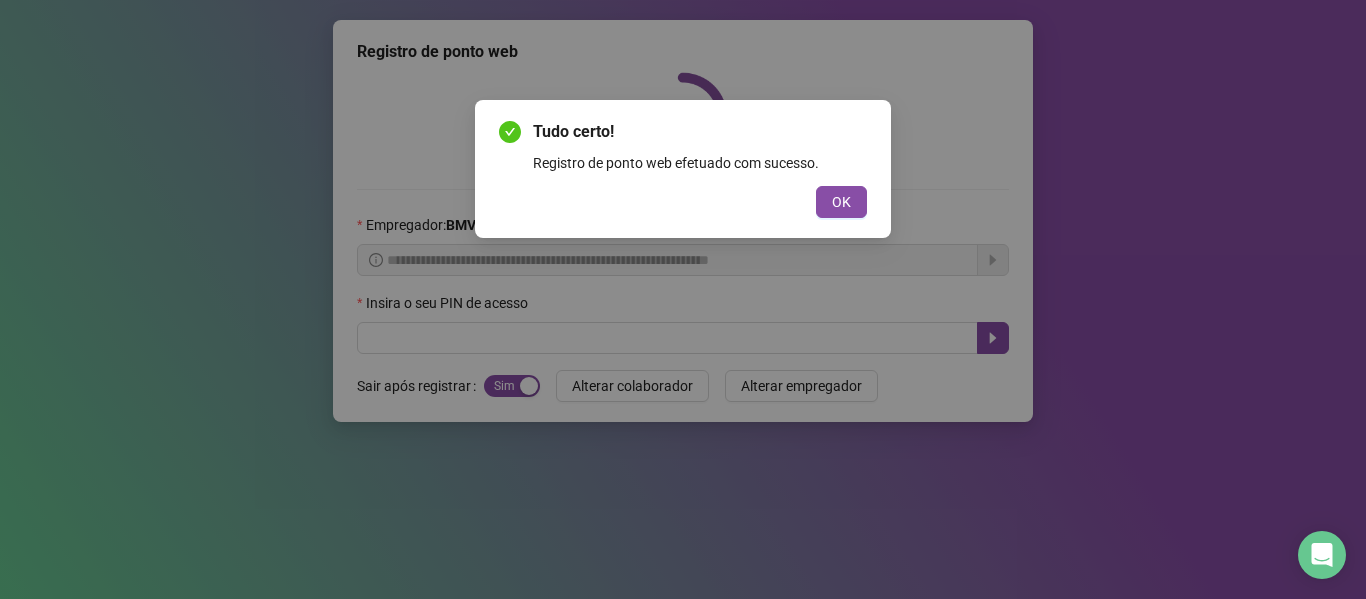 scroll, scrollTop: 0, scrollLeft: 0, axis: both 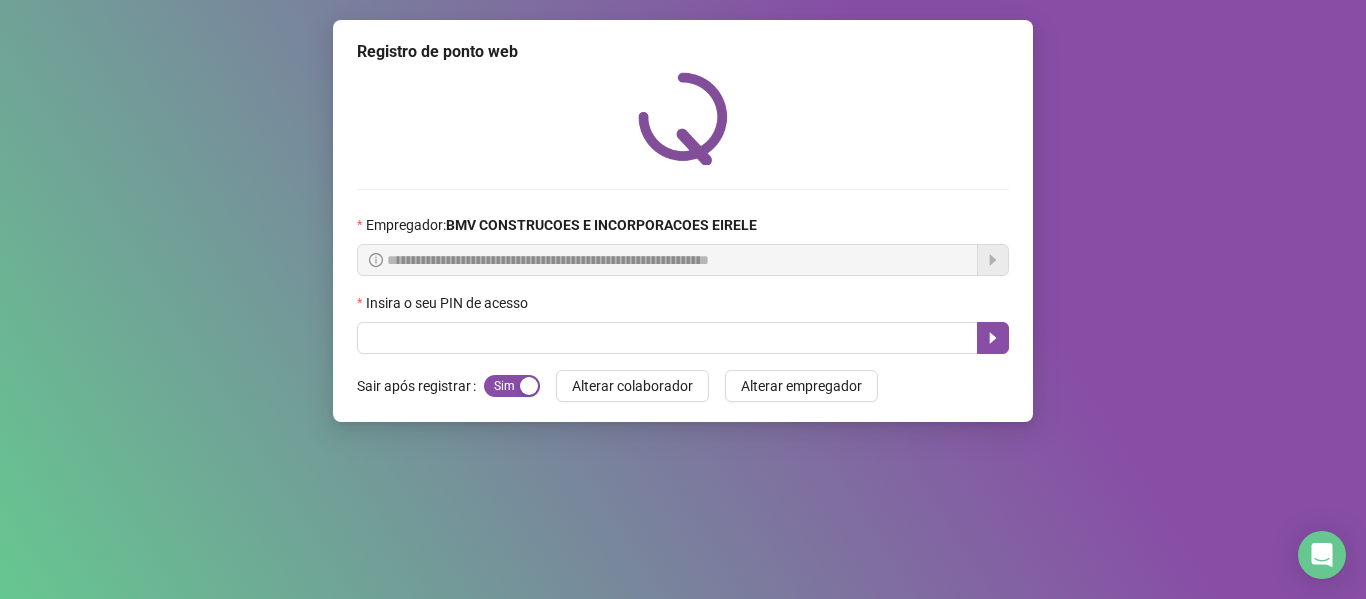 click on "Tudo certo! Registro de ponto web efetuado com sucesso. OK" at bounding box center (683, 299) 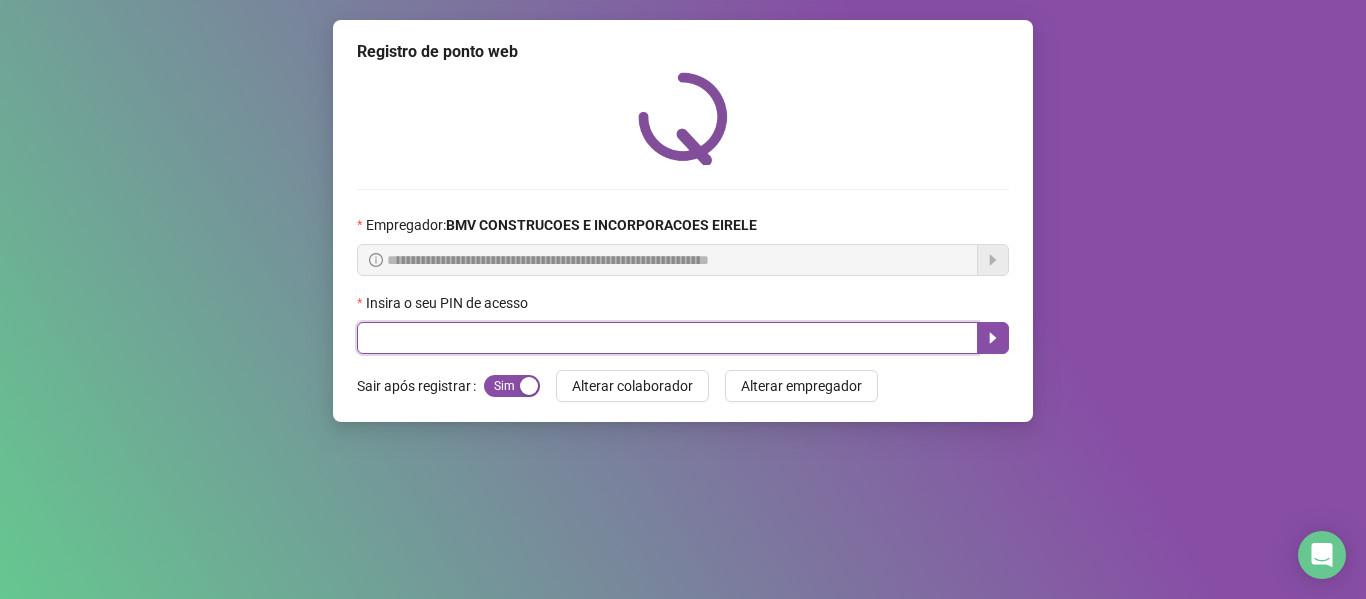 click at bounding box center (667, 338) 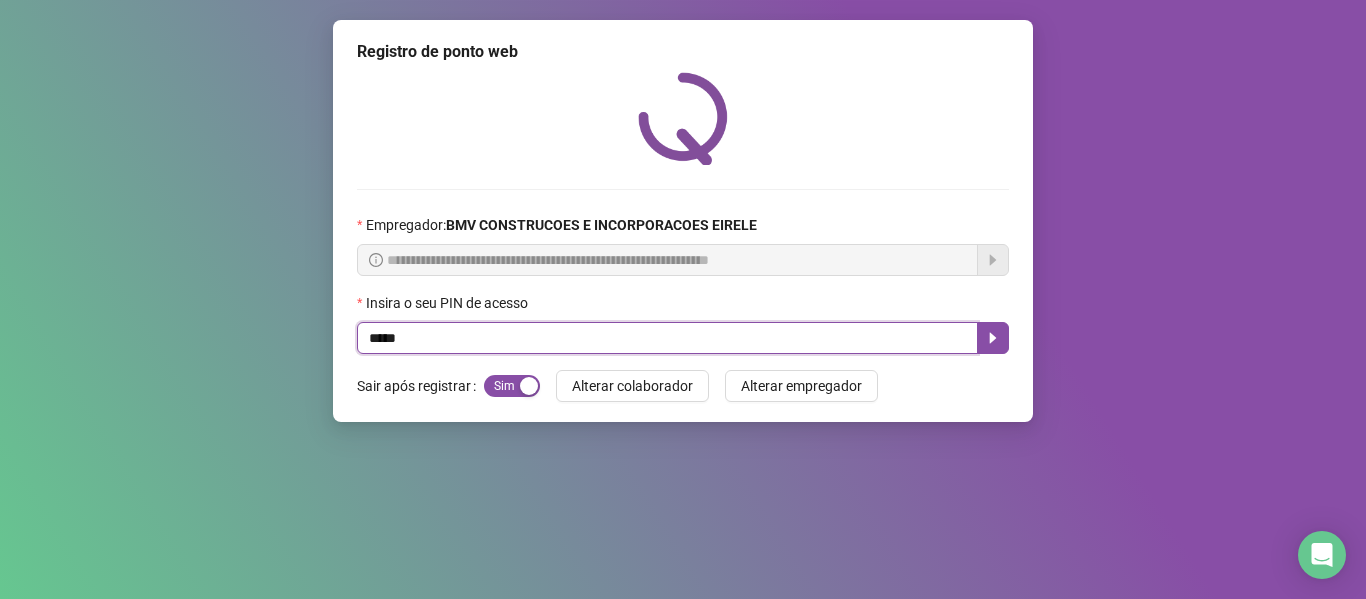 type on "*****" 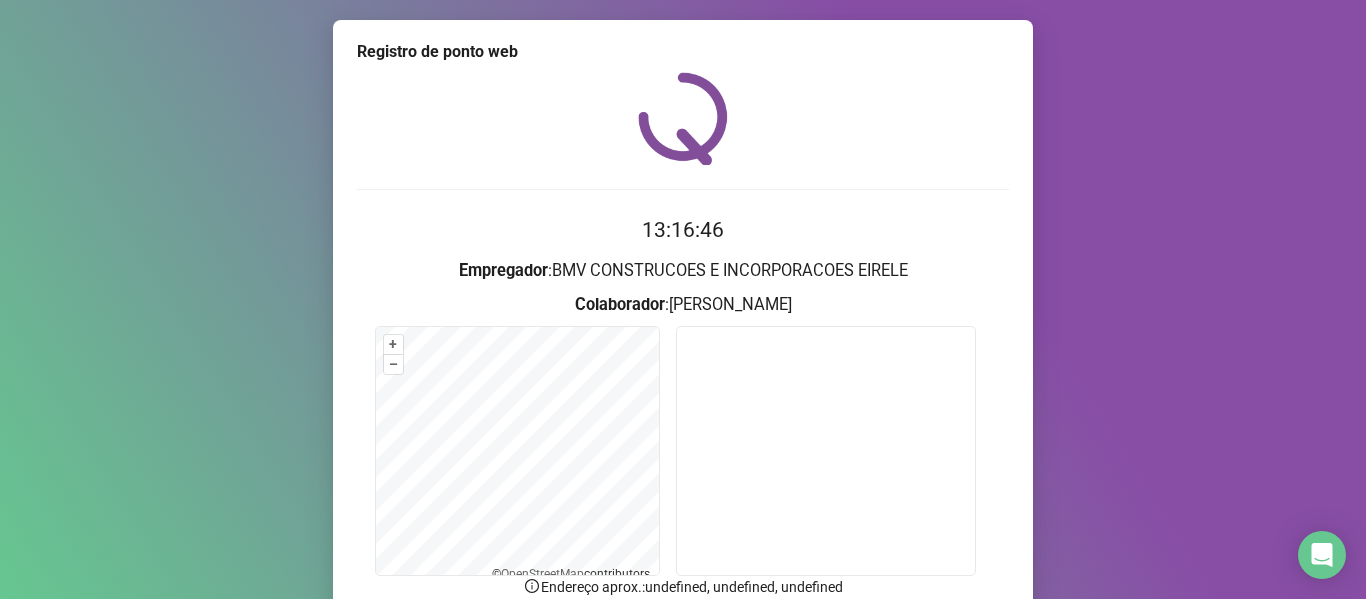 scroll, scrollTop: 176, scrollLeft: 0, axis: vertical 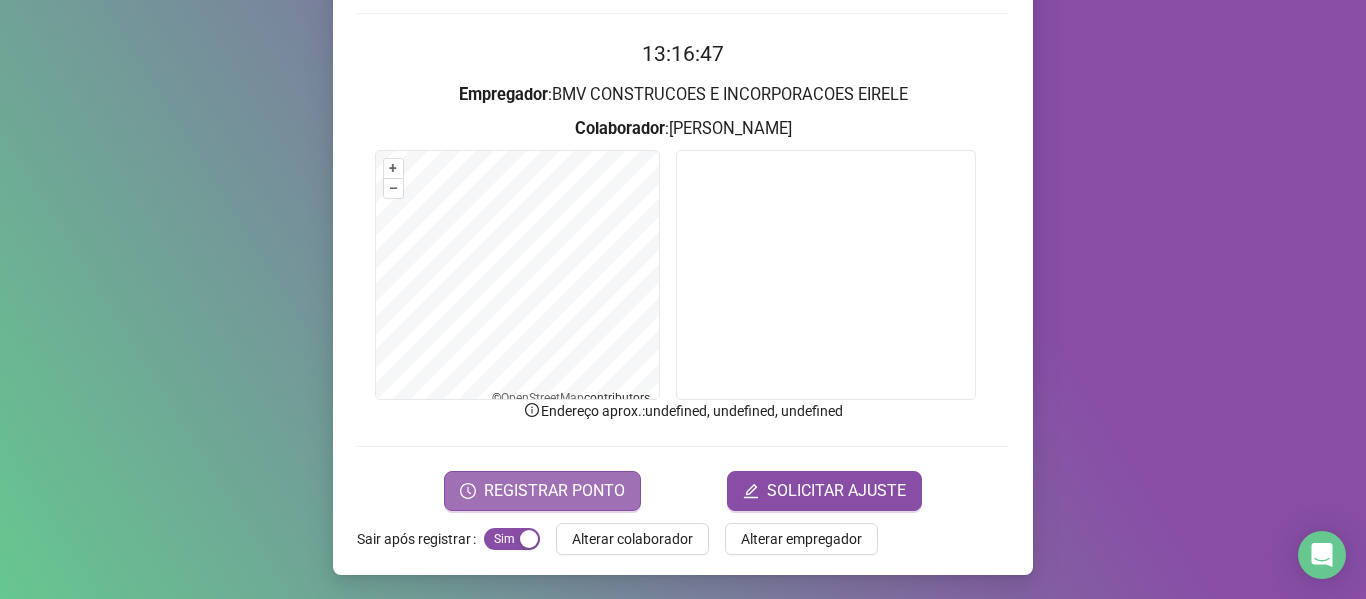 click on "REGISTRAR PONTO" at bounding box center (554, 491) 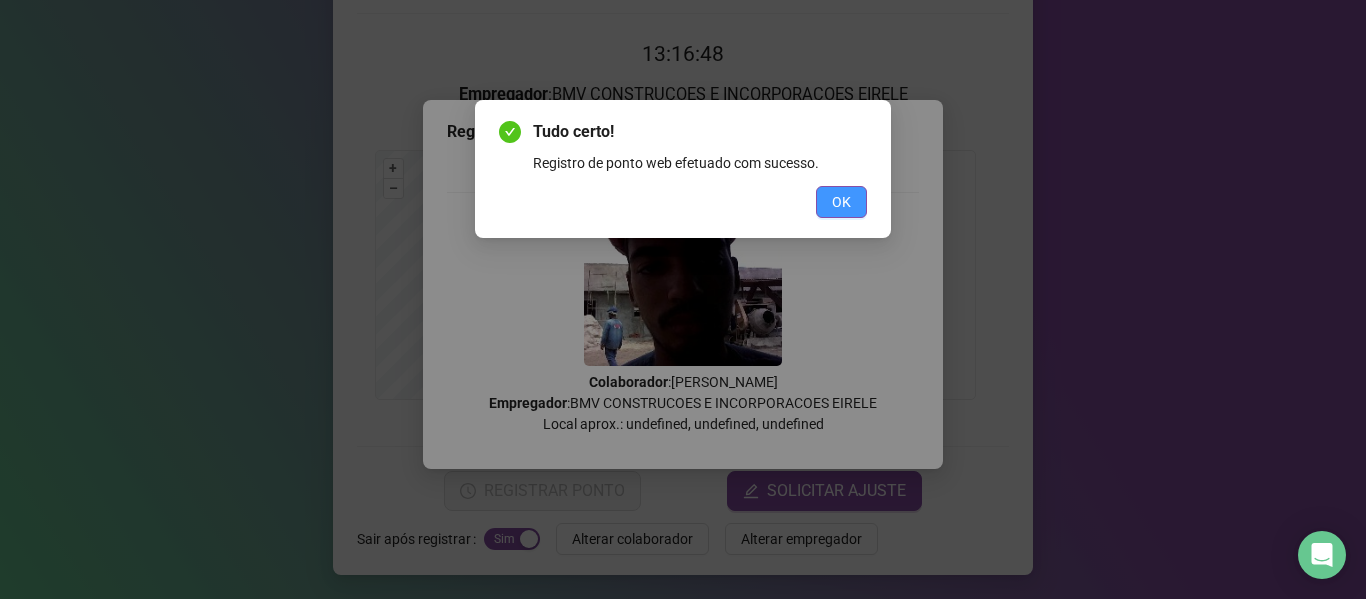 click on "OK" at bounding box center (841, 202) 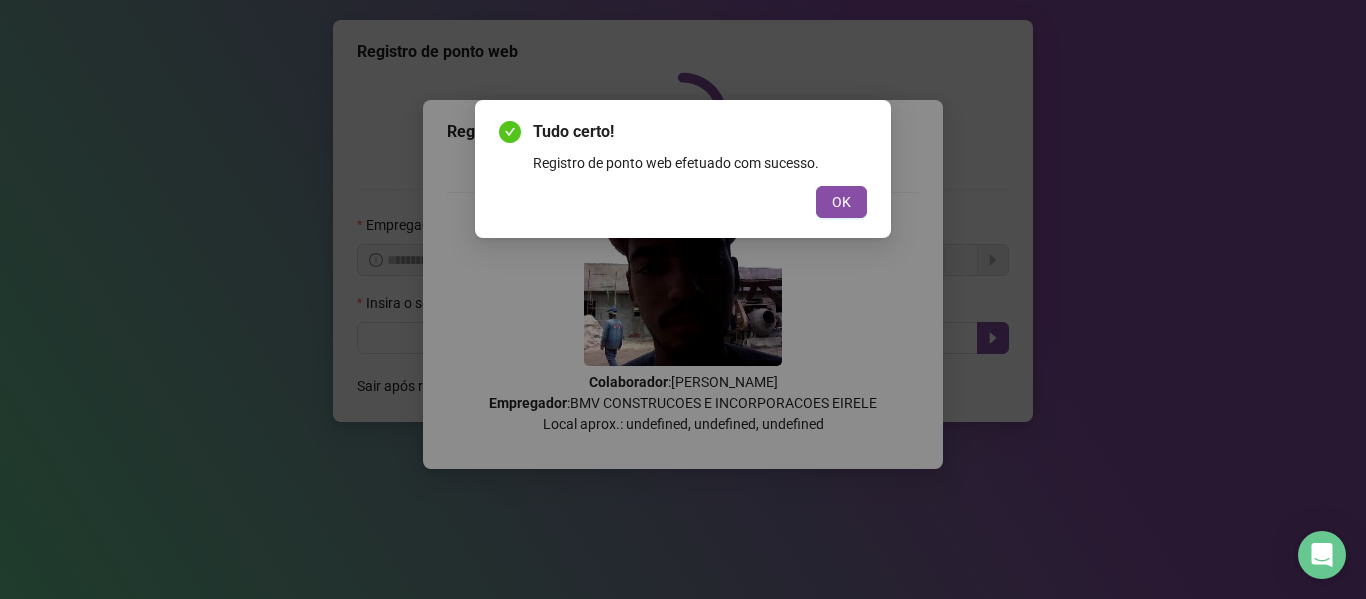 scroll, scrollTop: 0, scrollLeft: 0, axis: both 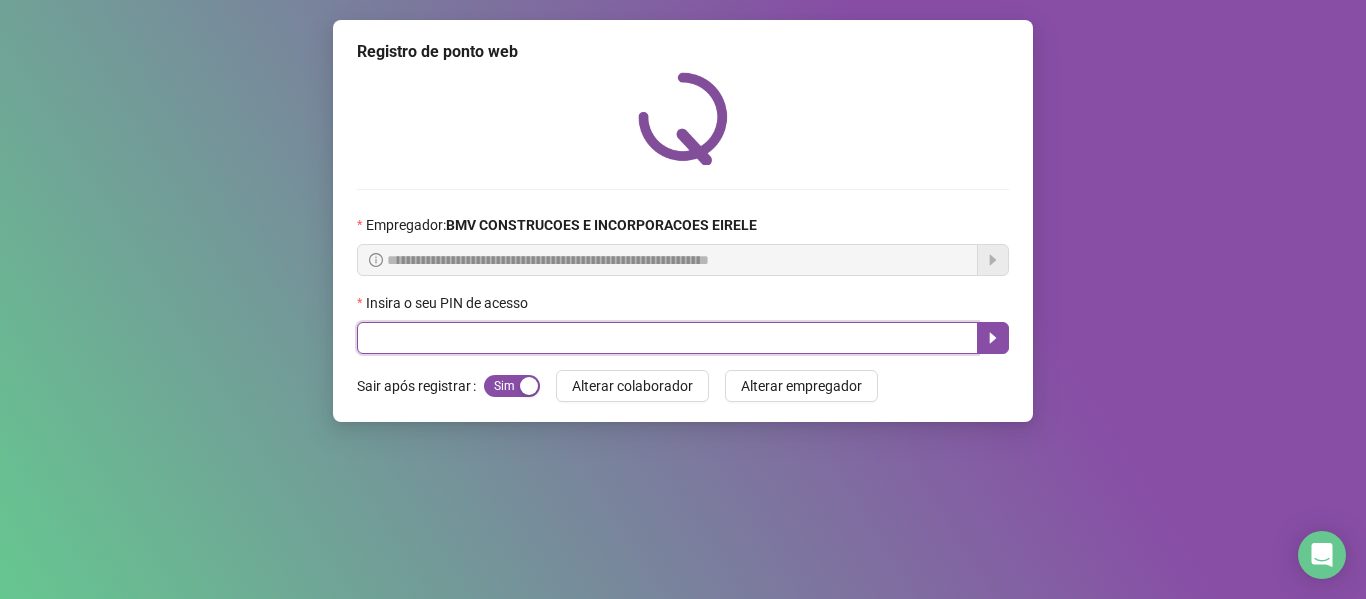 click at bounding box center [667, 338] 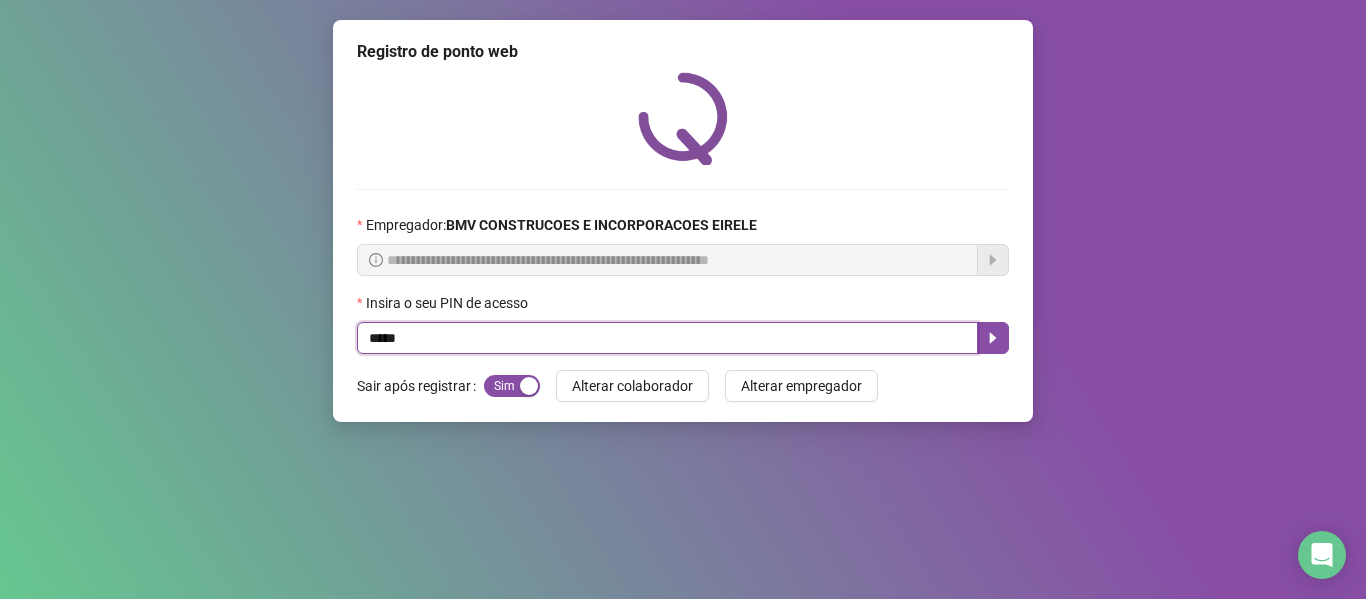 type on "*****" 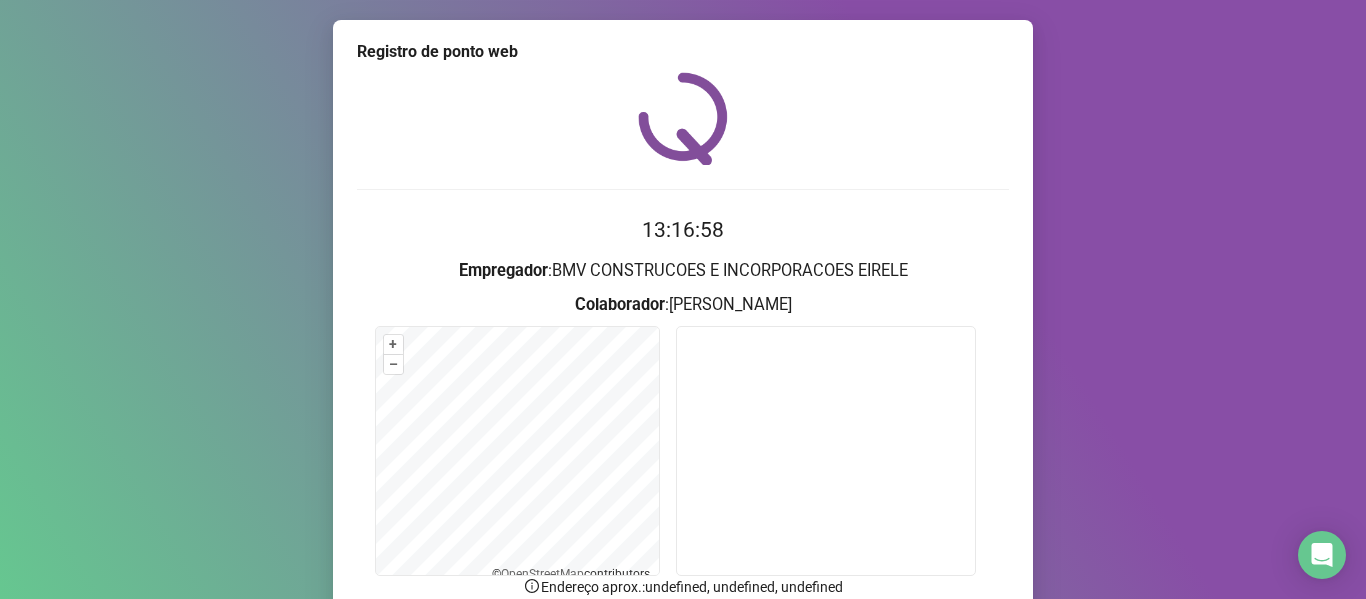 scroll, scrollTop: 122, scrollLeft: 0, axis: vertical 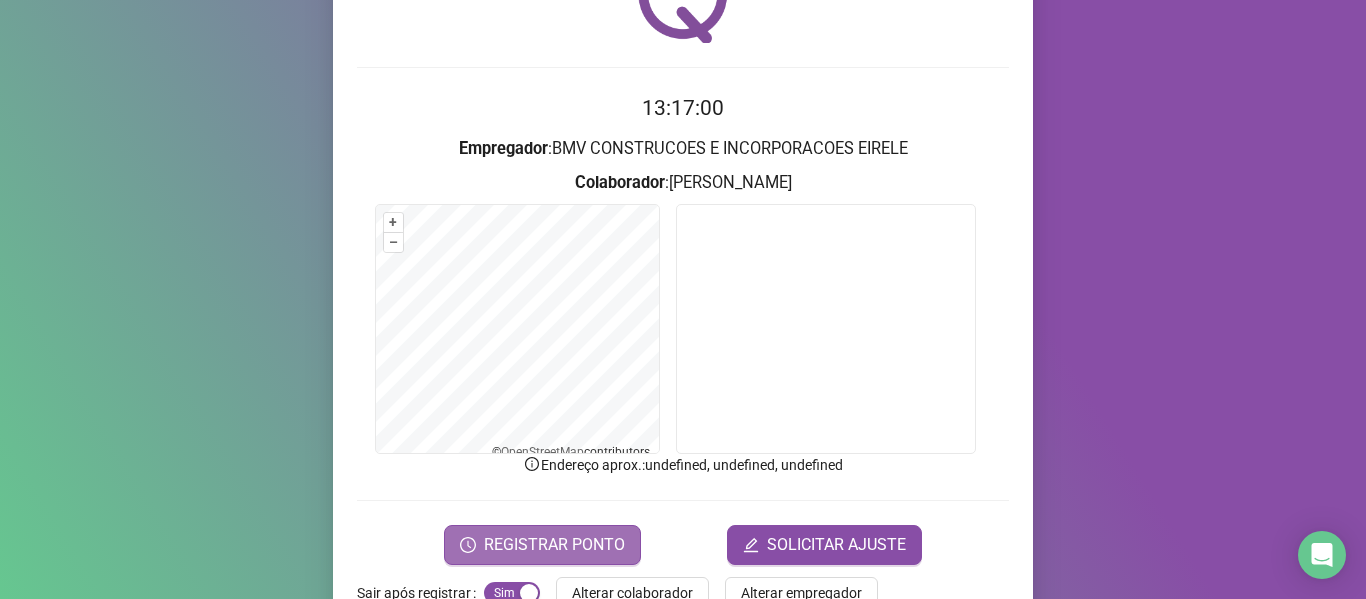 click on "REGISTRAR PONTO" at bounding box center (542, 545) 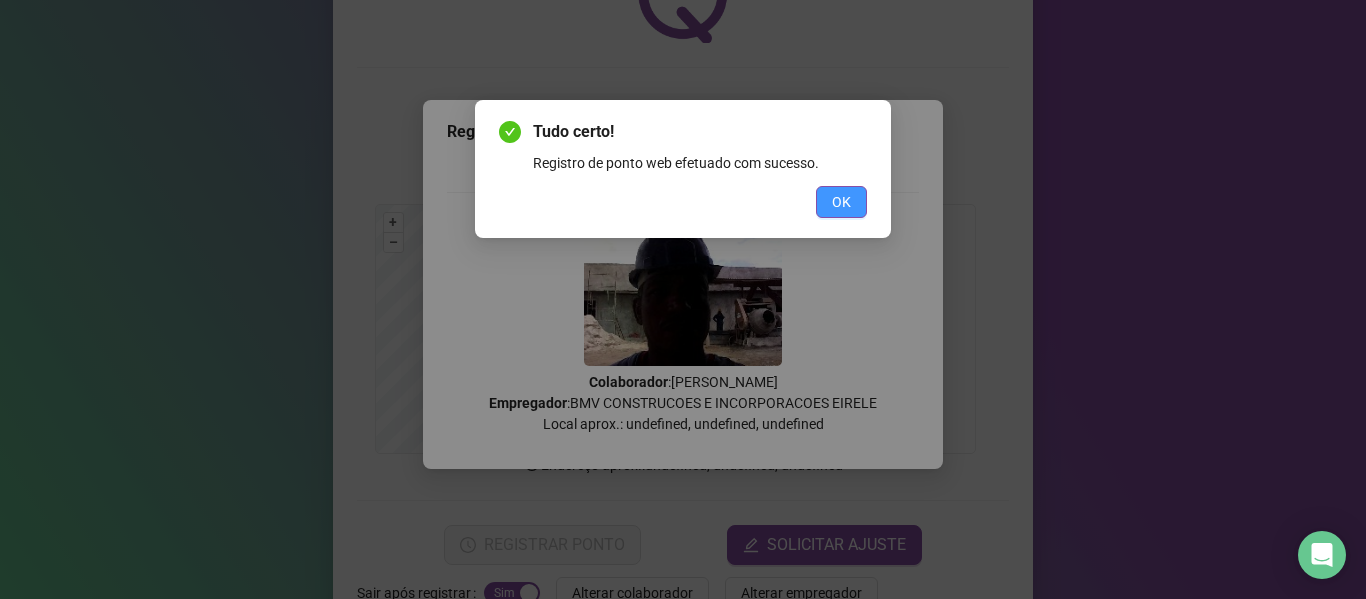 click on "OK" at bounding box center [841, 202] 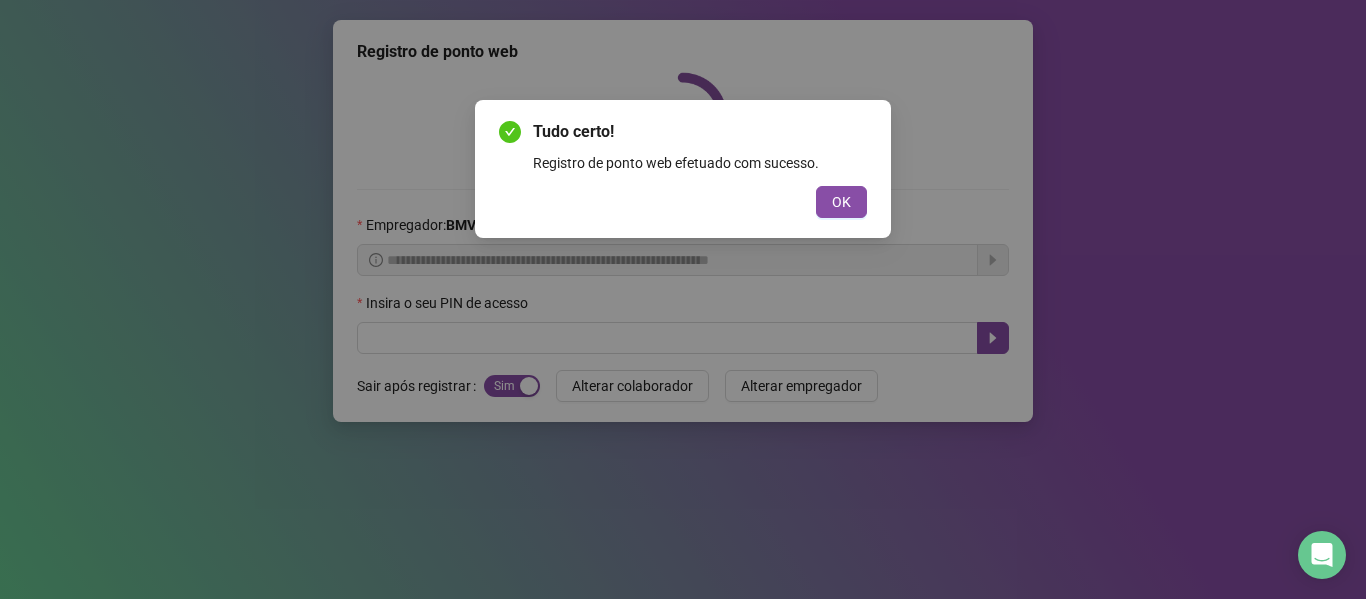 scroll, scrollTop: 0, scrollLeft: 0, axis: both 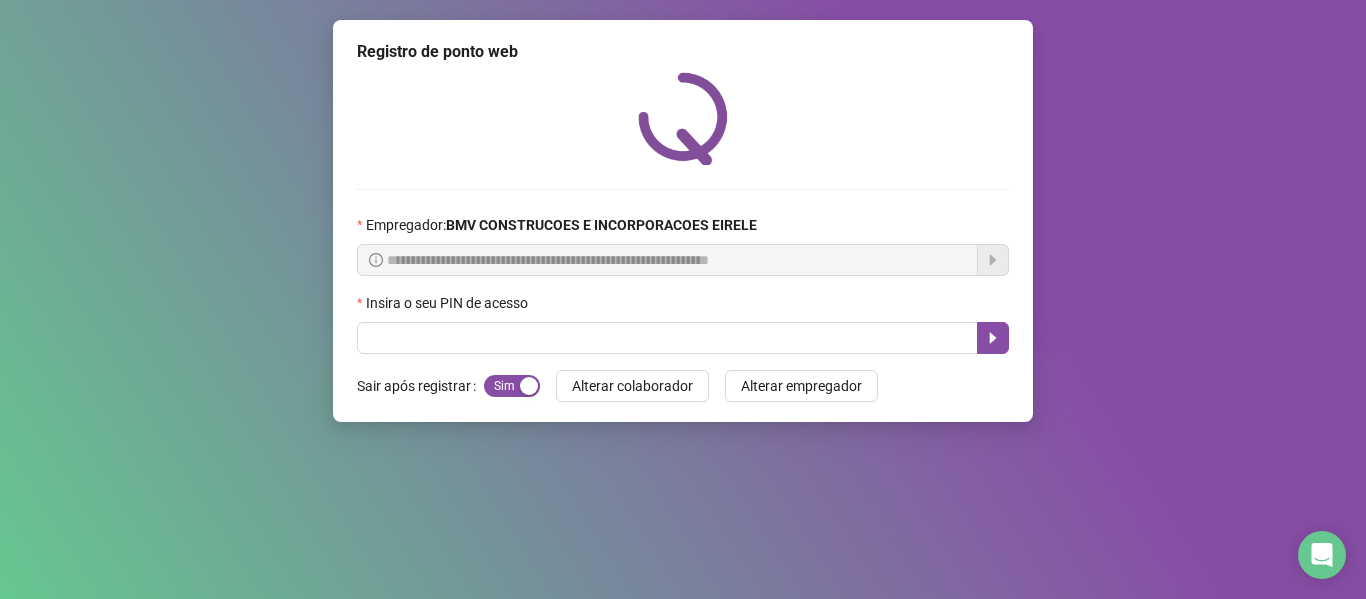 click on "**********" at bounding box center (683, 221) 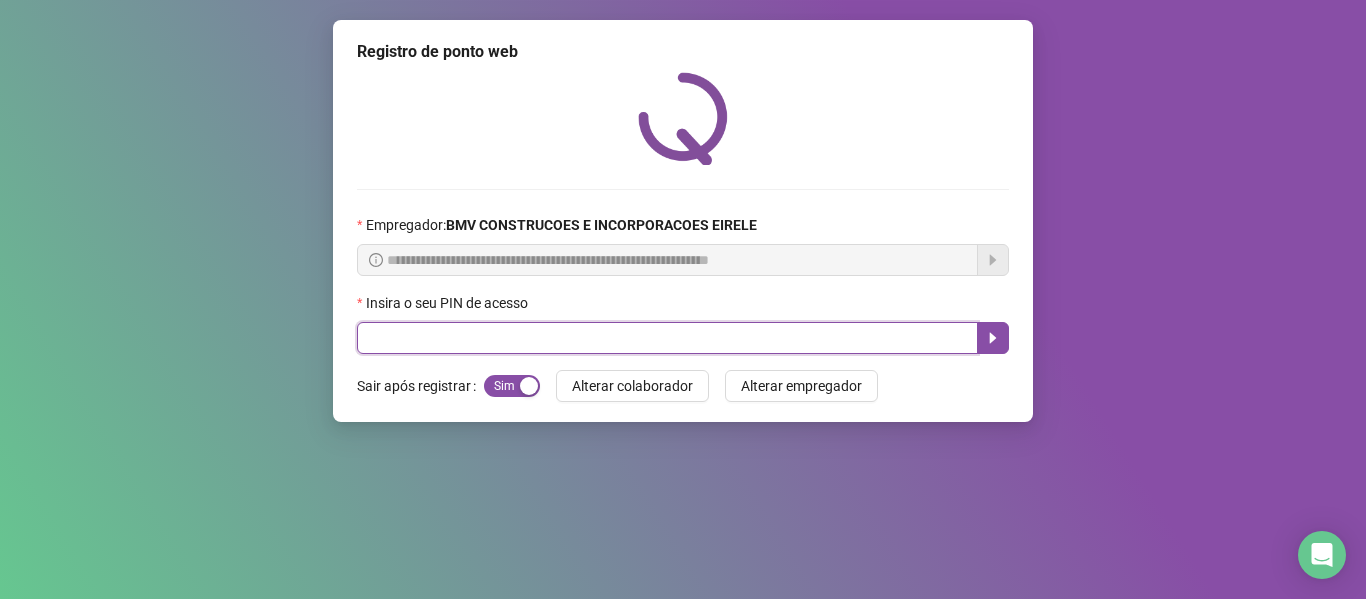 click at bounding box center (667, 338) 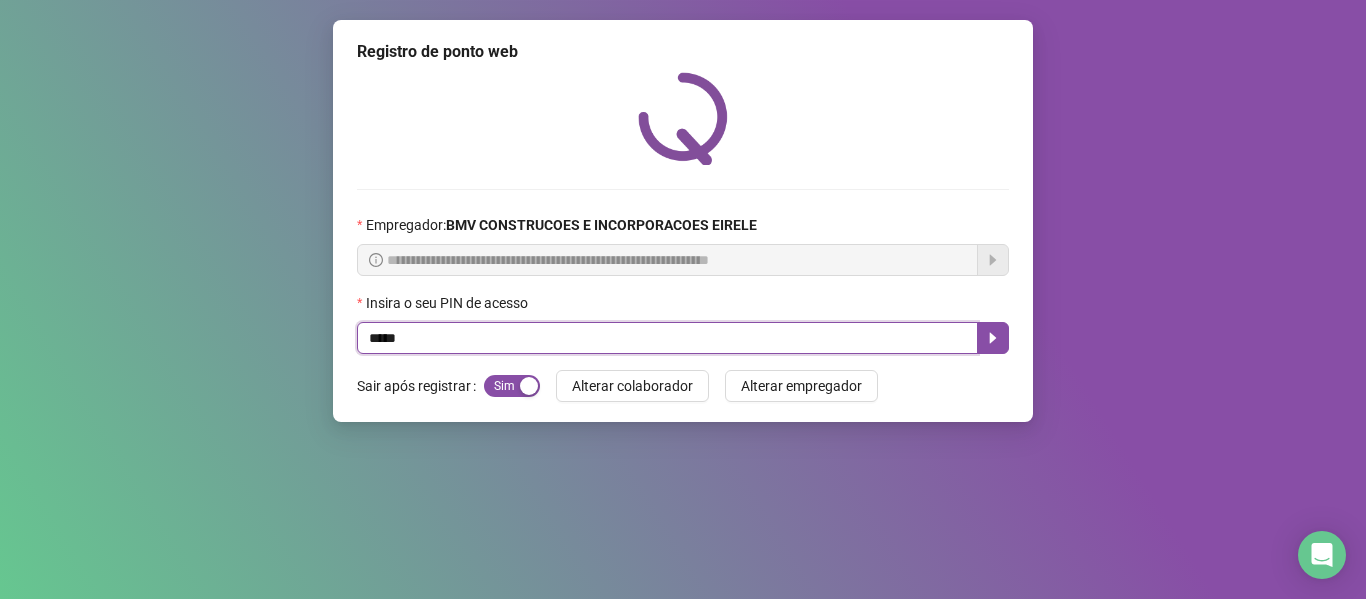 type on "*****" 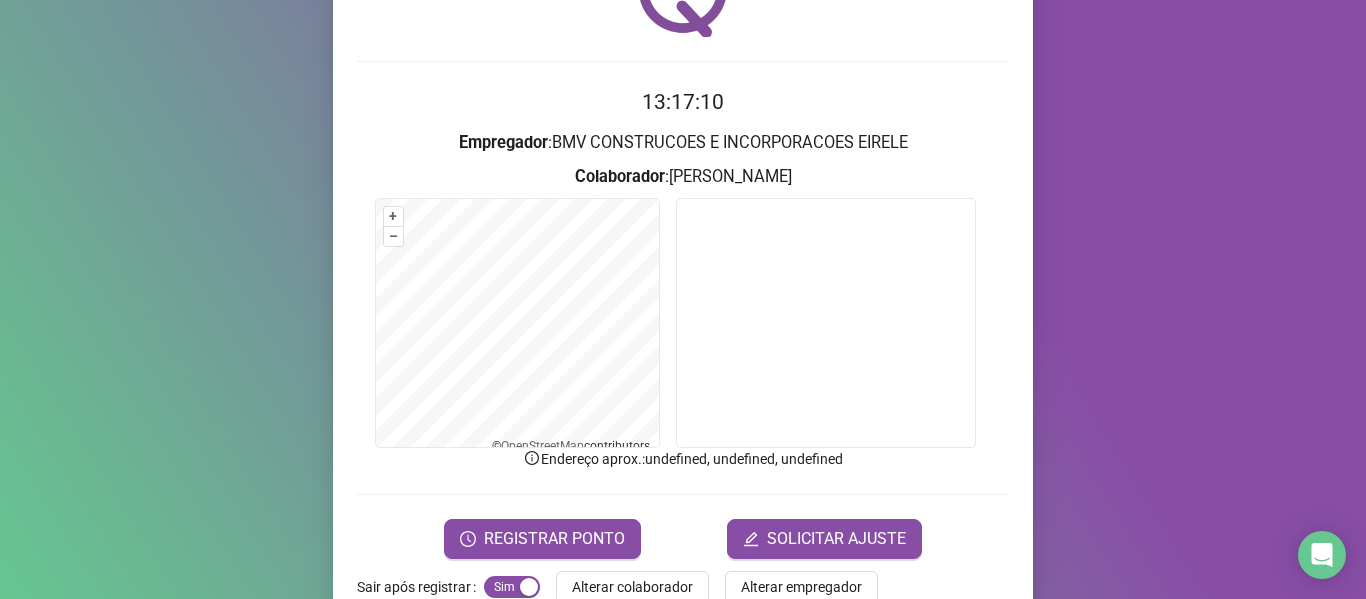 scroll, scrollTop: 176, scrollLeft: 0, axis: vertical 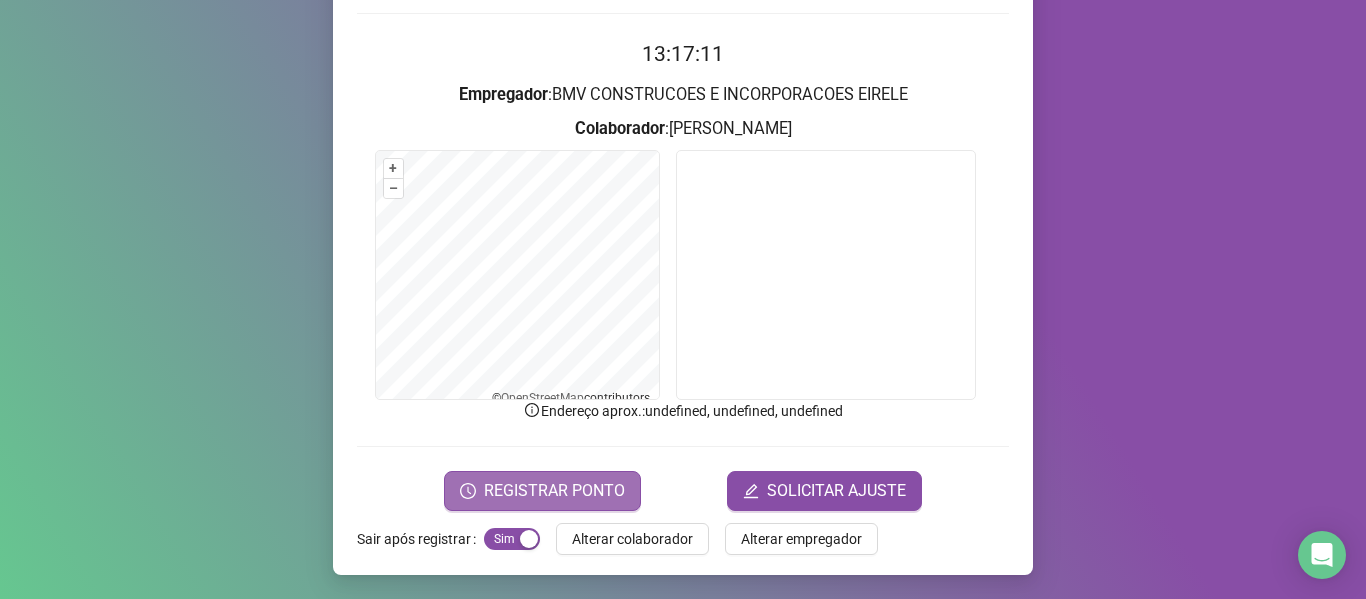click on "REGISTRAR PONTO" at bounding box center (554, 491) 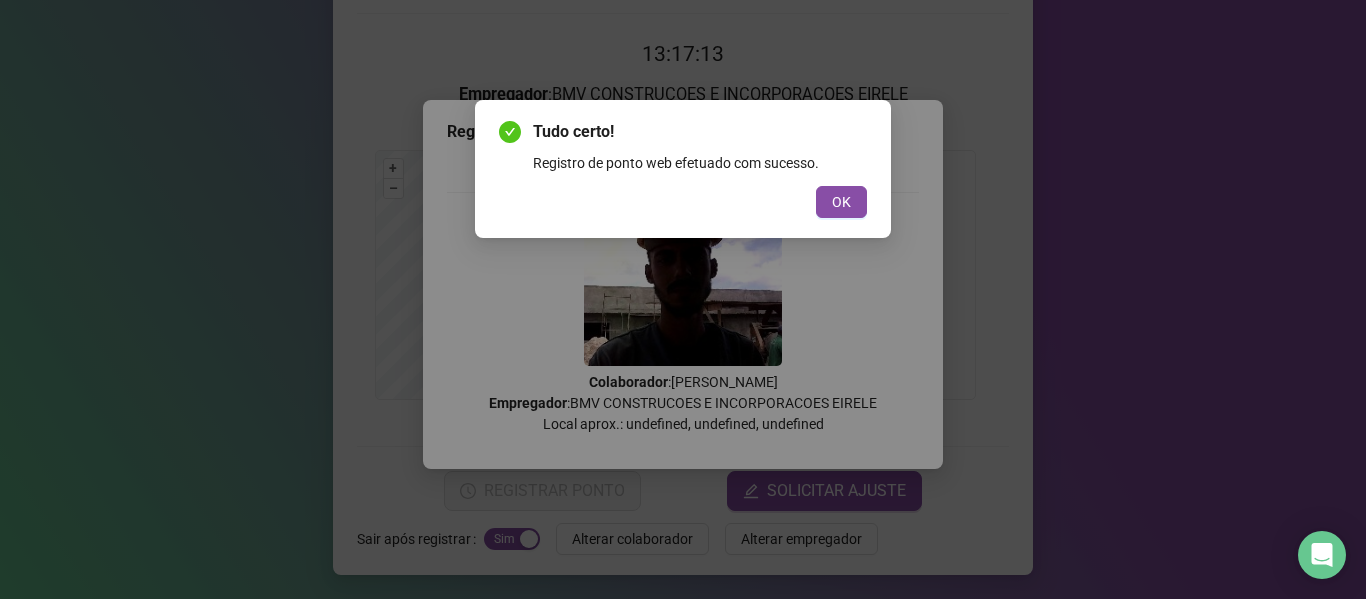 click on "OK" at bounding box center (683, 202) 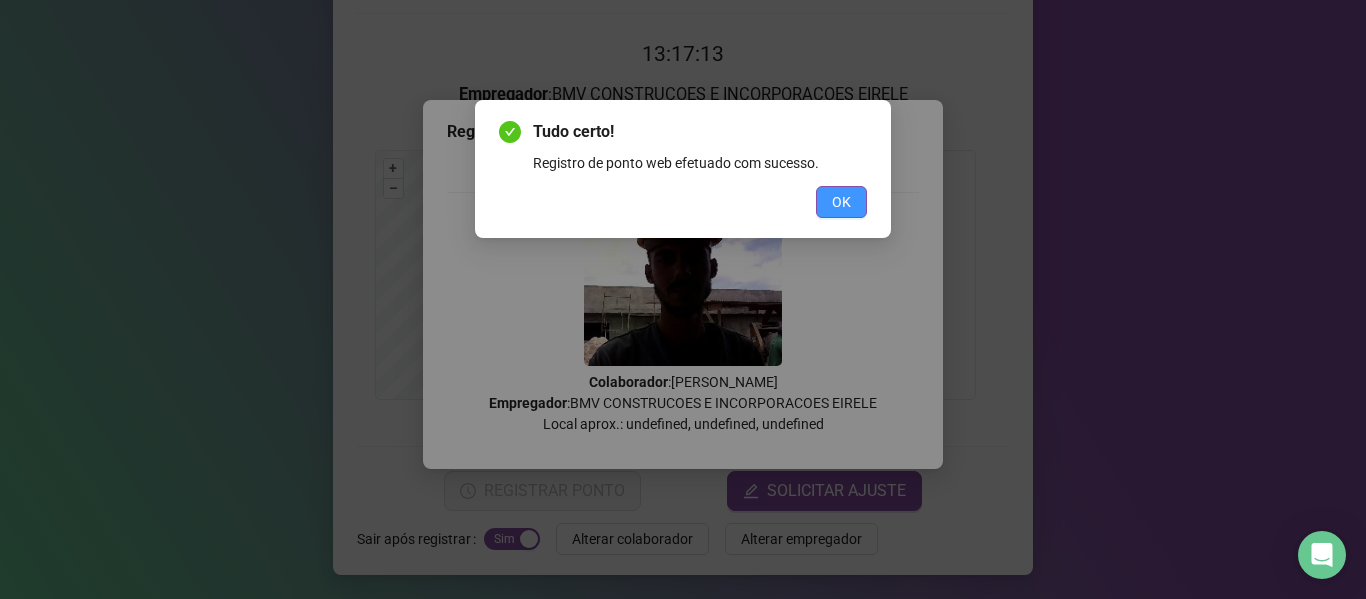 click on "OK" at bounding box center [841, 202] 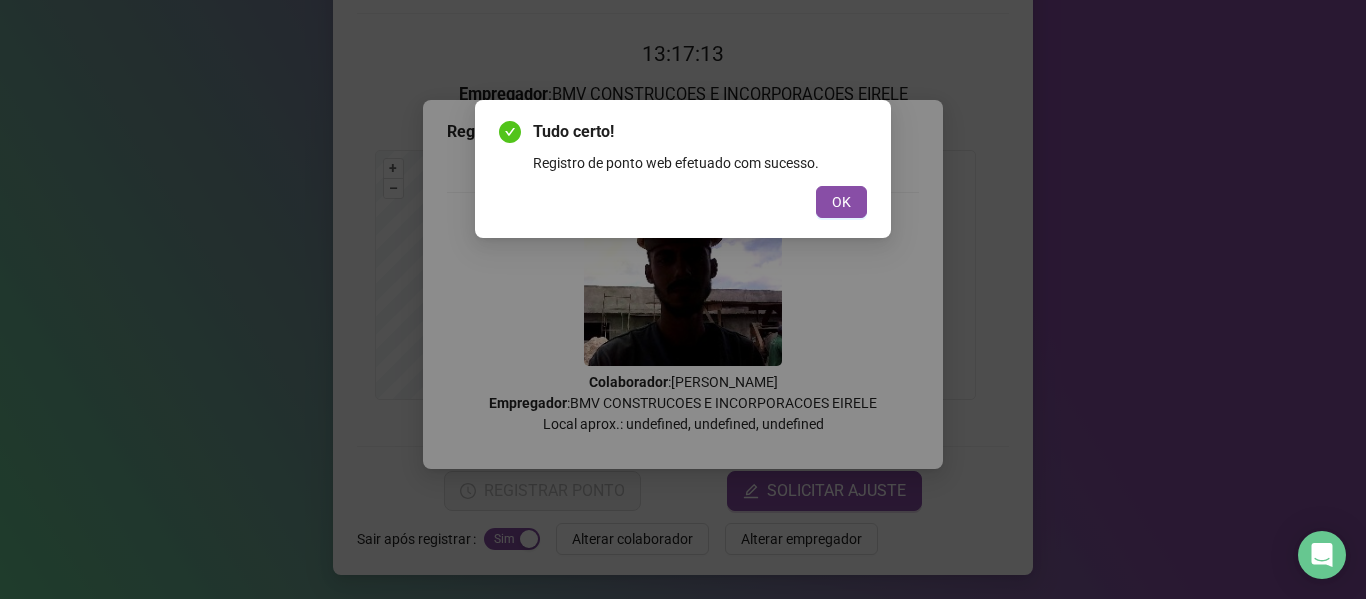 scroll, scrollTop: 0, scrollLeft: 0, axis: both 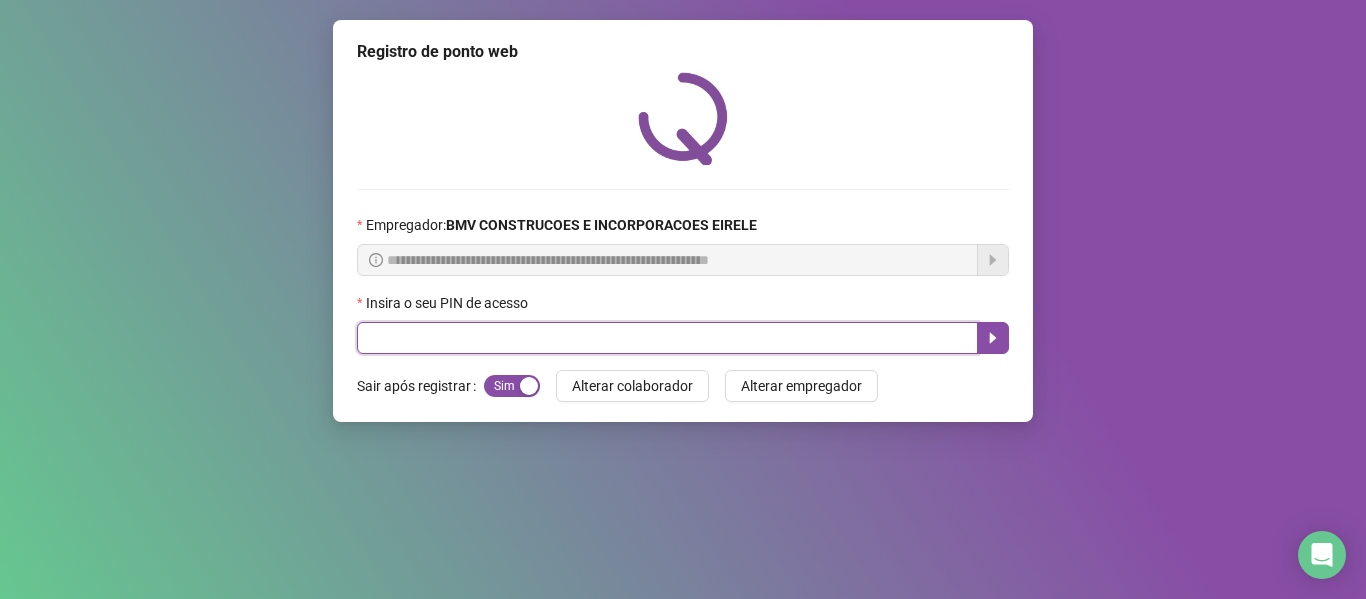 click at bounding box center (667, 338) 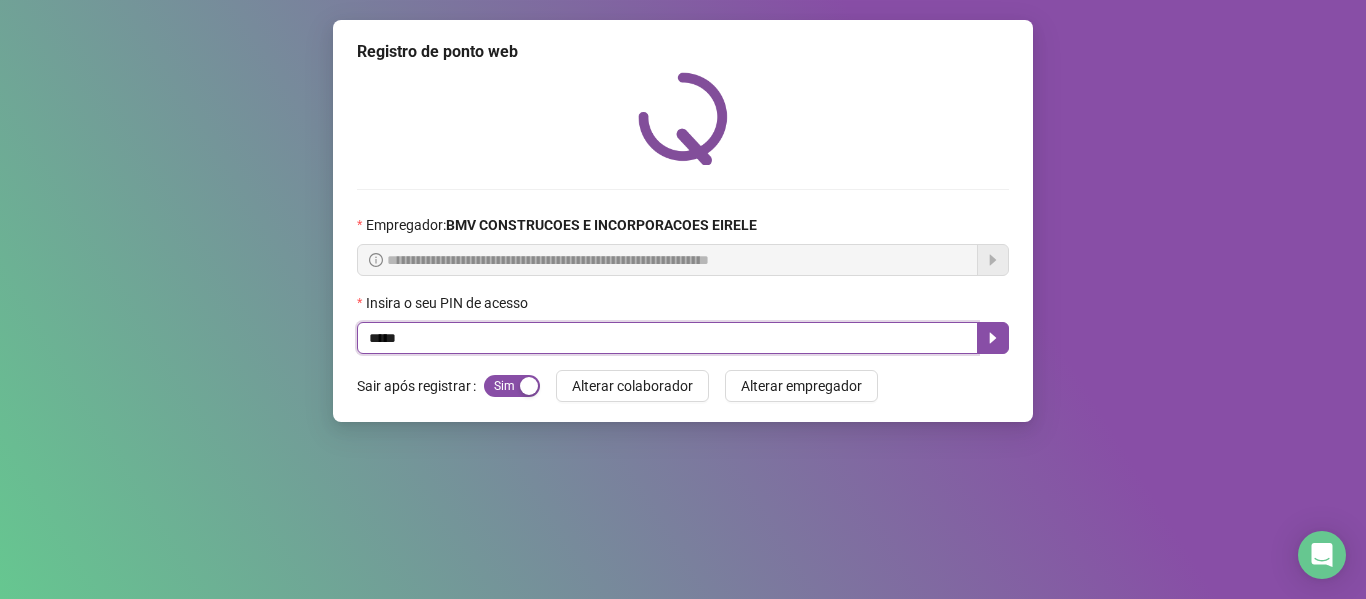 type on "*****" 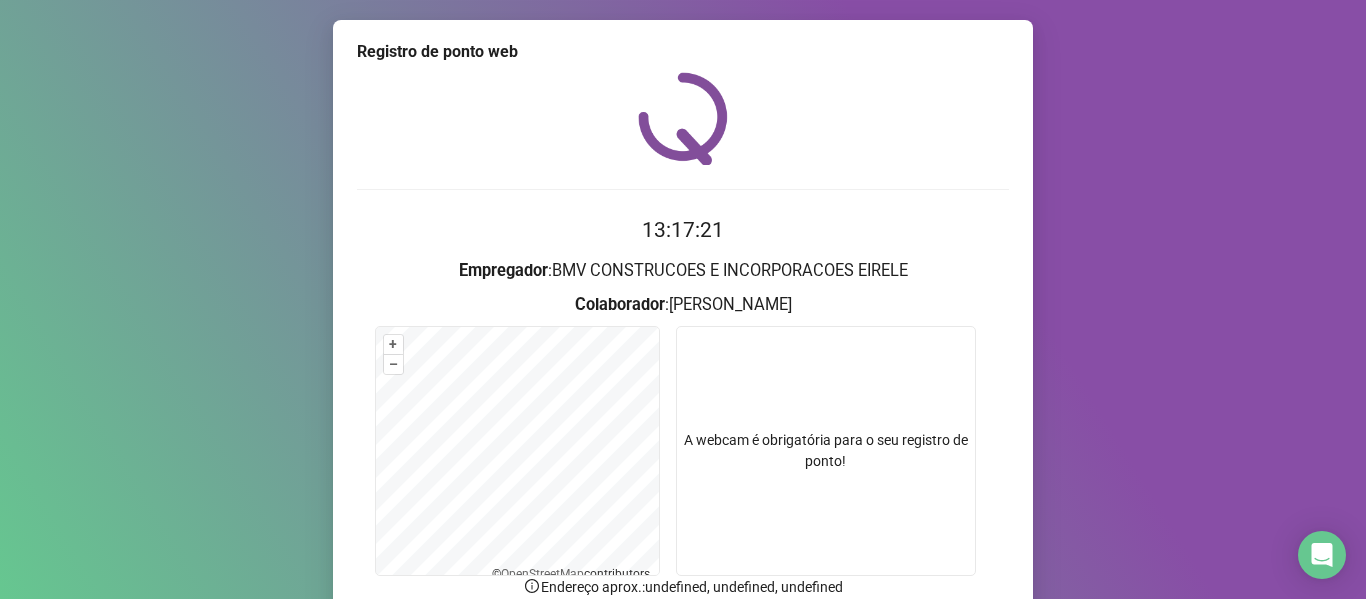 scroll, scrollTop: 176, scrollLeft: 0, axis: vertical 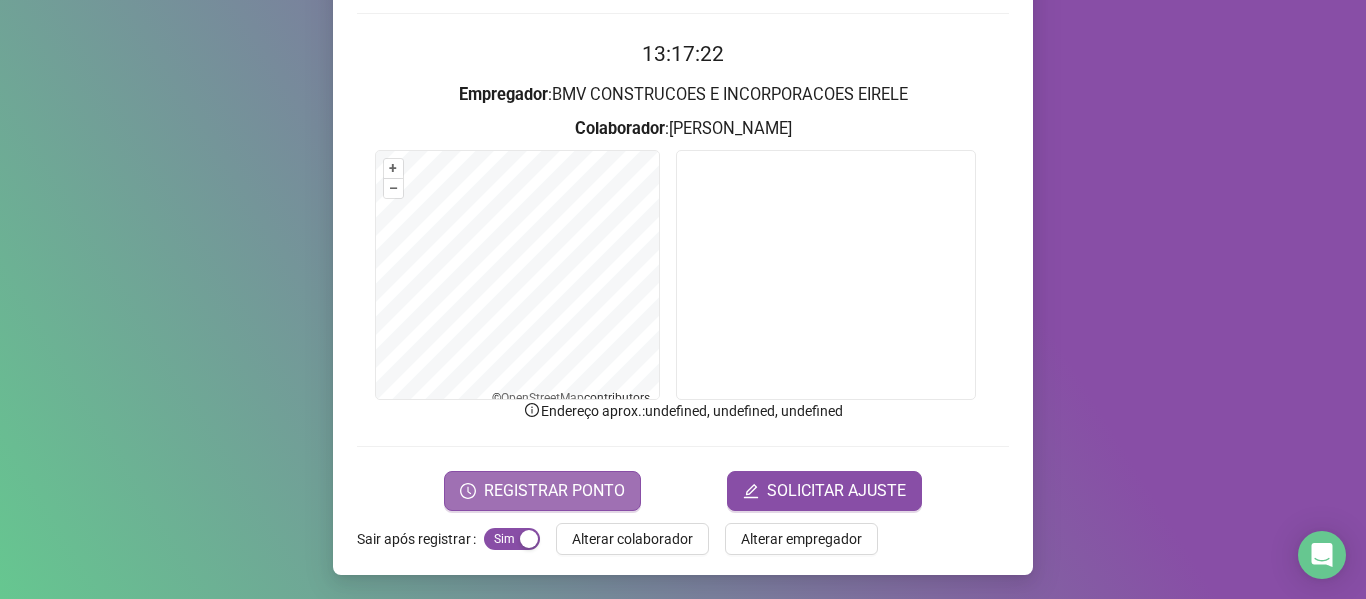 click on "REGISTRAR PONTO" at bounding box center (554, 491) 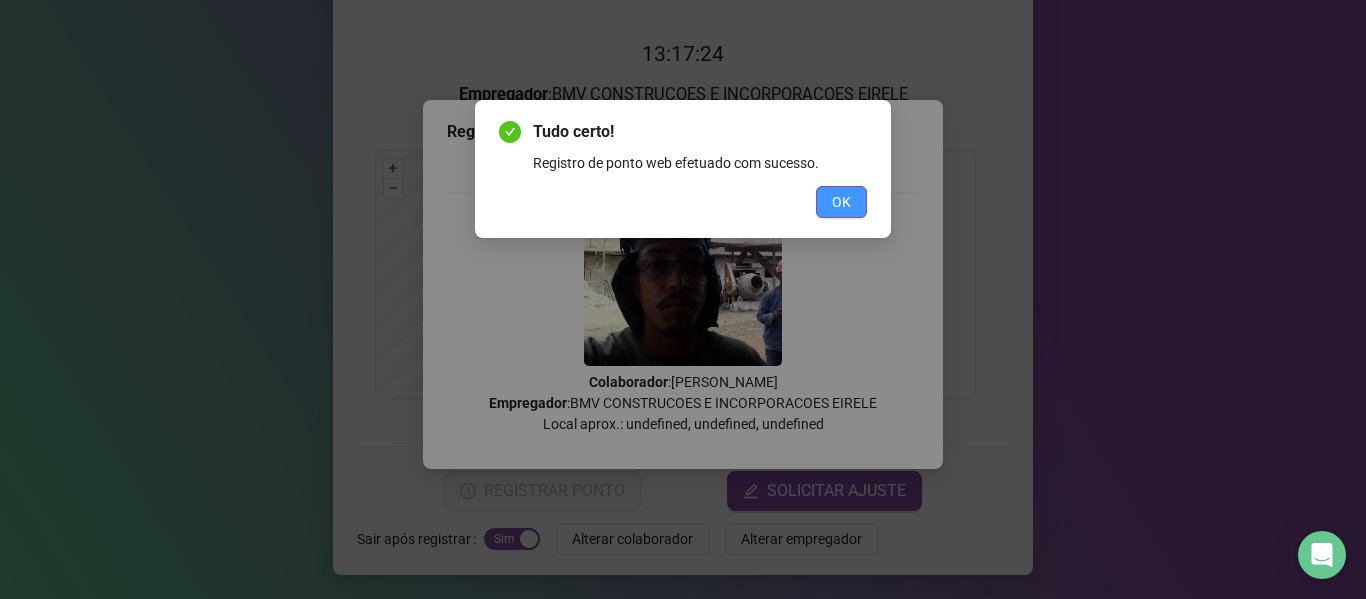 click on "OK" at bounding box center (841, 202) 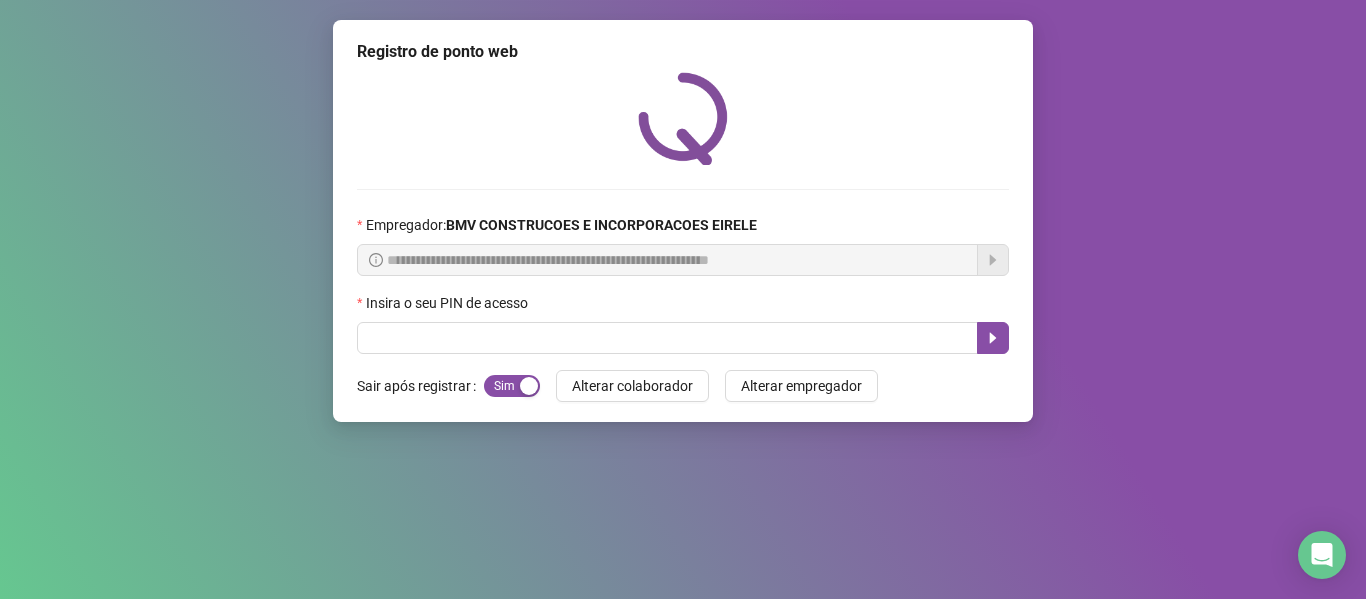 scroll, scrollTop: 0, scrollLeft: 0, axis: both 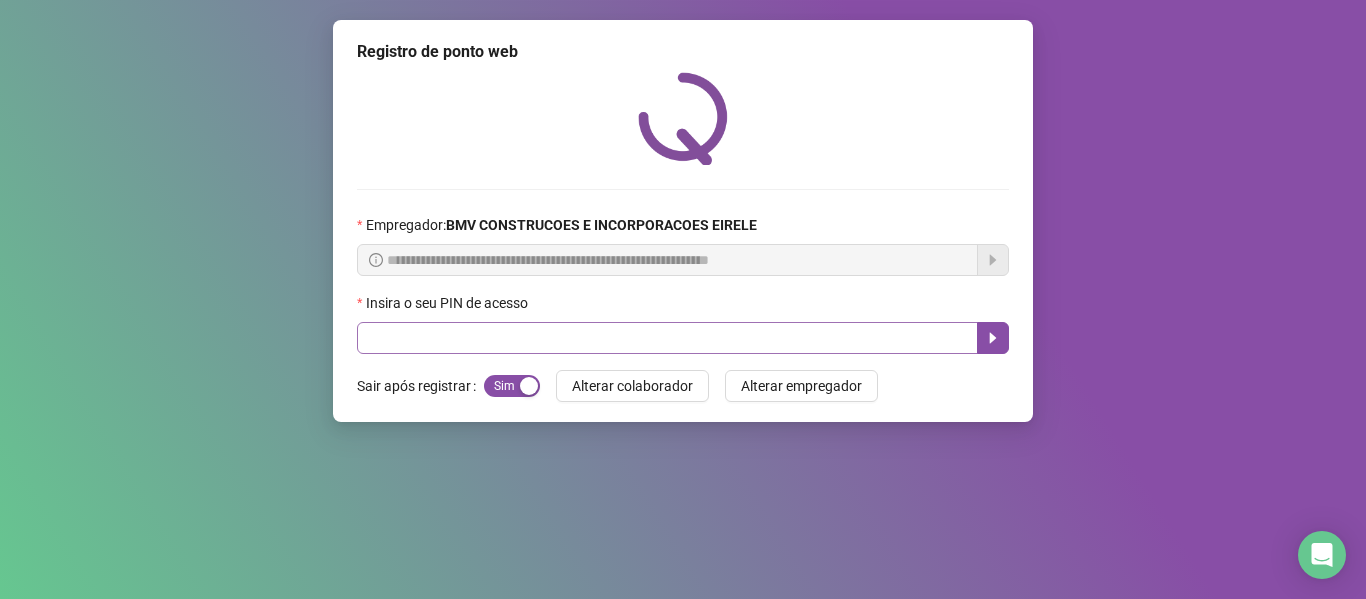 drag, startPoint x: 524, startPoint y: 324, endPoint x: 514, endPoint y: 343, distance: 21.470911 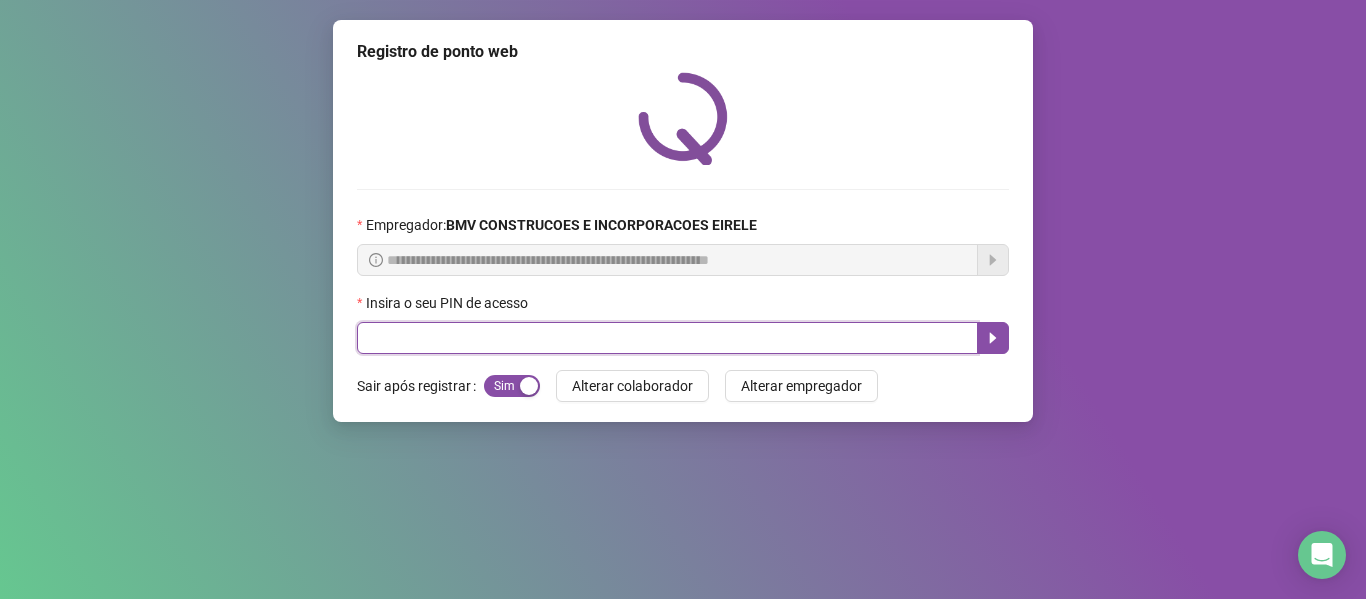 click at bounding box center [667, 338] 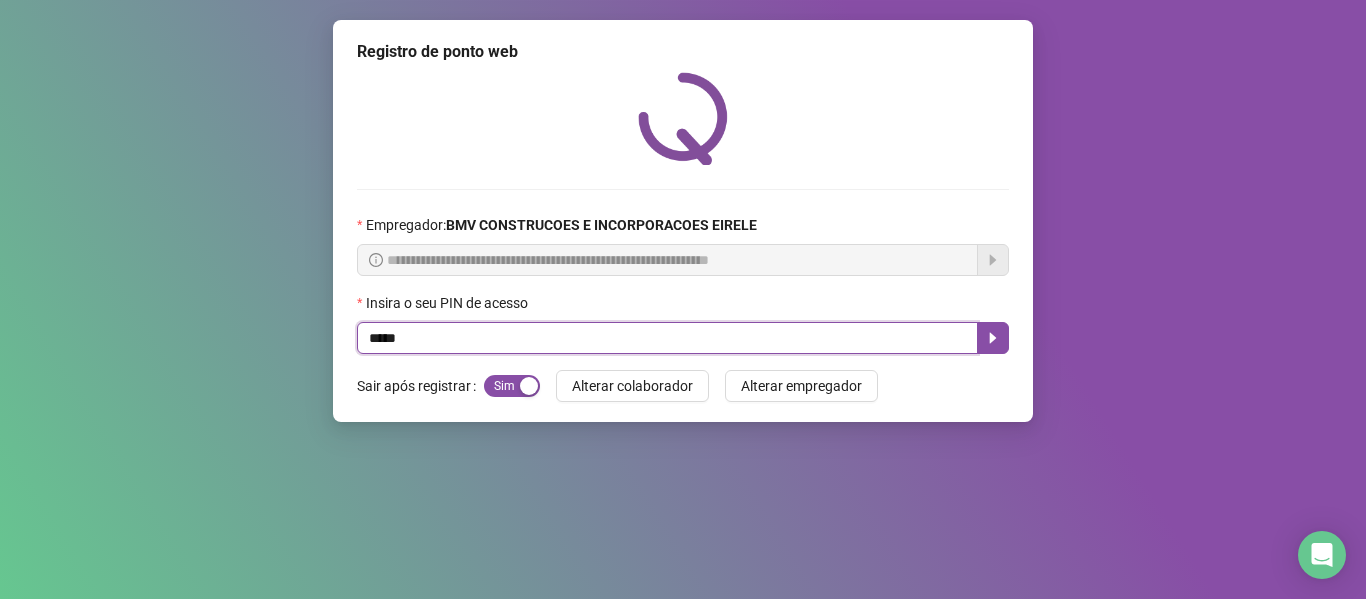 type on "*****" 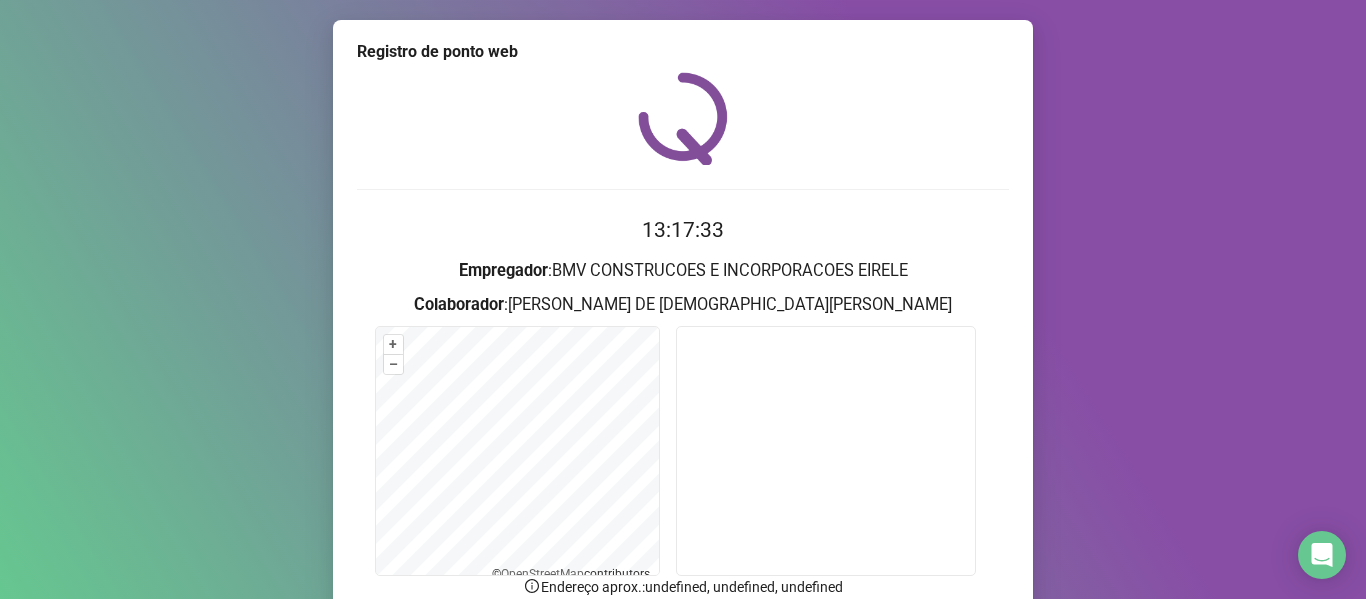 scroll, scrollTop: 176, scrollLeft: 0, axis: vertical 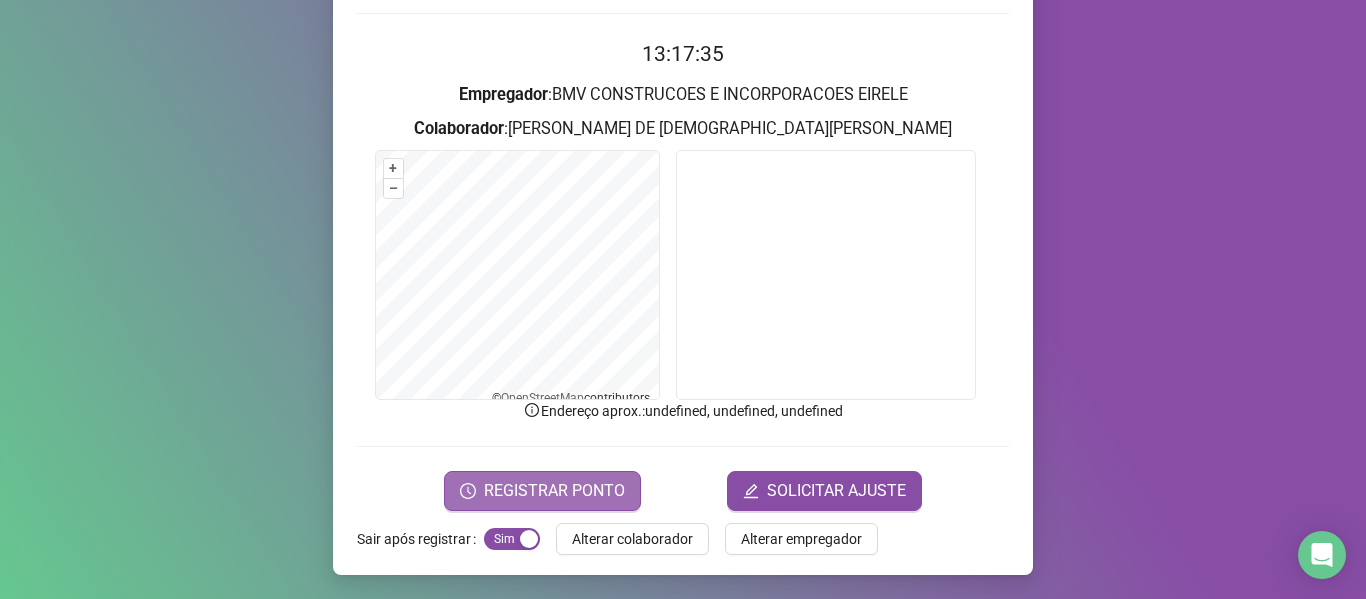 click on "REGISTRAR PONTO" at bounding box center [554, 491] 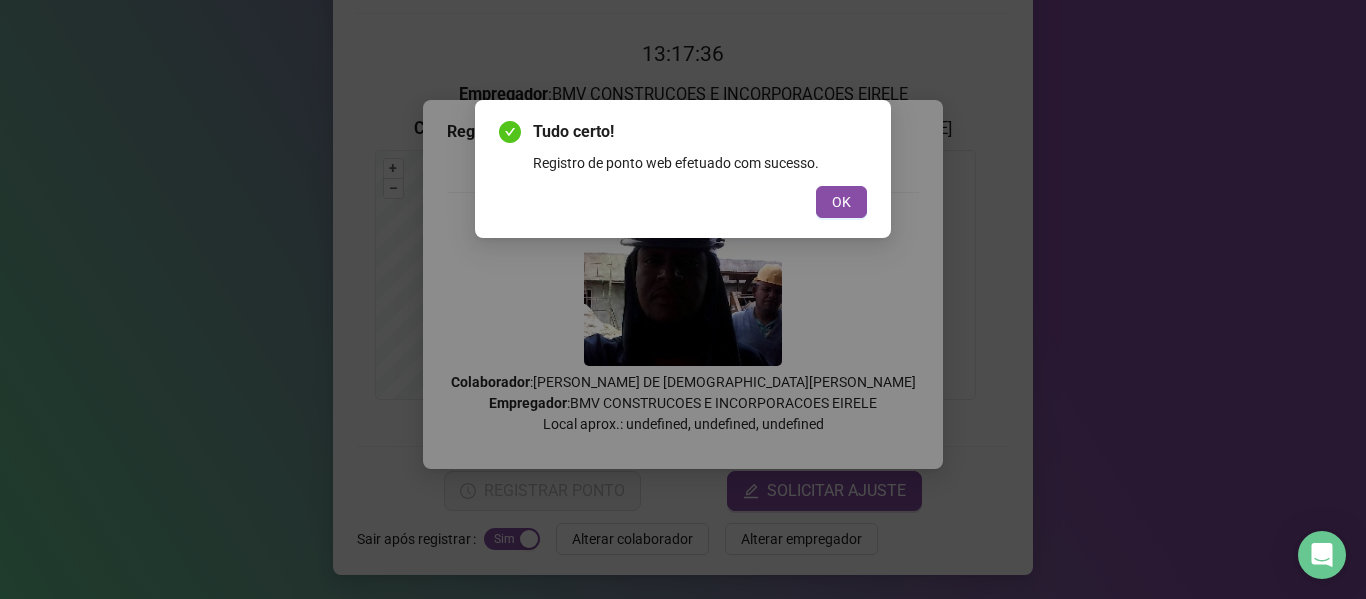 click on "Tudo certo! Registro de ponto web efetuado com sucesso. OK" at bounding box center (683, 169) 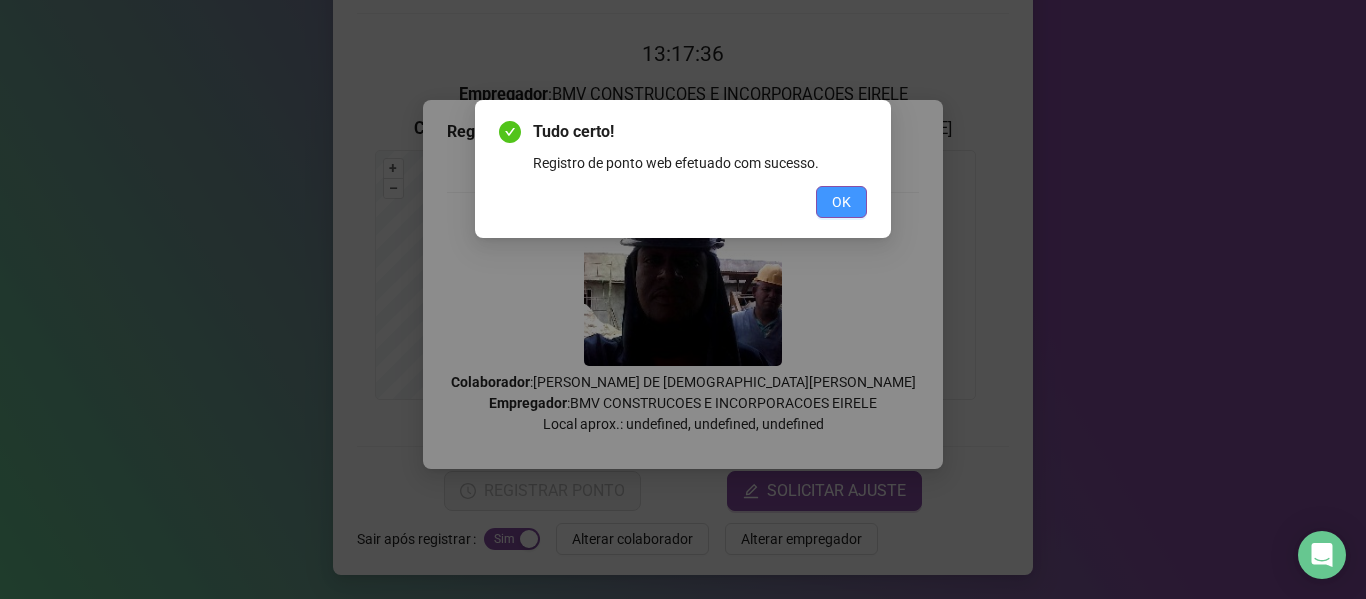 click on "OK" at bounding box center [841, 202] 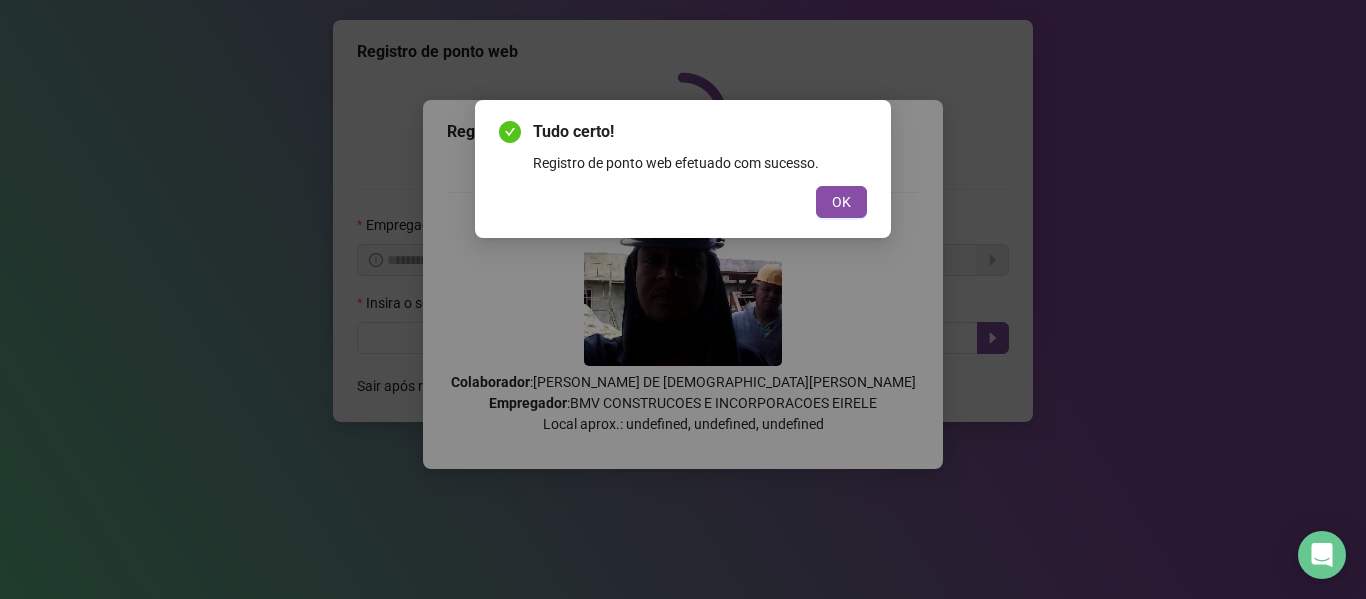 scroll, scrollTop: 0, scrollLeft: 0, axis: both 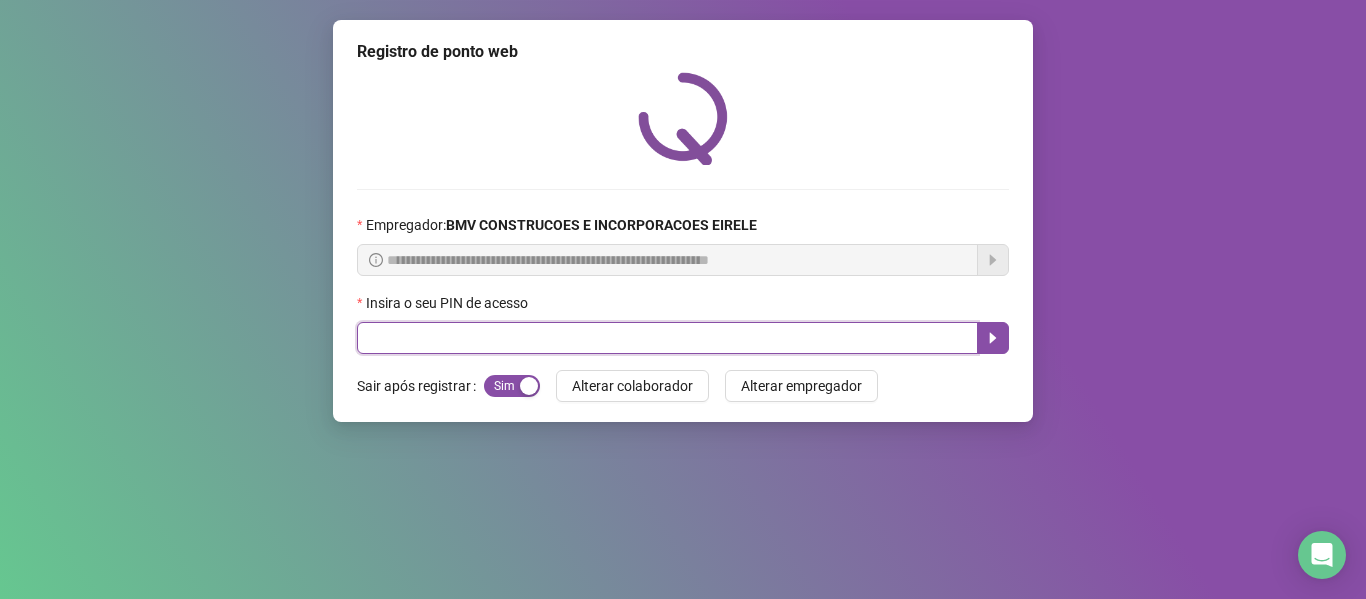 click at bounding box center (667, 338) 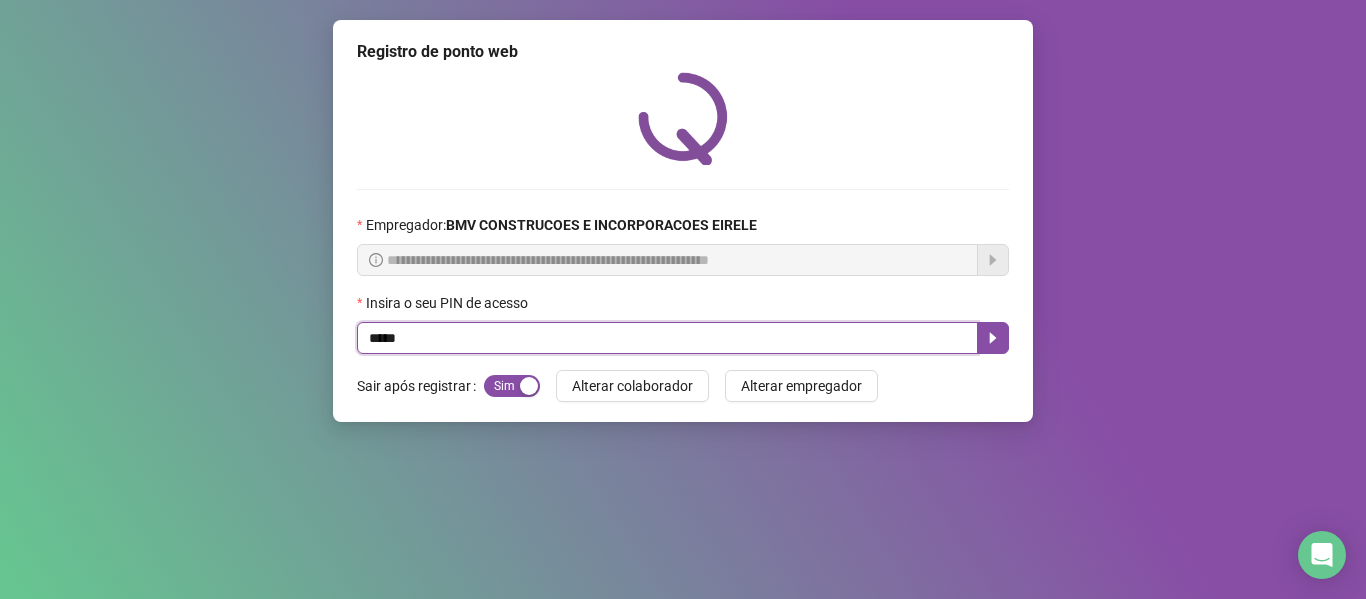 type on "*****" 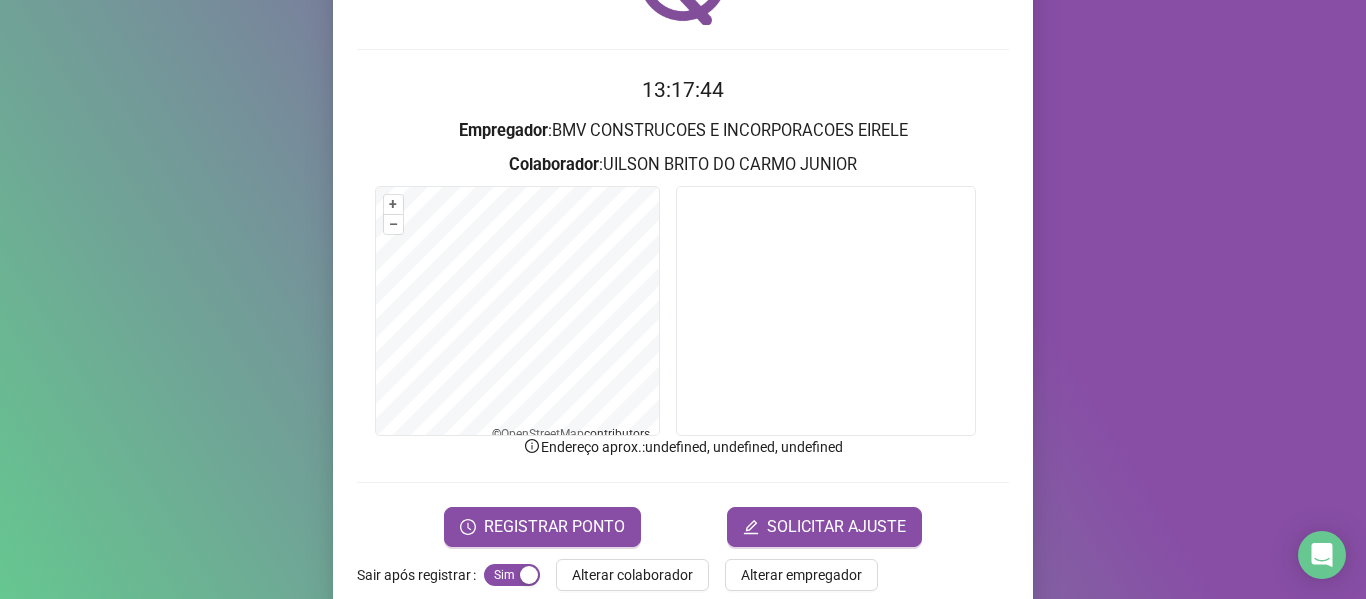 scroll, scrollTop: 176, scrollLeft: 0, axis: vertical 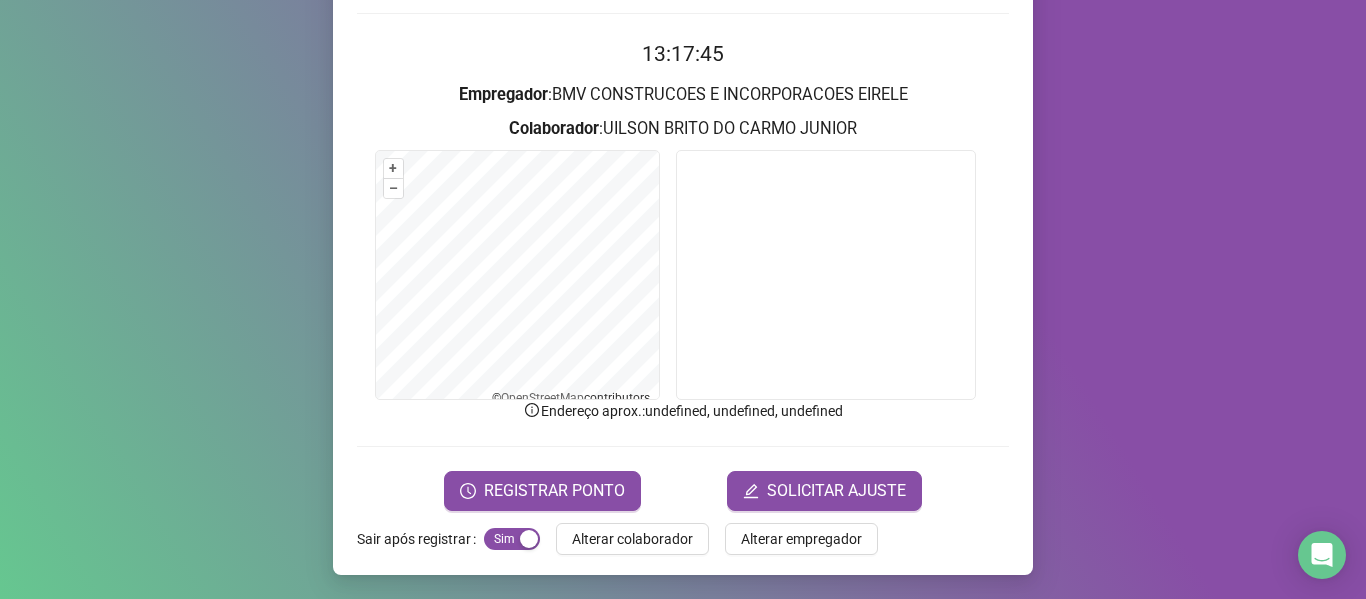 click on "Registro de ponto web 13:17:45 Empregador :  BMV CONSTRUCOES E INCORPORACOES EIRELE  Colaborador :  UILSON BRITO DO CARMO JUNIOR + – ⇧ › ©  OpenStreetMap  contributors. Endereço aprox. :  undefined, undefined, undefined REGISTRAR PONTO SOLICITAR AJUSTE Sair após registrar Sim Não Alterar colaborador Alterar empregador" at bounding box center (683, 209) 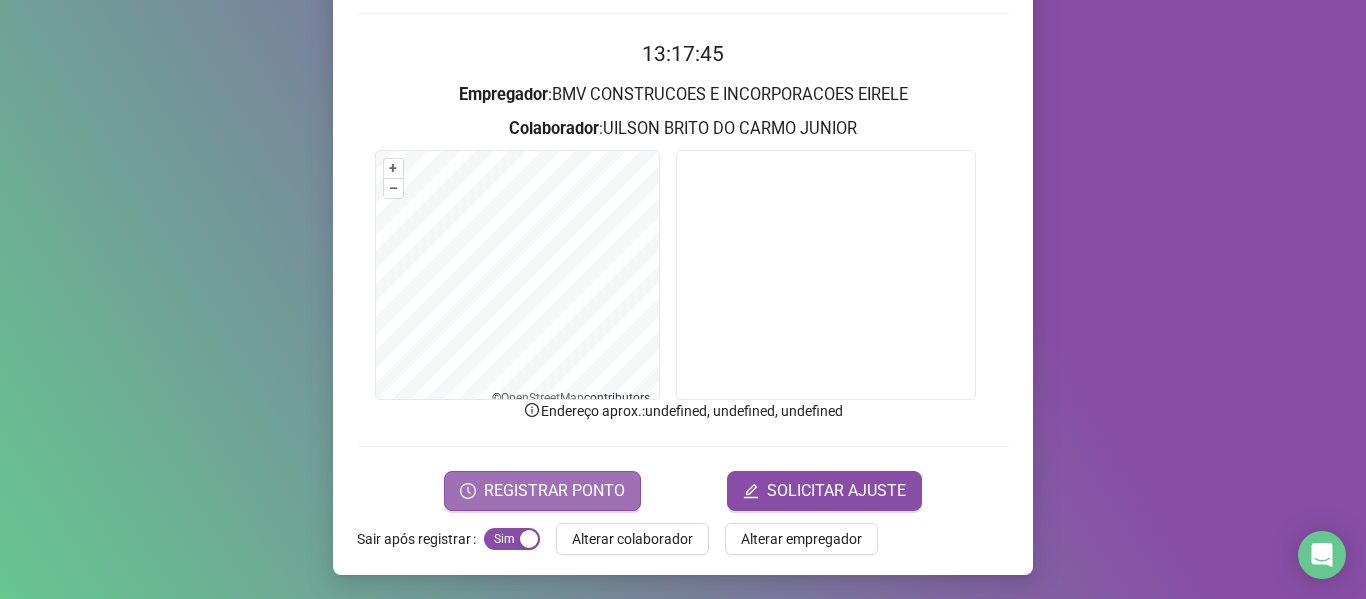 click on "REGISTRAR PONTO" at bounding box center [542, 491] 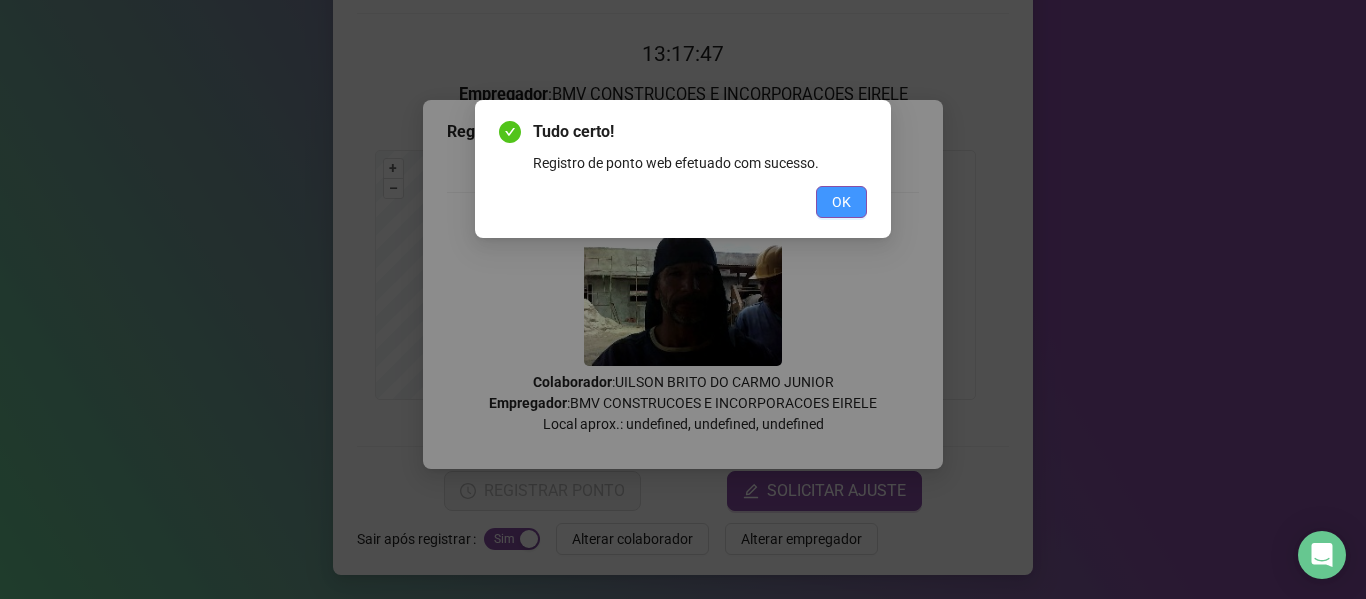 click on "OK" at bounding box center (841, 202) 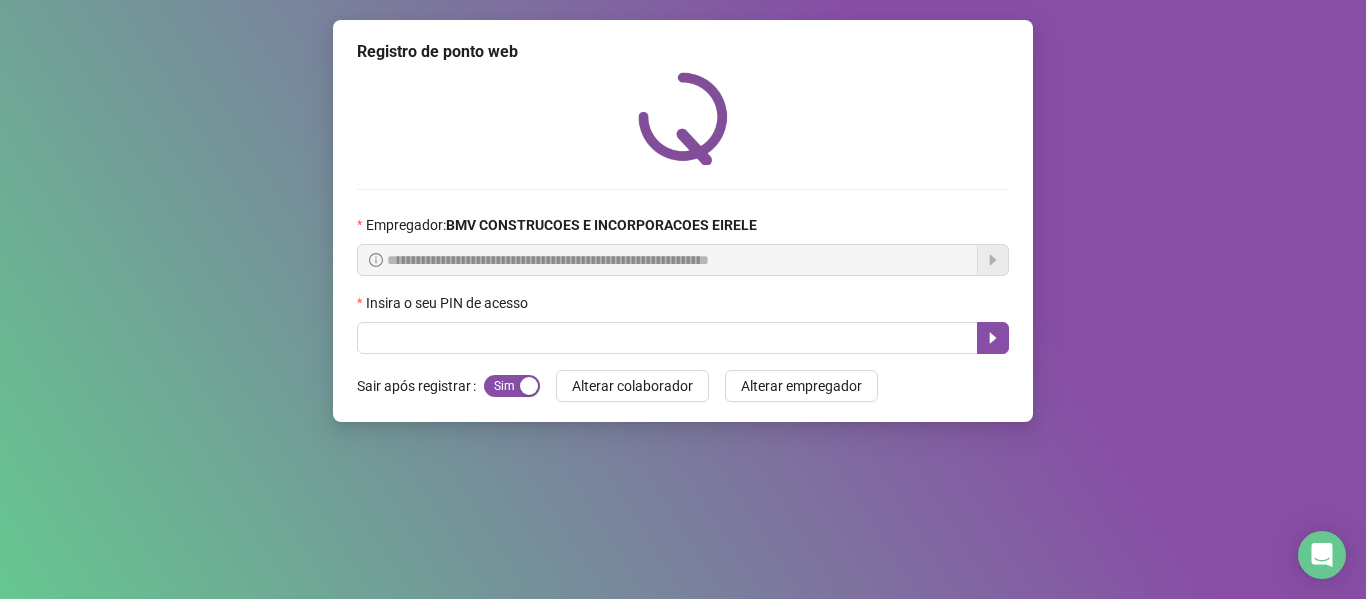scroll, scrollTop: 0, scrollLeft: 0, axis: both 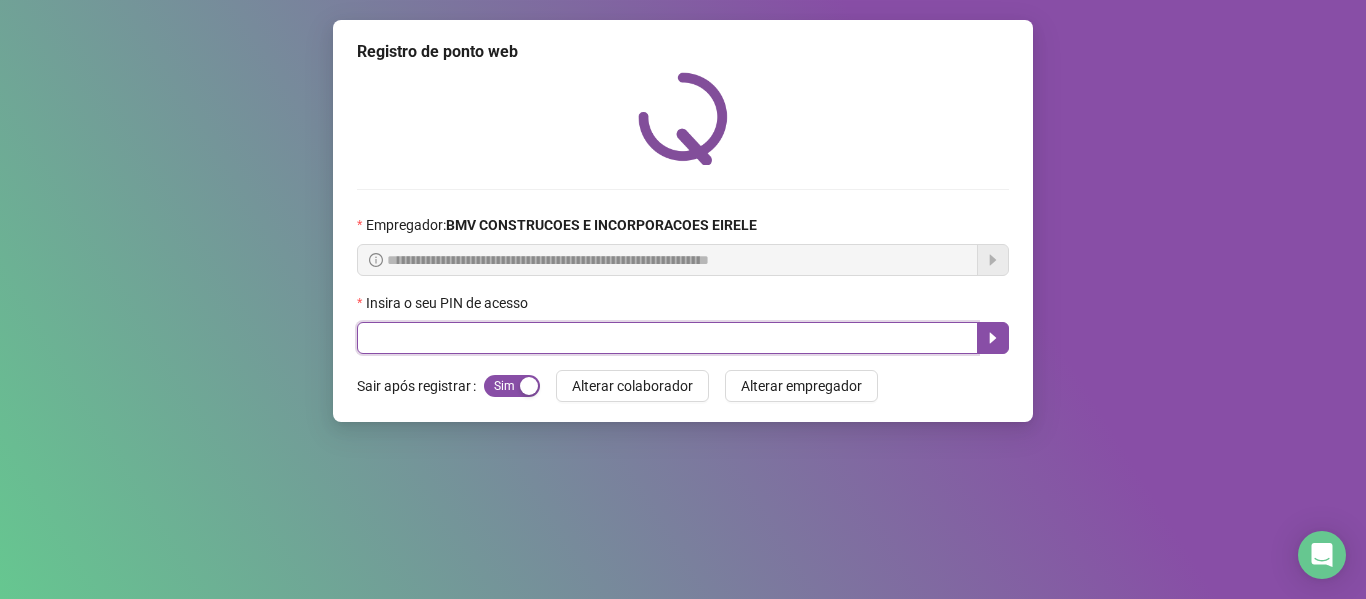 click at bounding box center [667, 338] 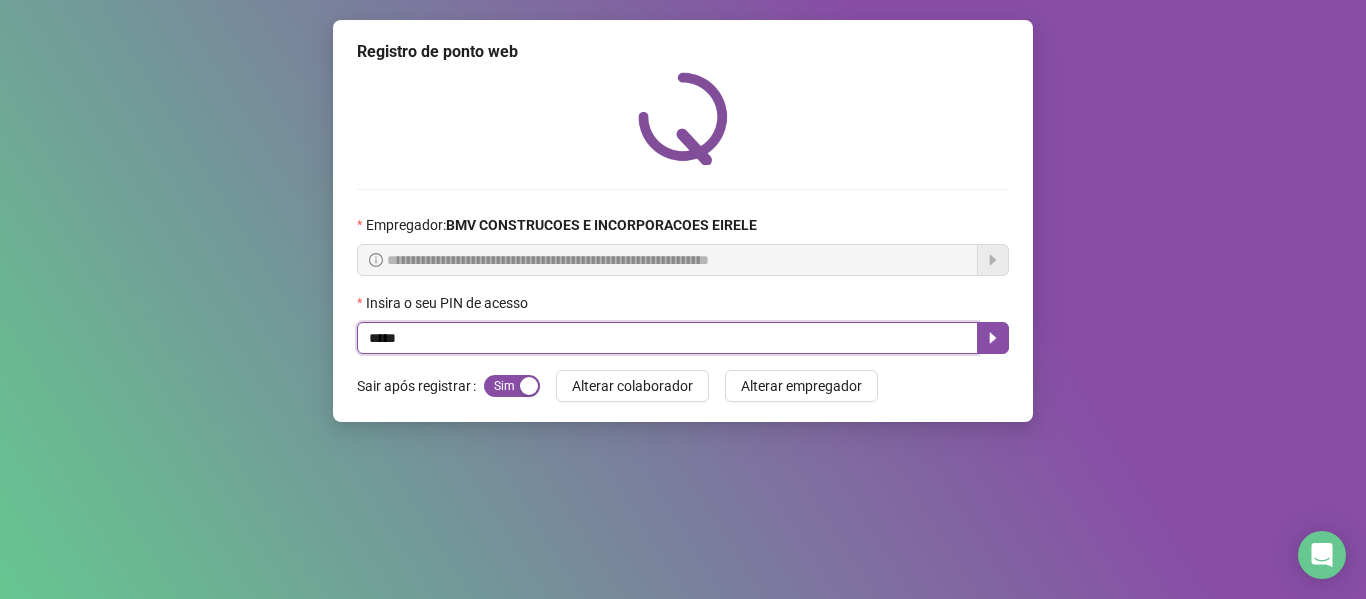 type on "*****" 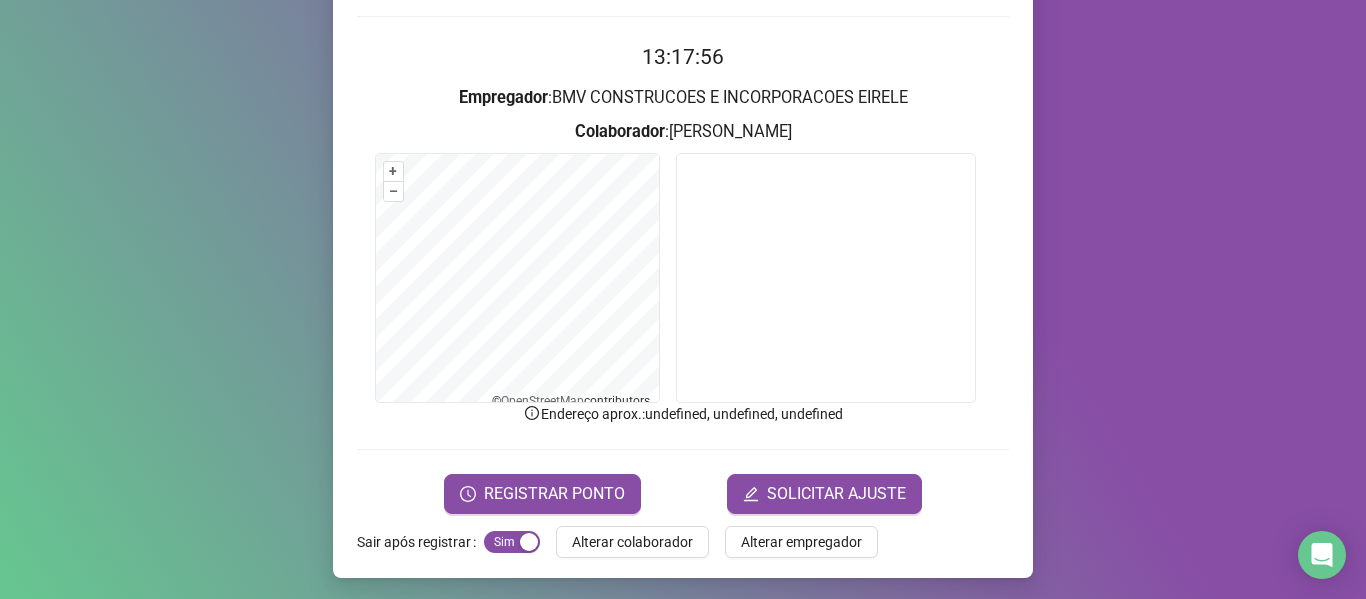 scroll, scrollTop: 176, scrollLeft: 0, axis: vertical 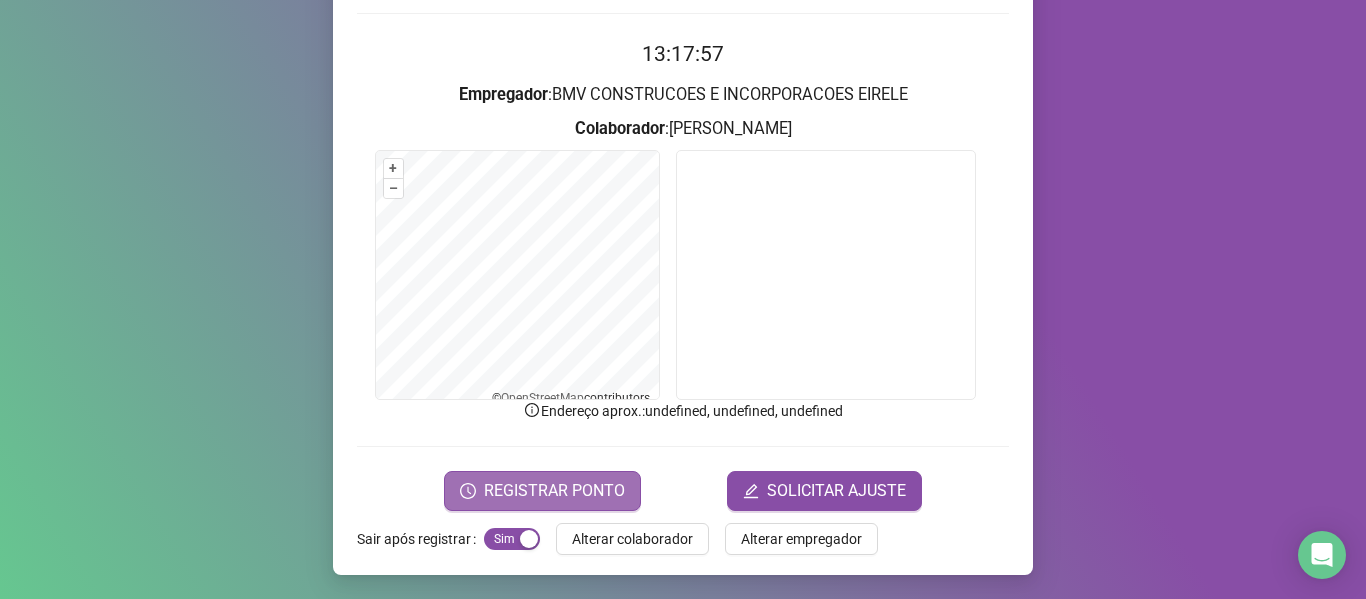 click on "REGISTRAR PONTO" at bounding box center (554, 491) 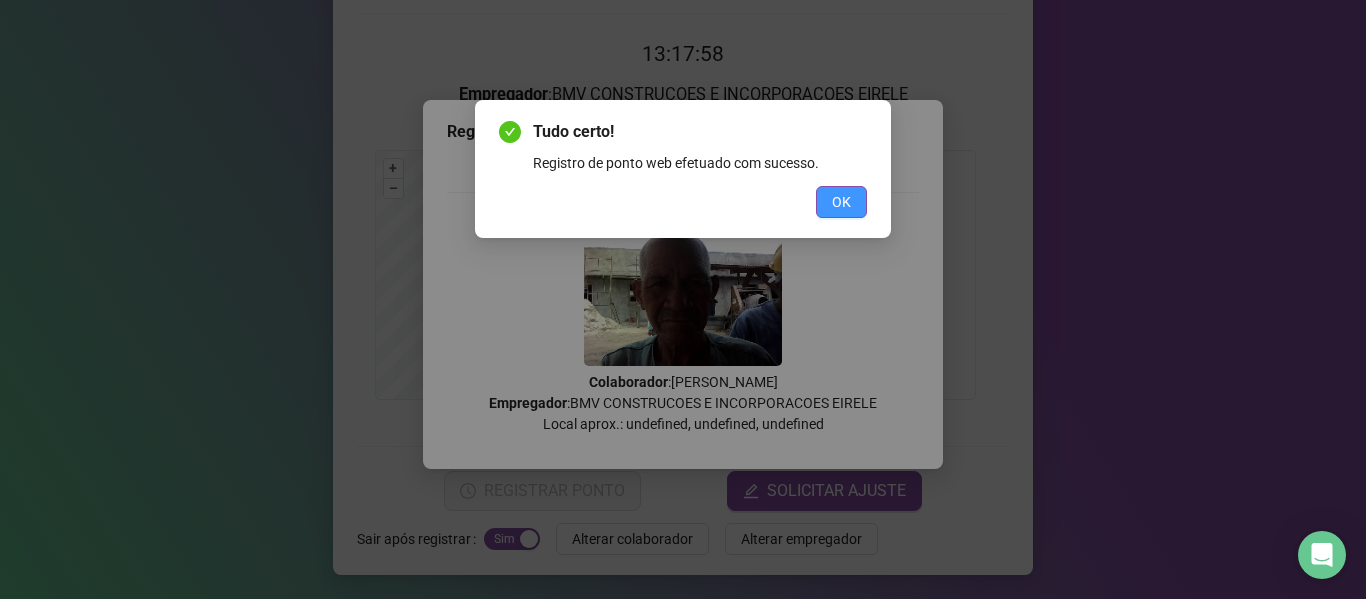 click on "Tudo certo! Registro de ponto web efetuado com sucesso. OK" at bounding box center (683, 169) 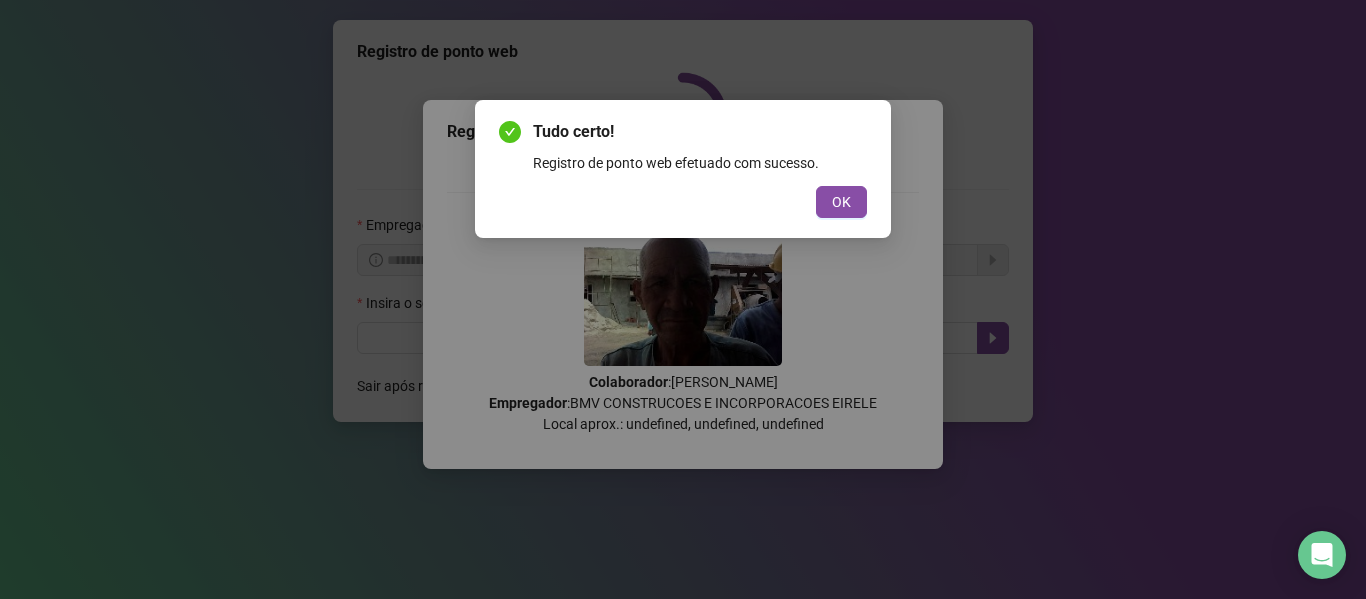 scroll, scrollTop: 0, scrollLeft: 0, axis: both 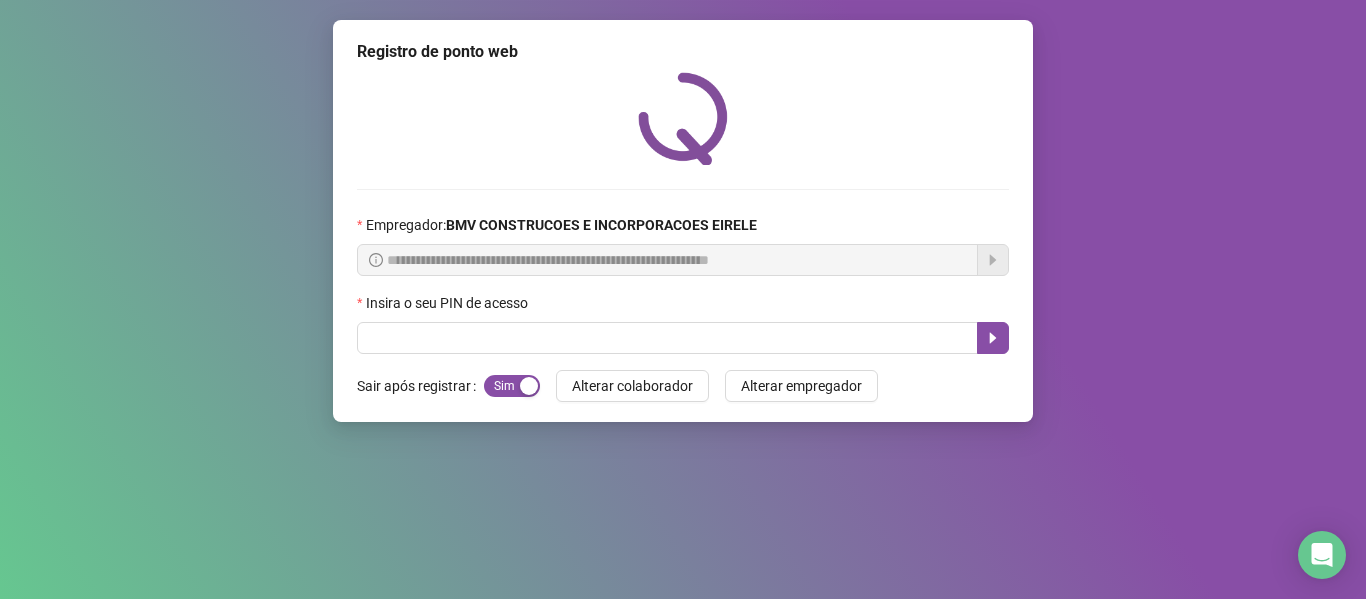 click on "Insira o seu PIN de acesso" at bounding box center (449, 303) 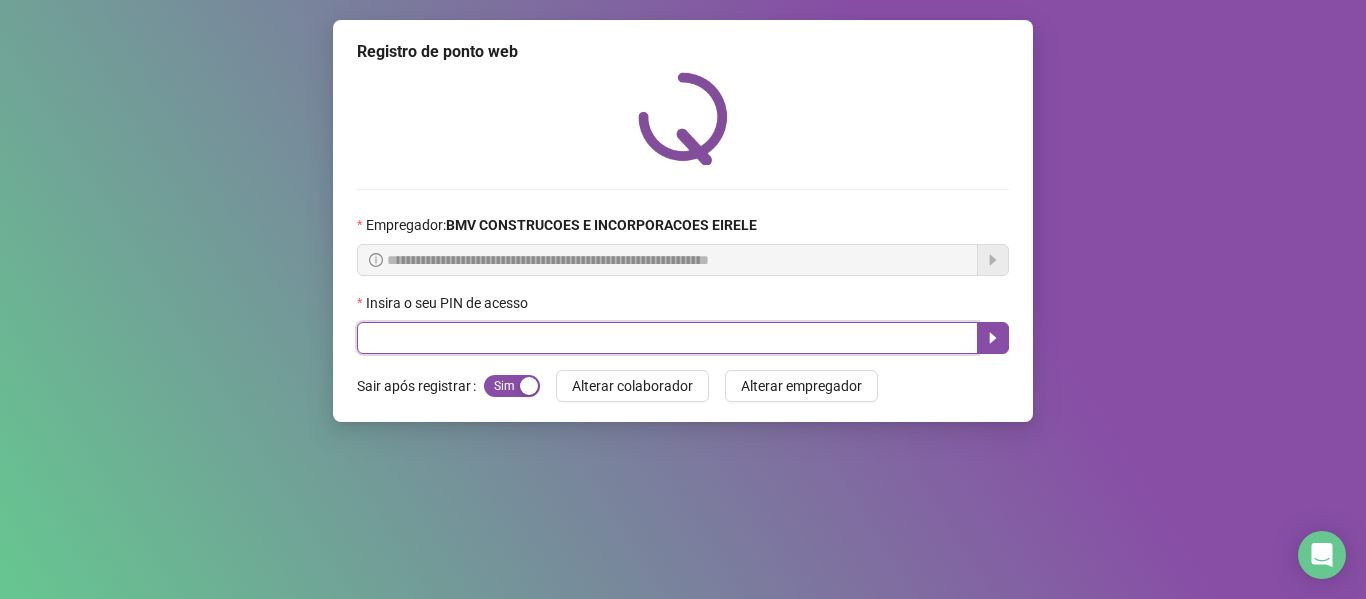 click at bounding box center (667, 338) 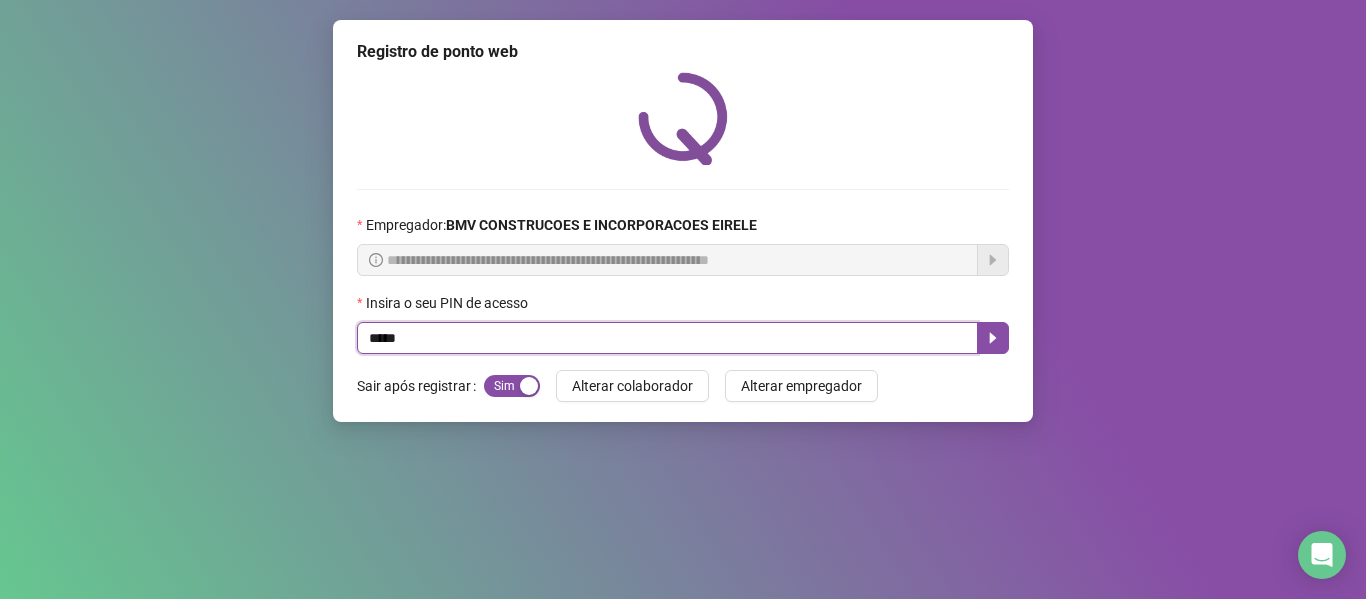 type on "*****" 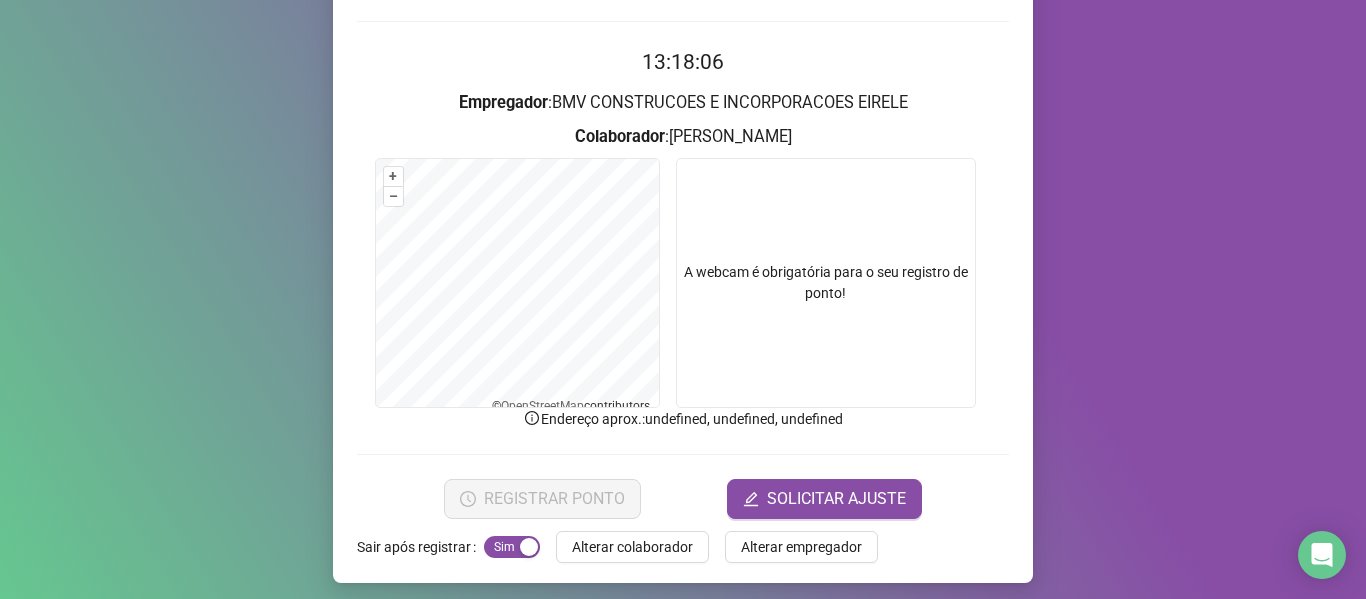 scroll, scrollTop: 176, scrollLeft: 0, axis: vertical 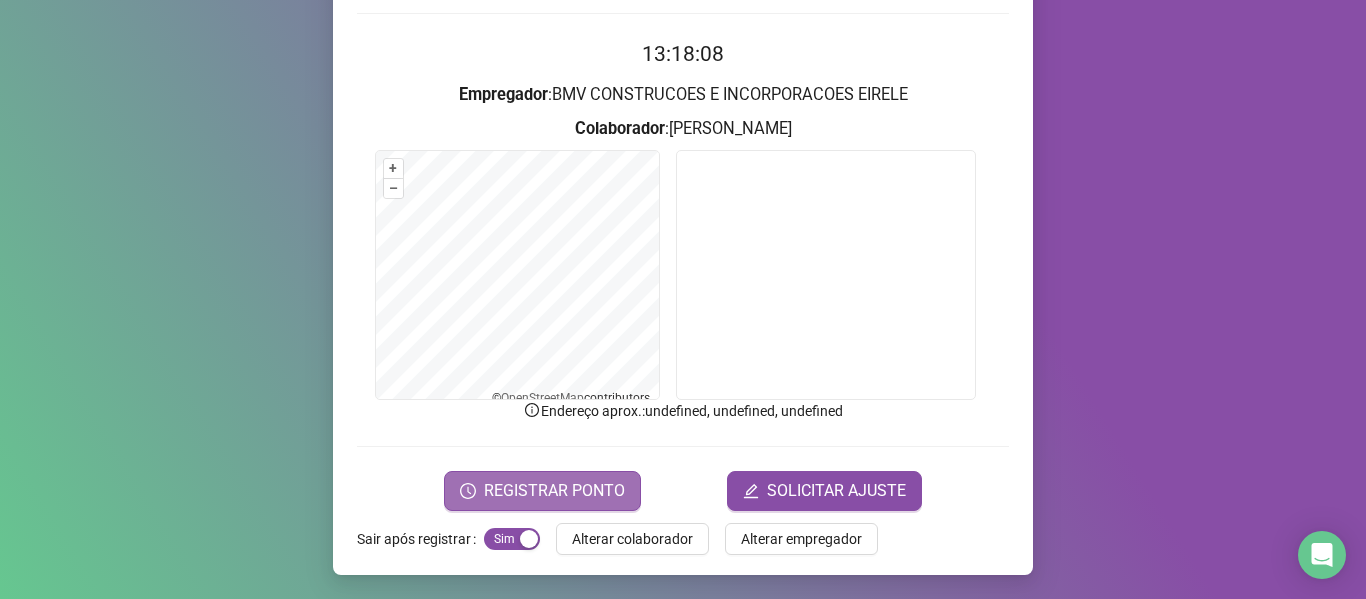 click on "REGISTRAR PONTO" at bounding box center [554, 491] 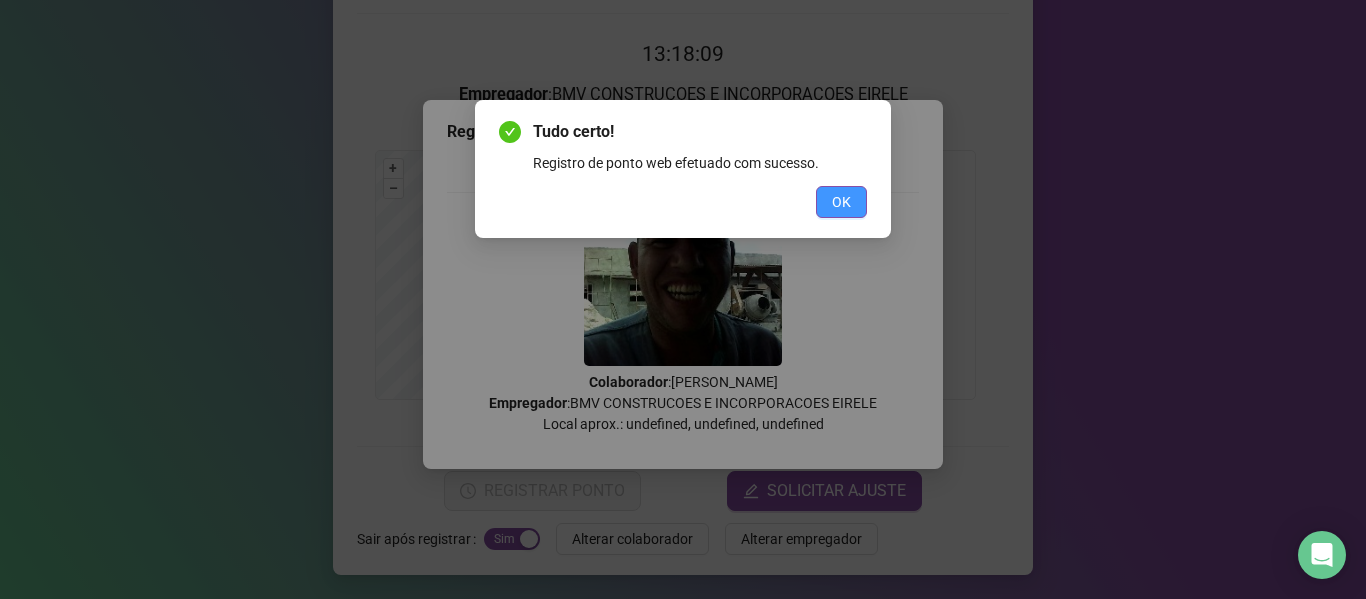 click on "OK" at bounding box center (841, 202) 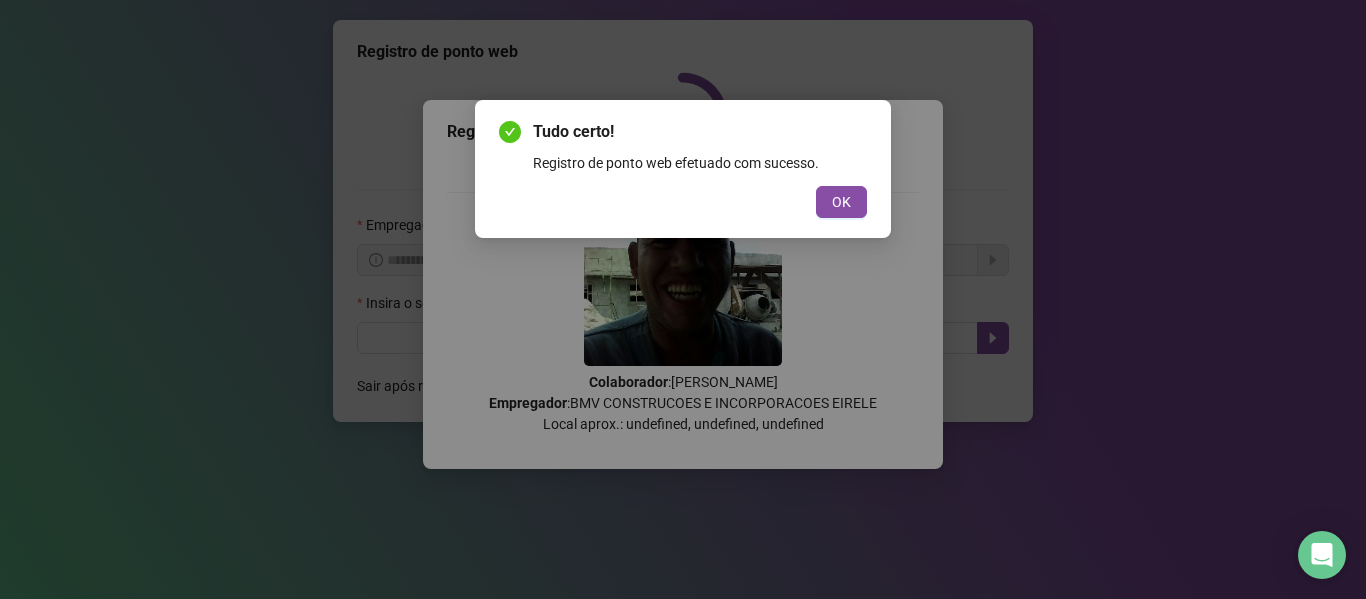 scroll, scrollTop: 0, scrollLeft: 0, axis: both 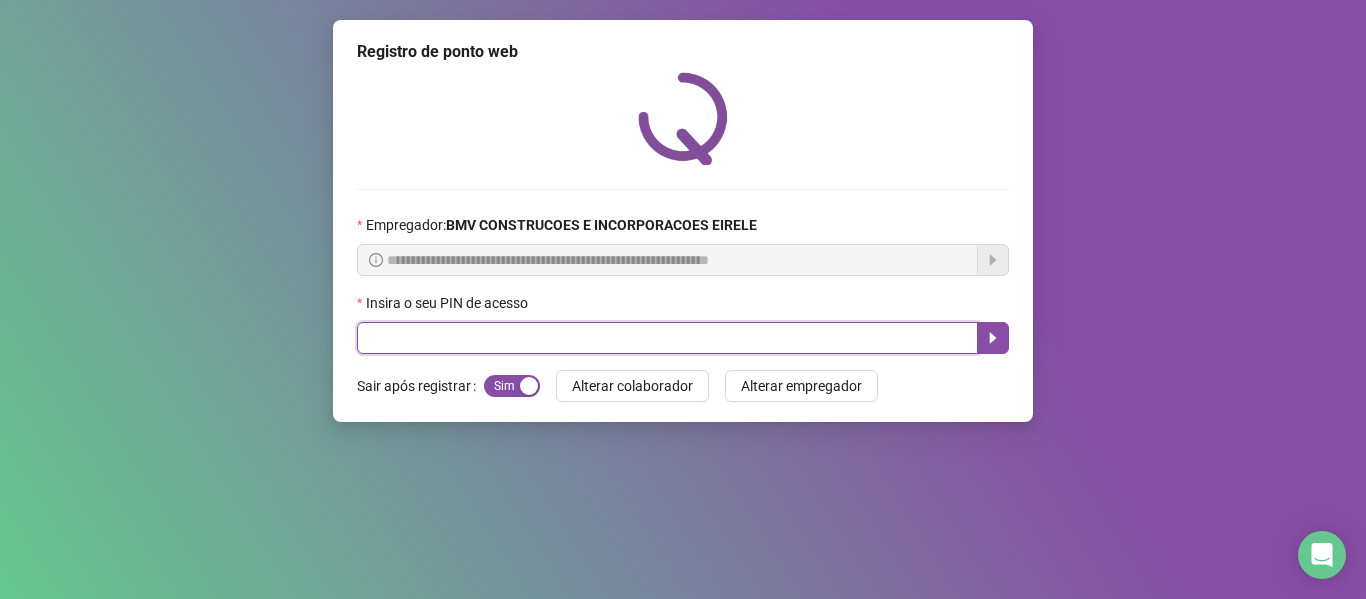 click at bounding box center (667, 338) 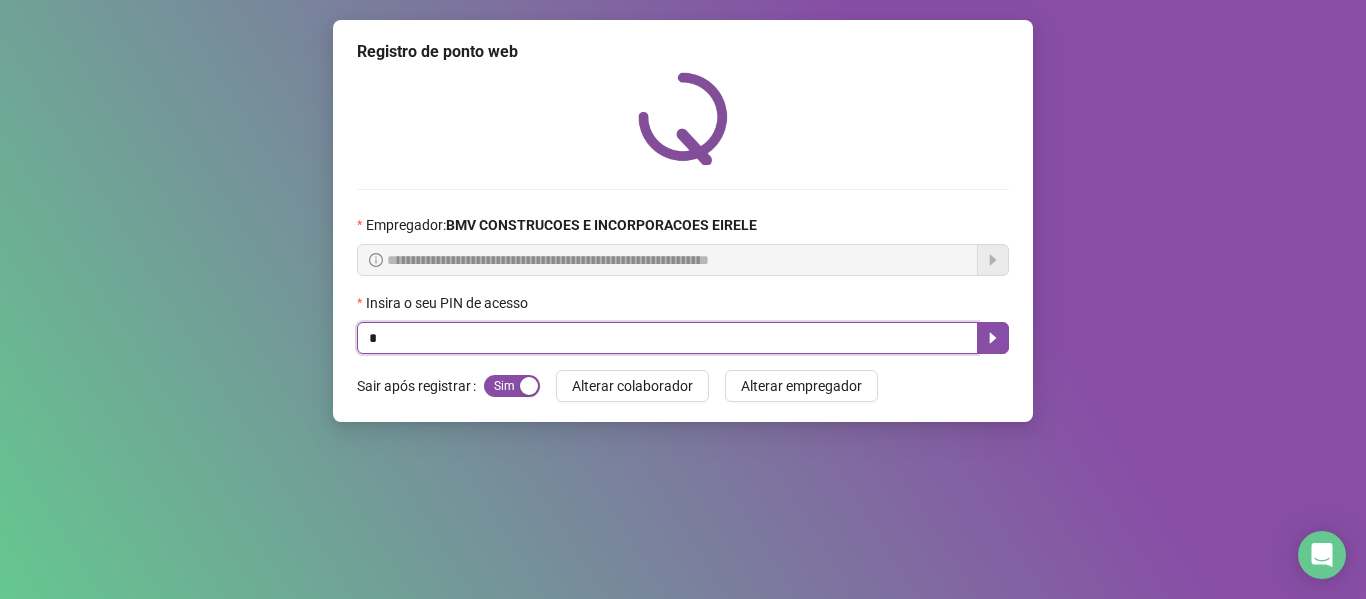 type on "**" 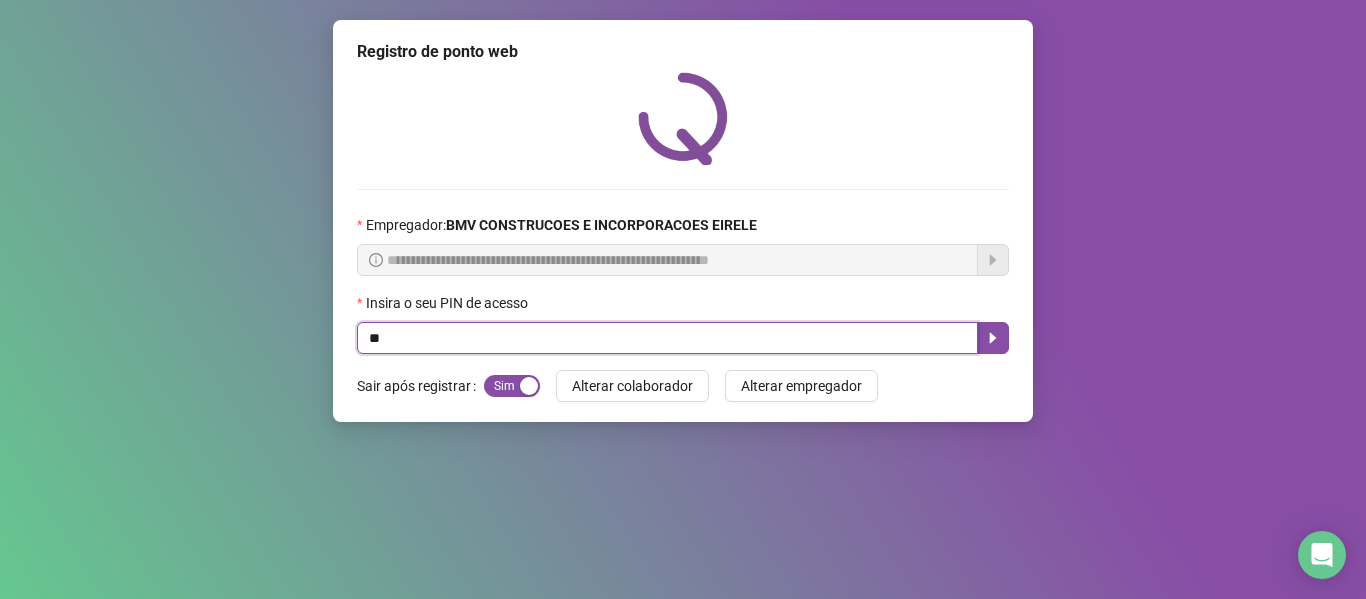 drag, startPoint x: 404, startPoint y: 327, endPoint x: 74, endPoint y: 370, distance: 332.78973 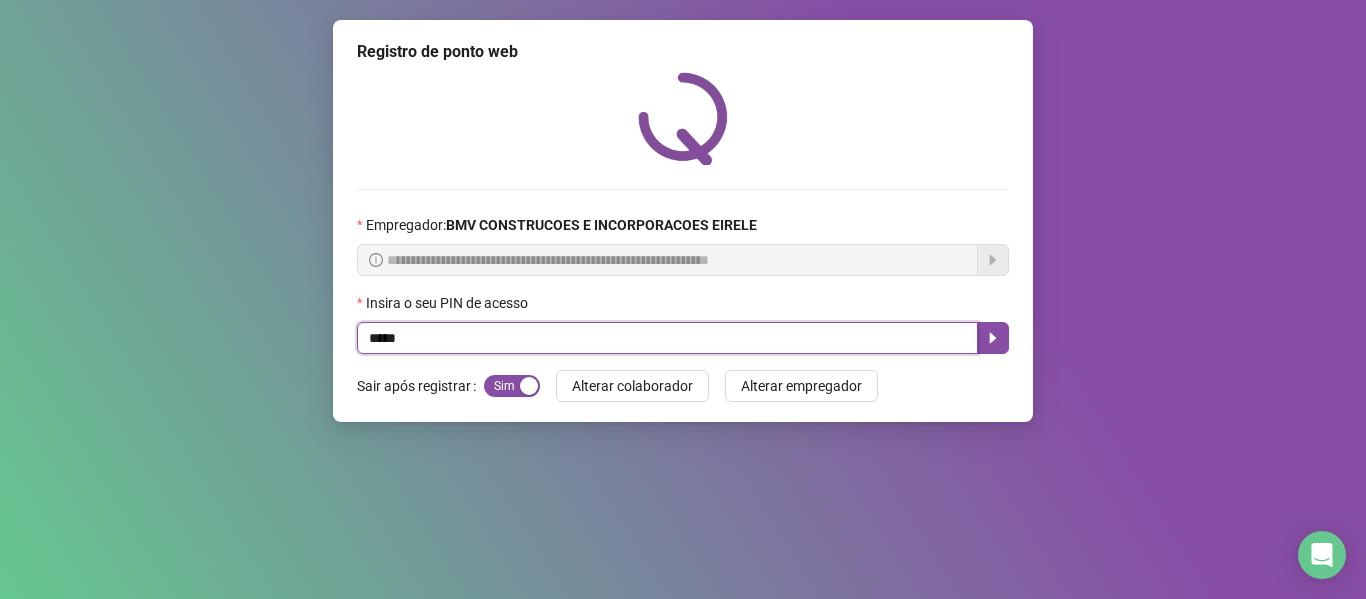 type on "*****" 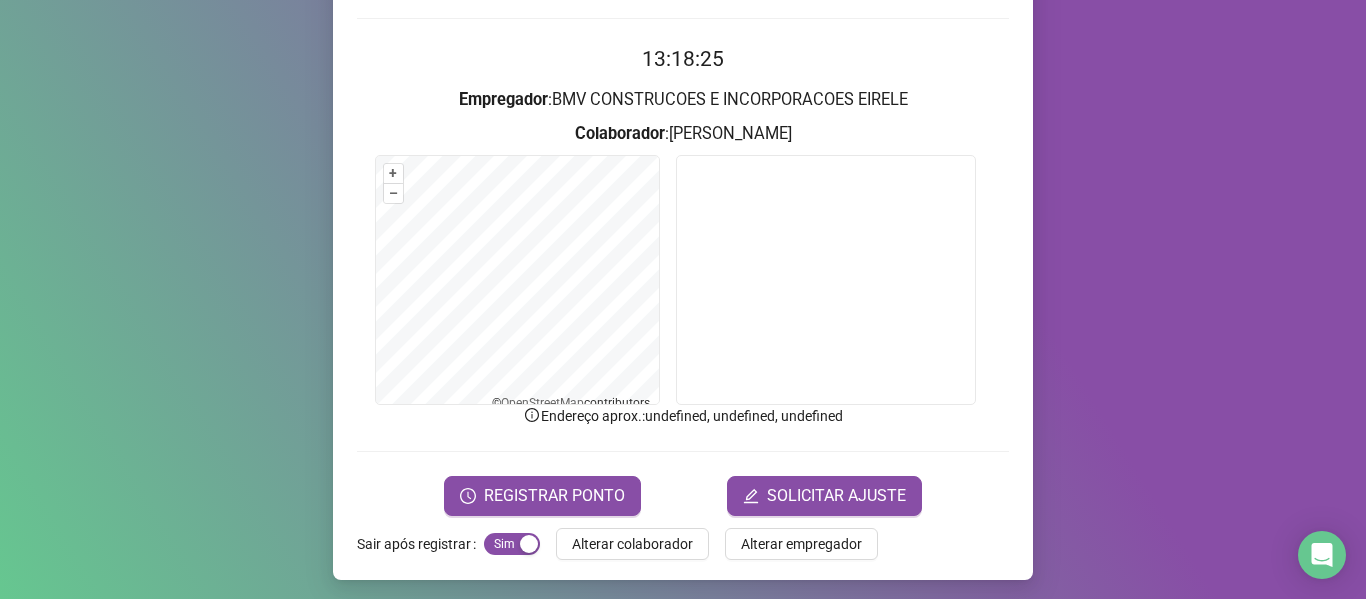 scroll, scrollTop: 176, scrollLeft: 0, axis: vertical 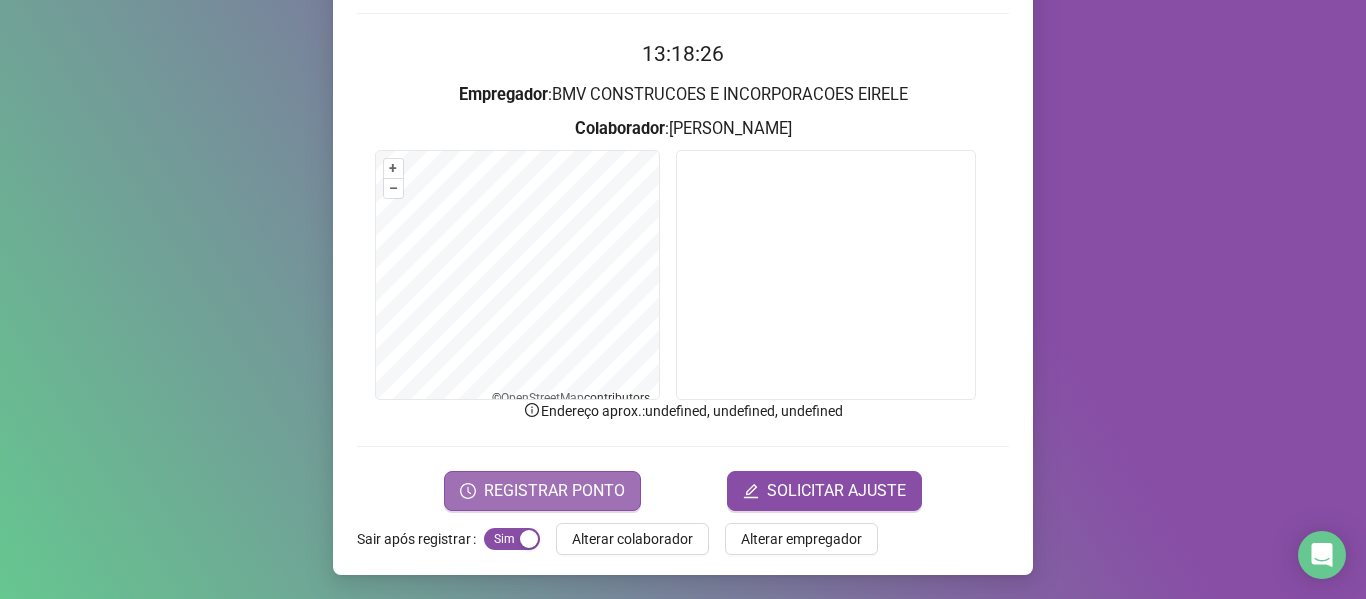 click on "REGISTRAR PONTO" at bounding box center [542, 491] 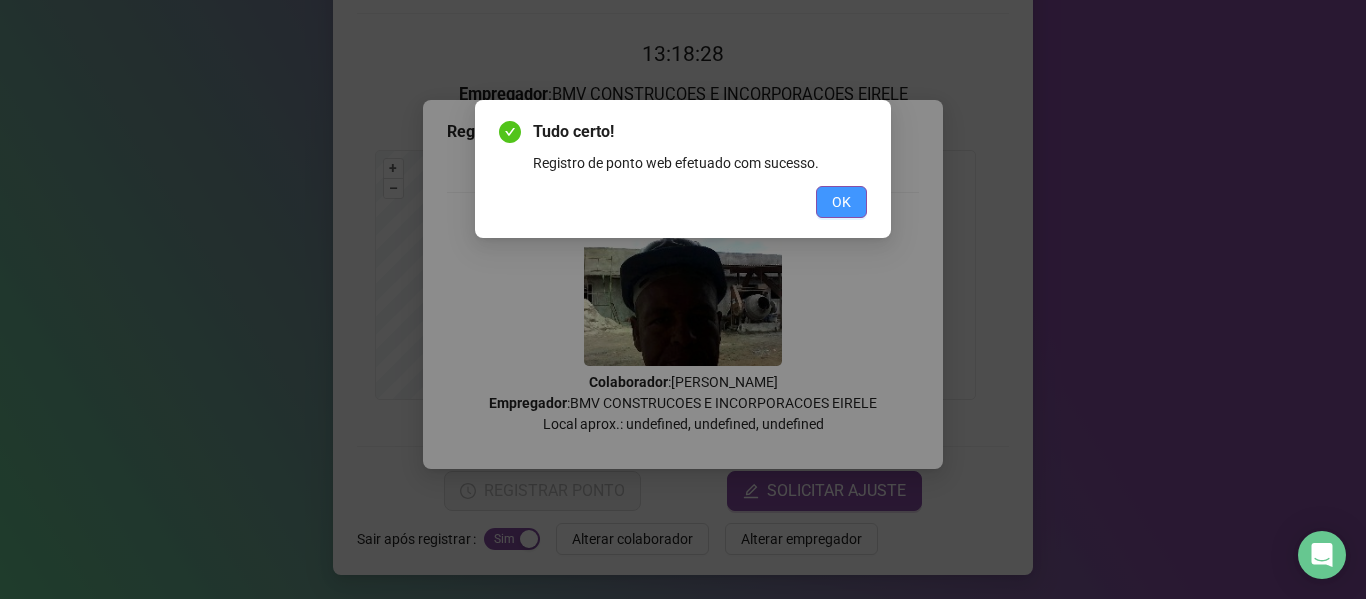 click on "OK" at bounding box center (841, 202) 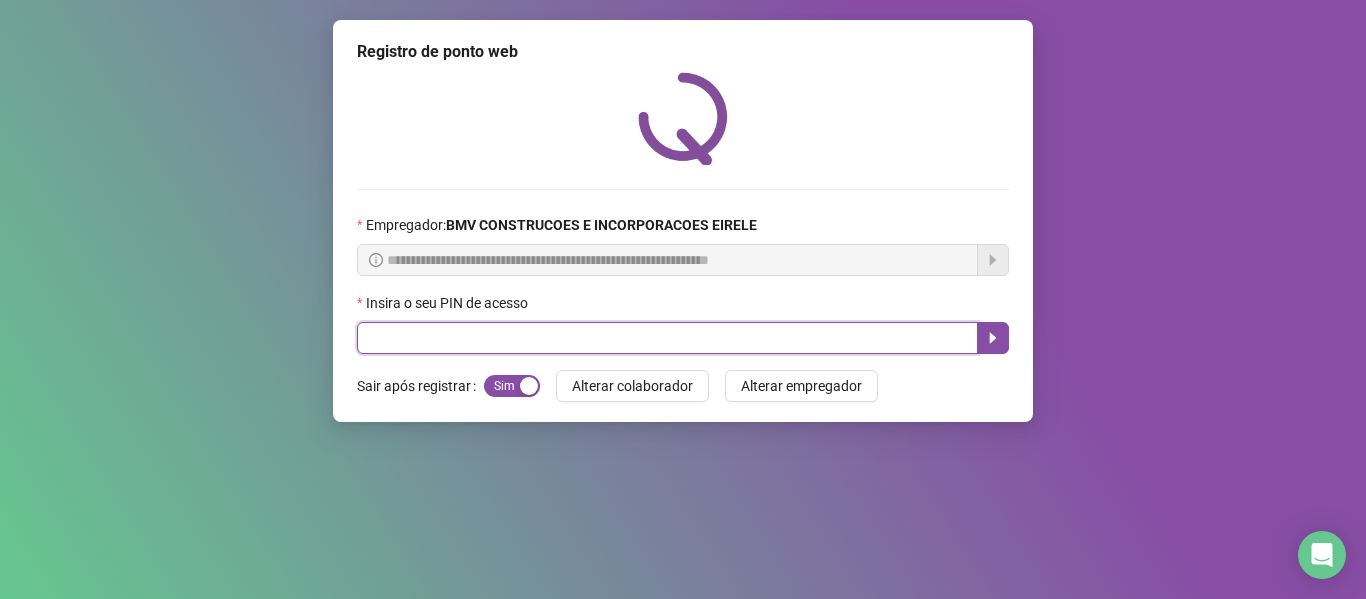 click at bounding box center [667, 338] 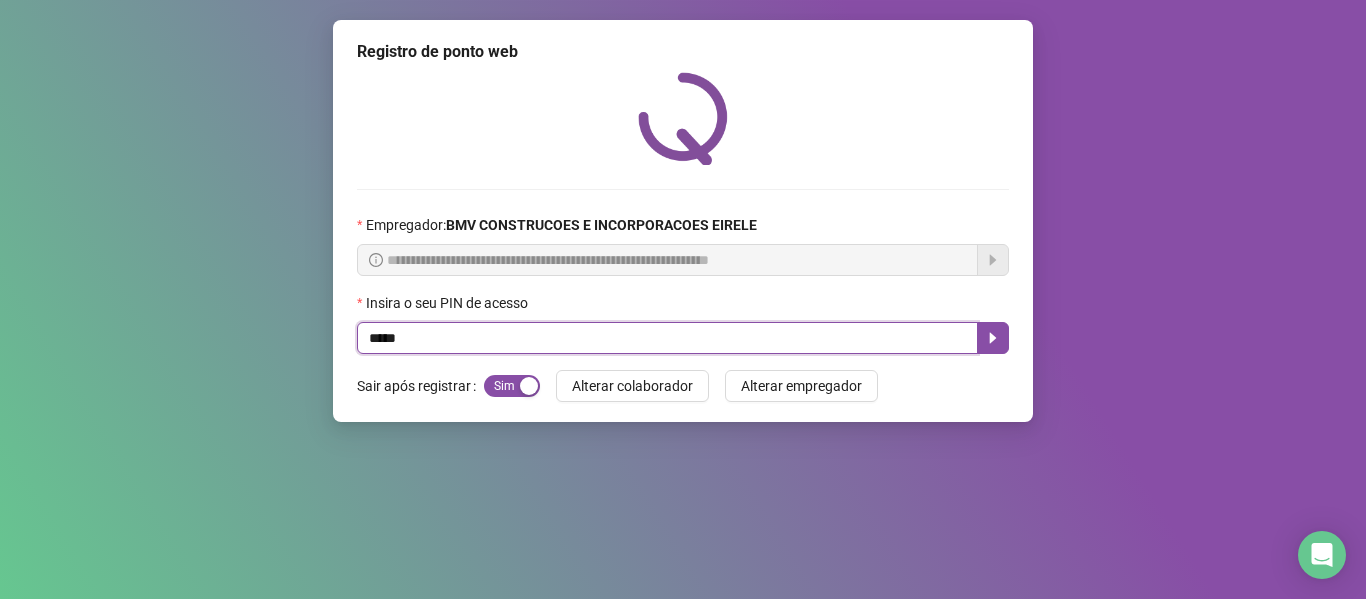 type on "*****" 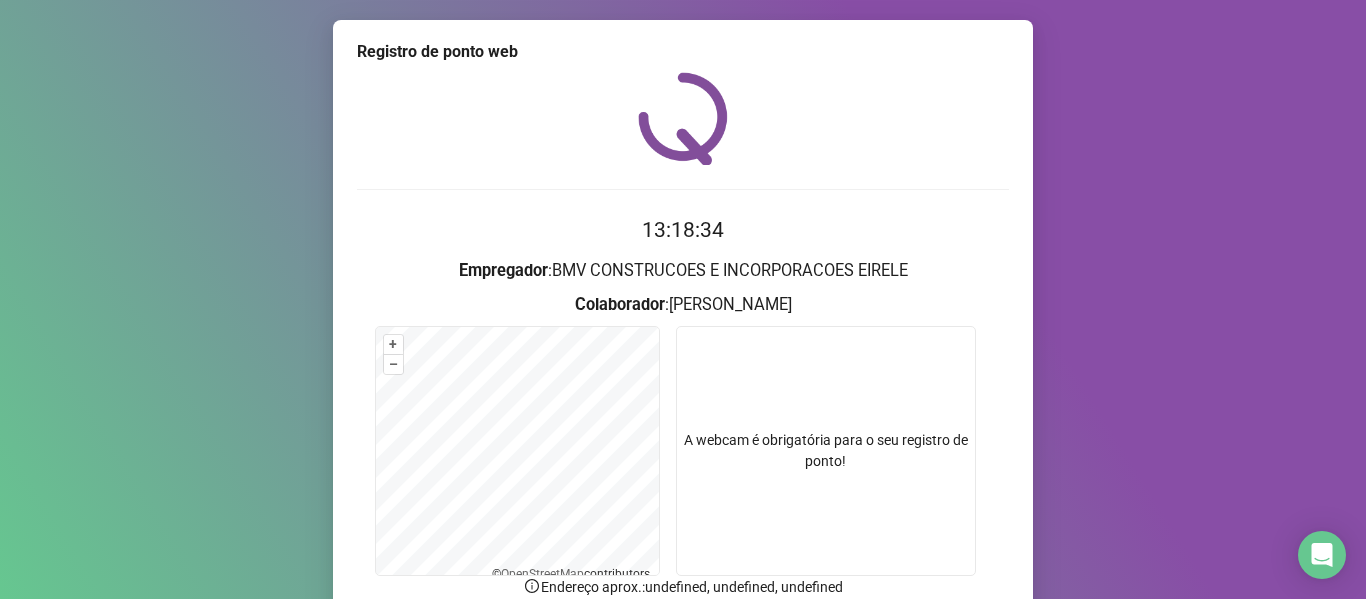 scroll, scrollTop: 176, scrollLeft: 0, axis: vertical 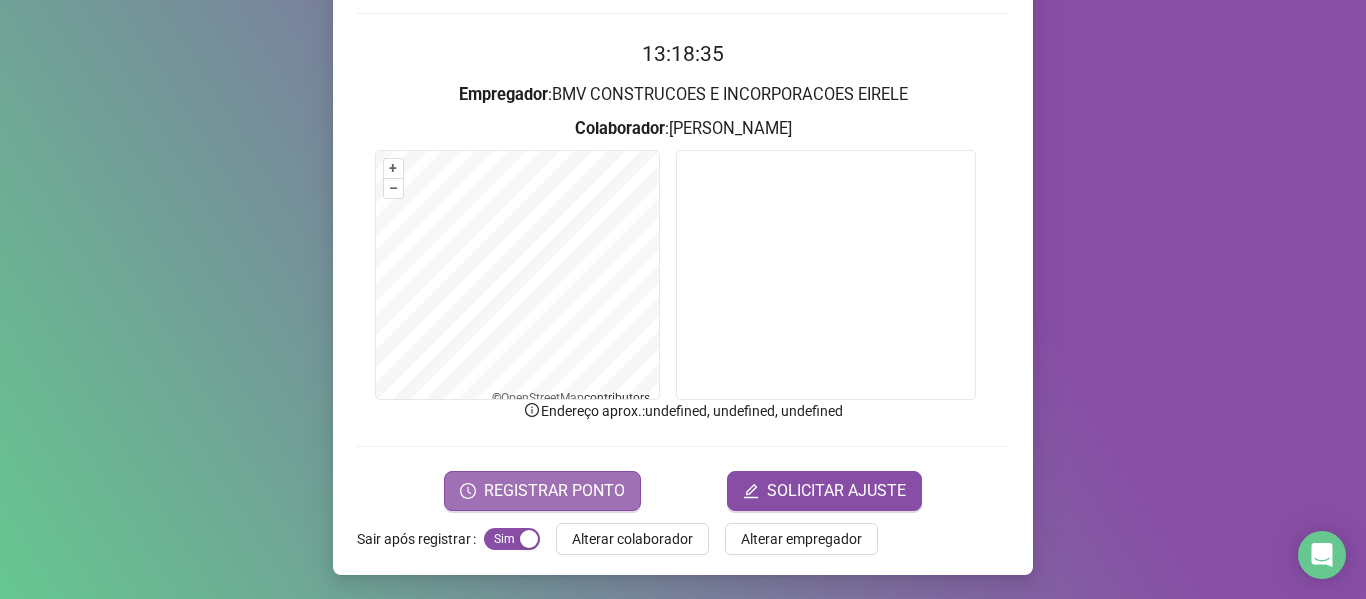 click on "REGISTRAR PONTO" at bounding box center [542, 491] 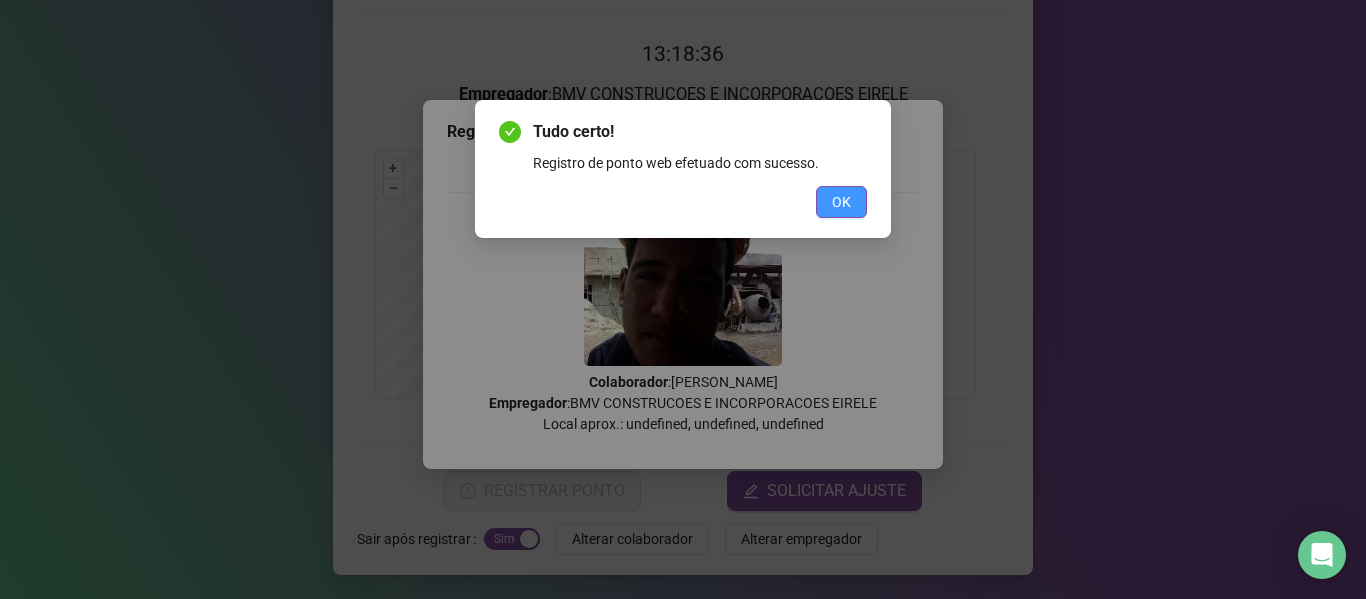 click on "OK" at bounding box center (841, 202) 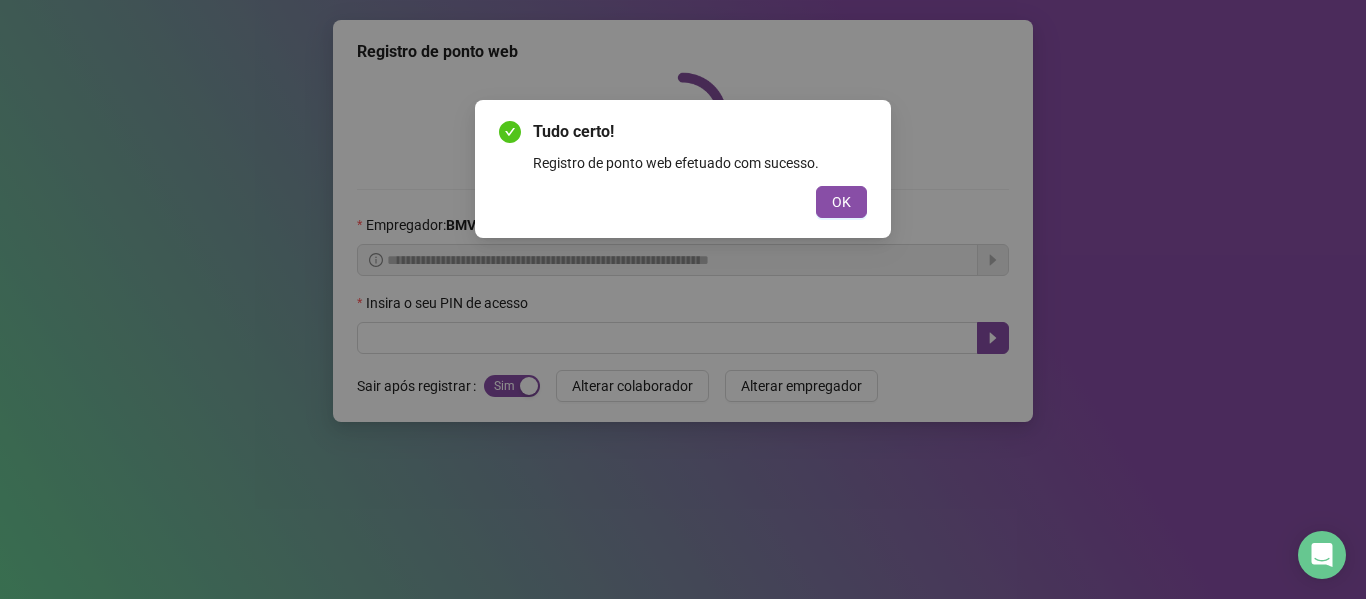 scroll, scrollTop: 0, scrollLeft: 0, axis: both 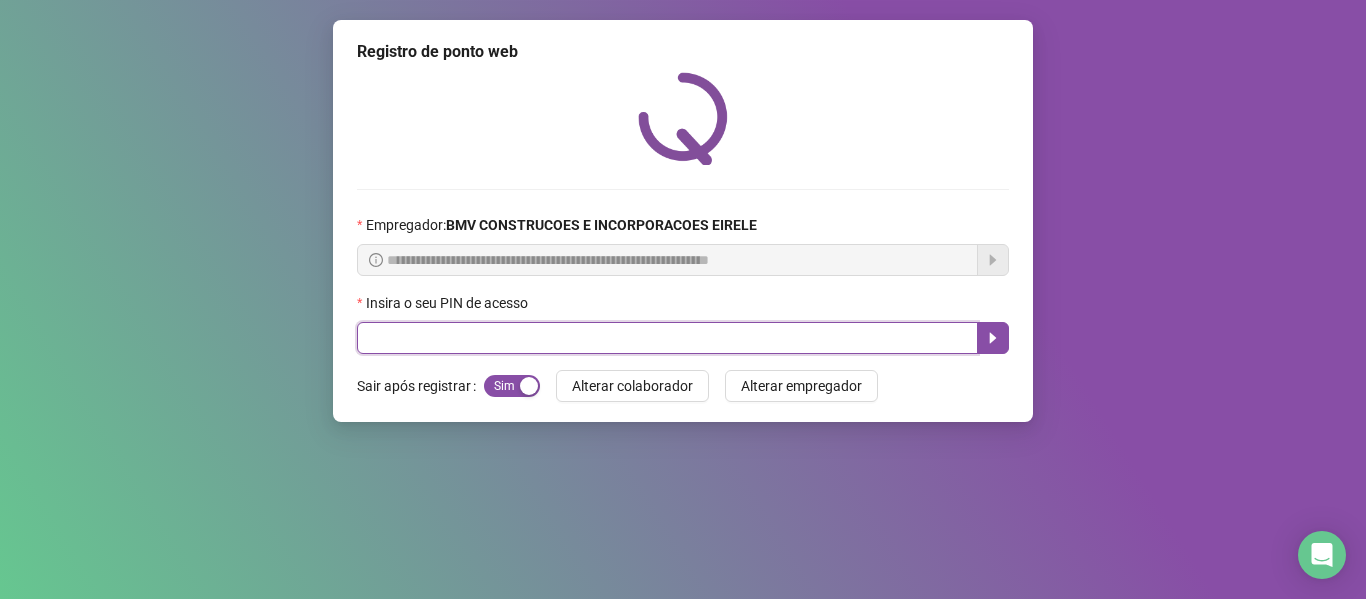 click at bounding box center [667, 338] 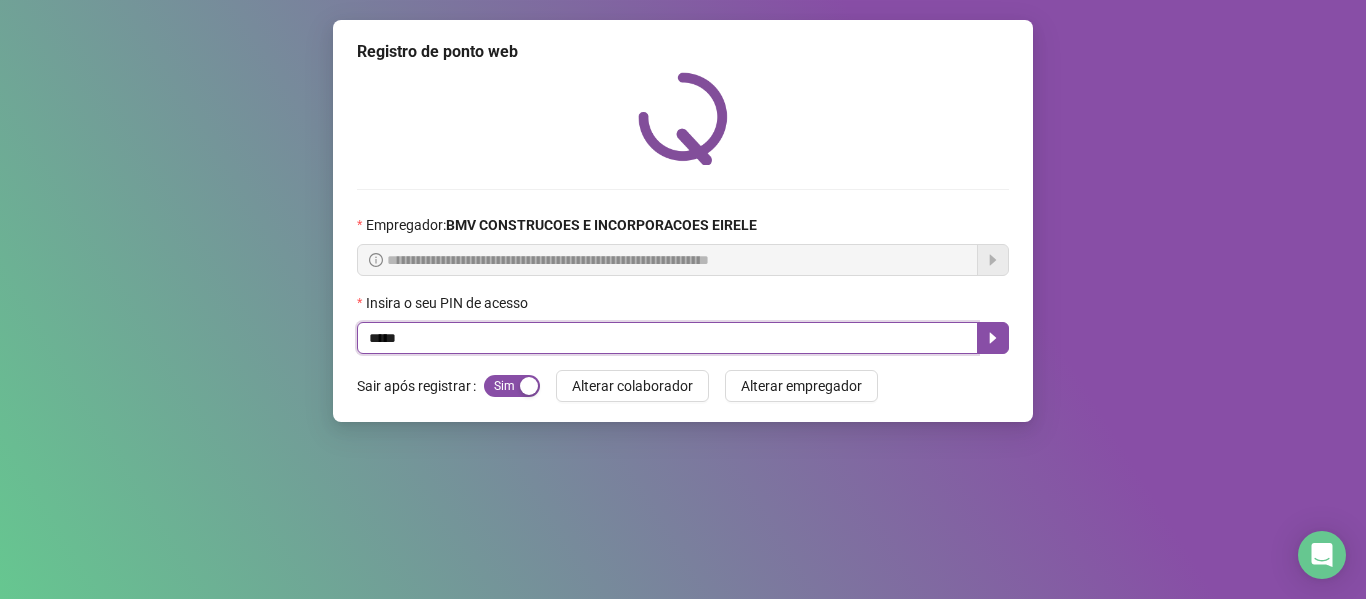type on "*****" 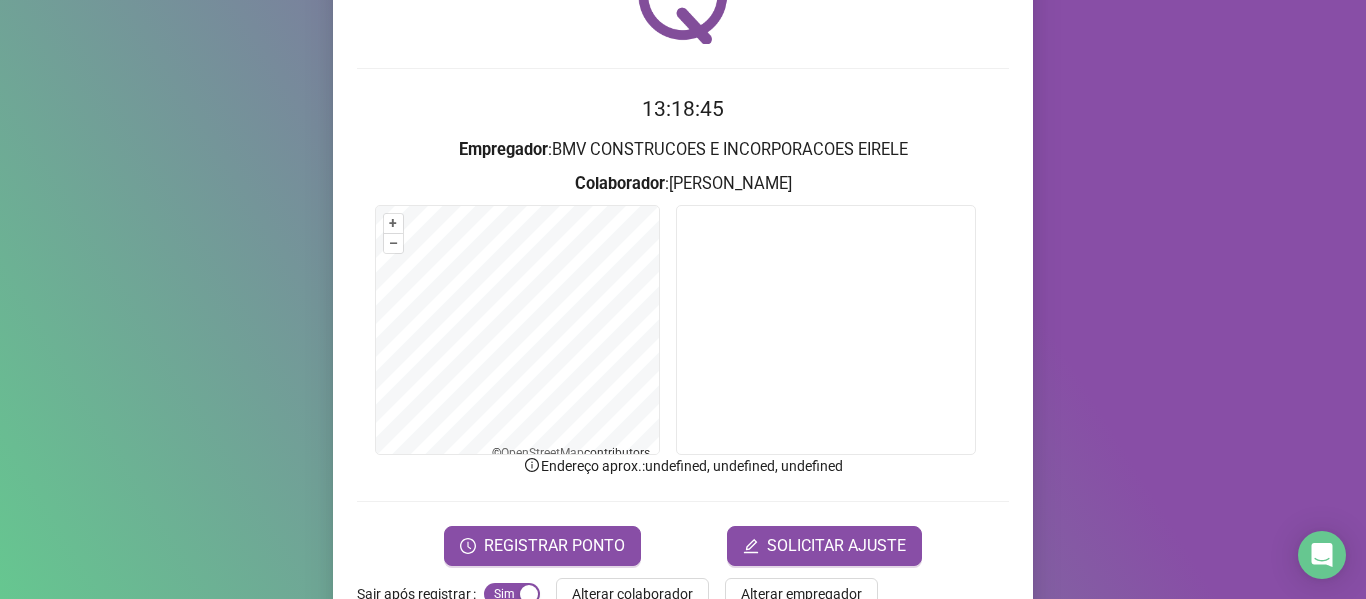 scroll, scrollTop: 176, scrollLeft: 0, axis: vertical 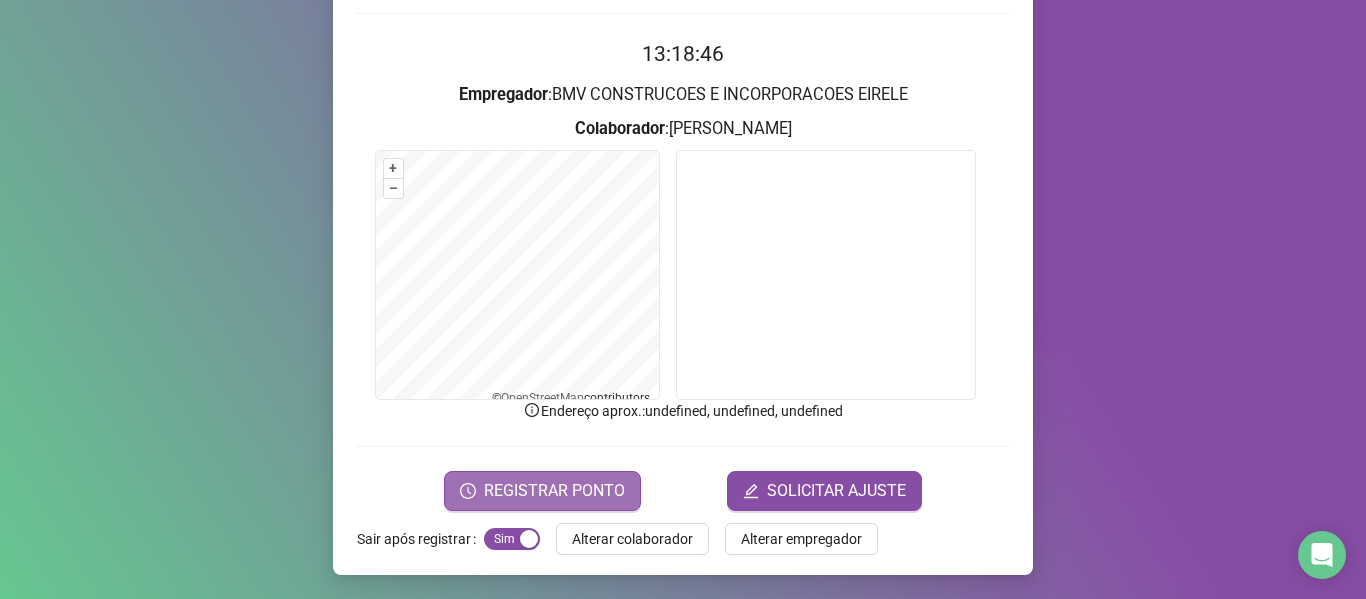 click on "REGISTRAR PONTO" at bounding box center (542, 491) 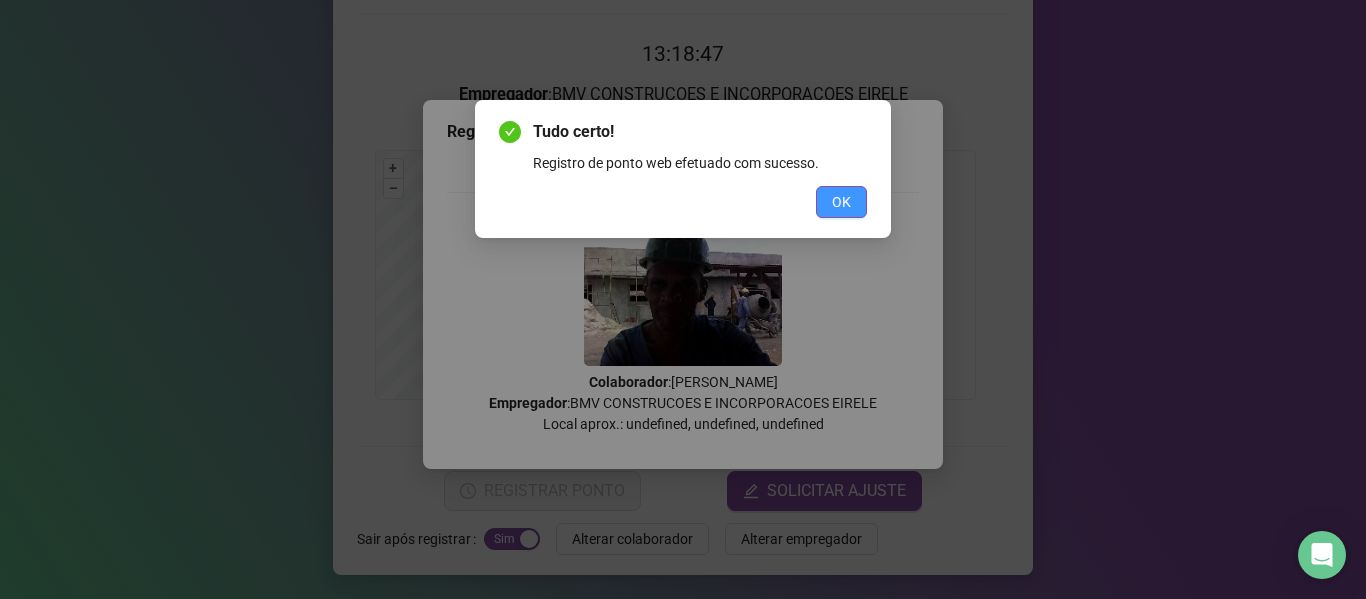 click on "OK" at bounding box center [841, 202] 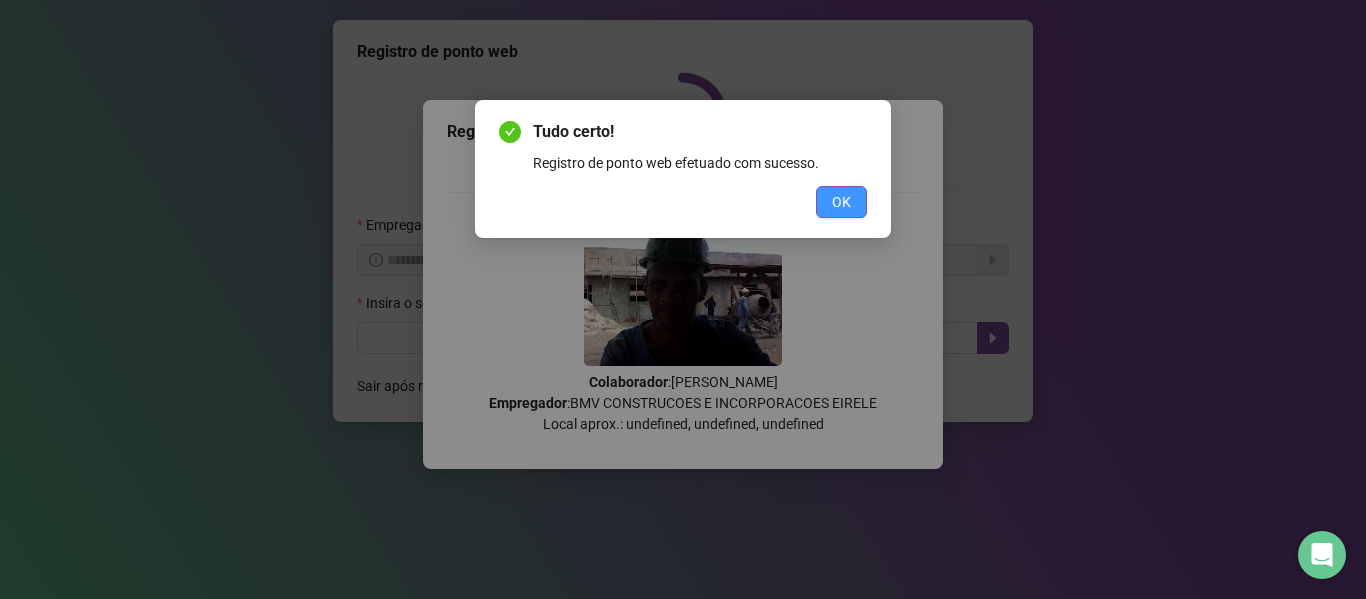 scroll, scrollTop: 0, scrollLeft: 0, axis: both 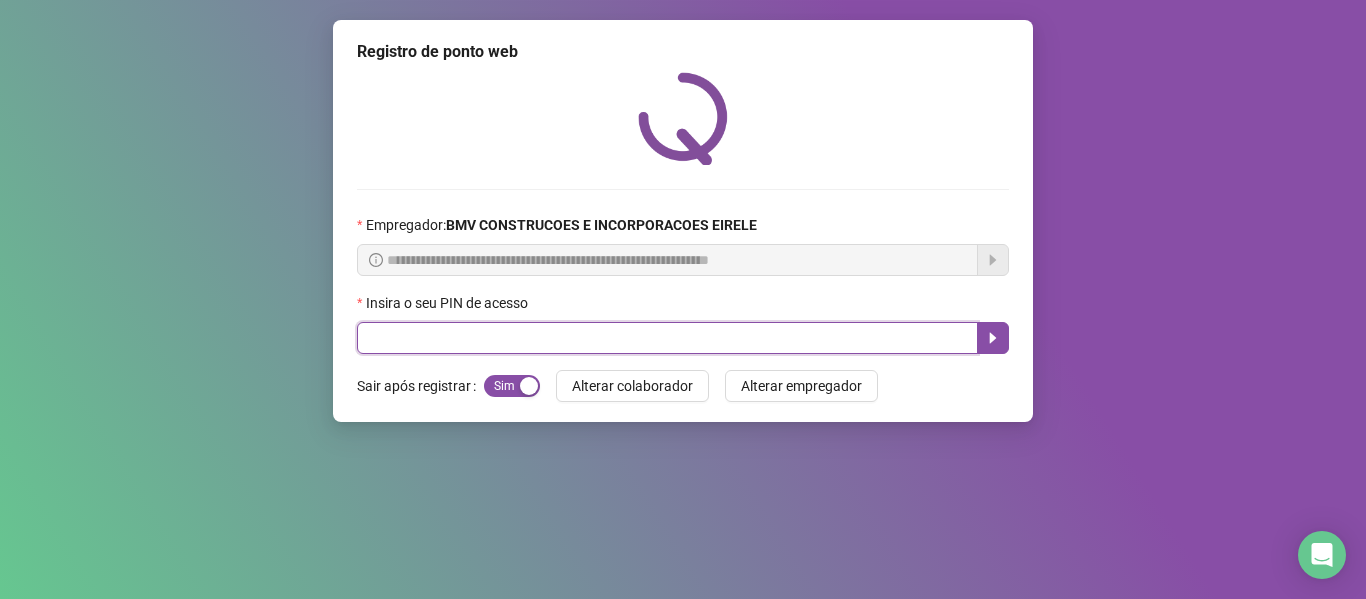 click at bounding box center (667, 338) 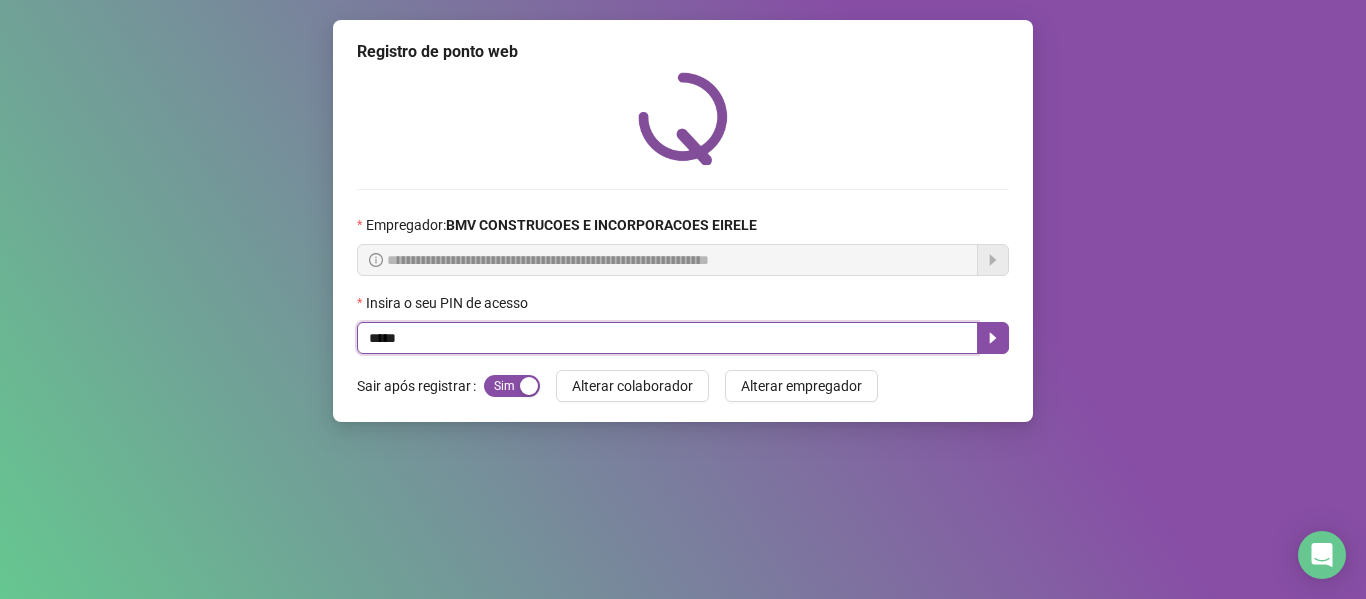 type on "*****" 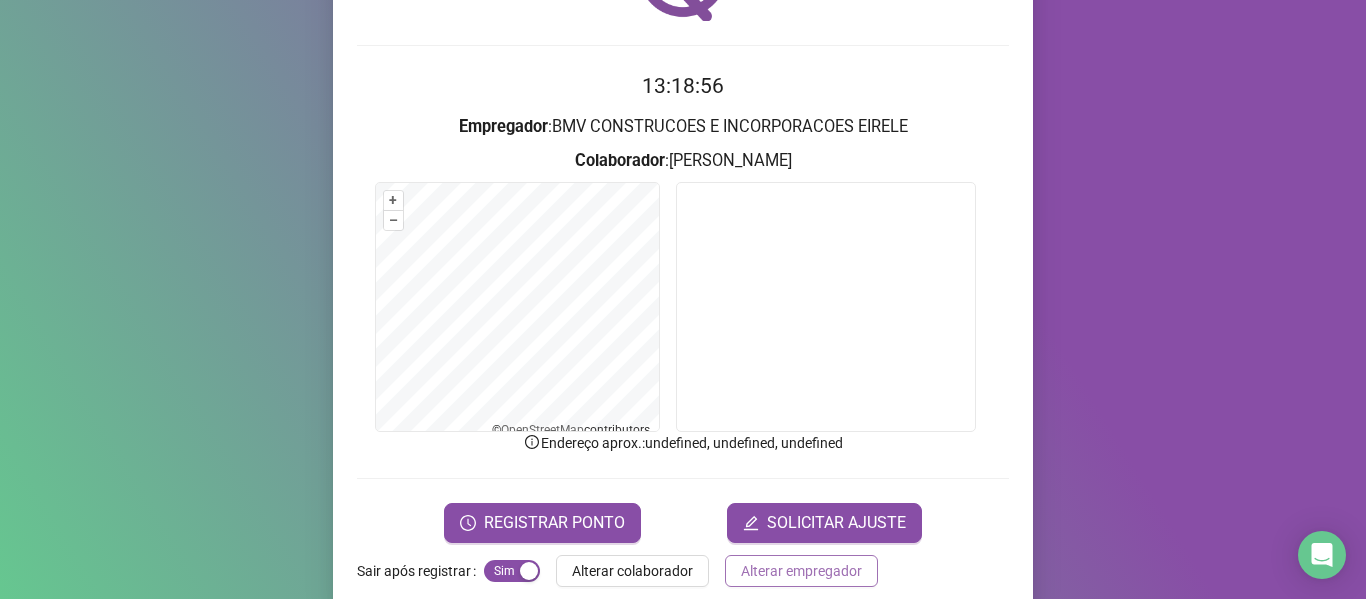 scroll, scrollTop: 176, scrollLeft: 0, axis: vertical 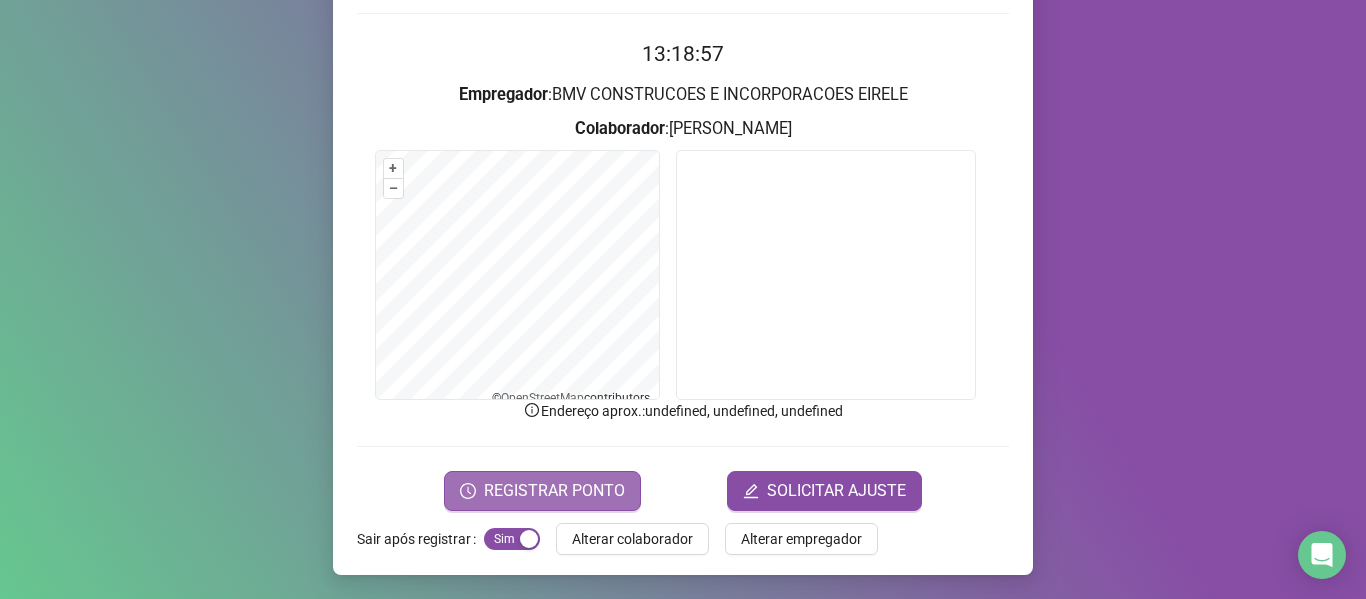 click on "REGISTRAR PONTO" at bounding box center [554, 491] 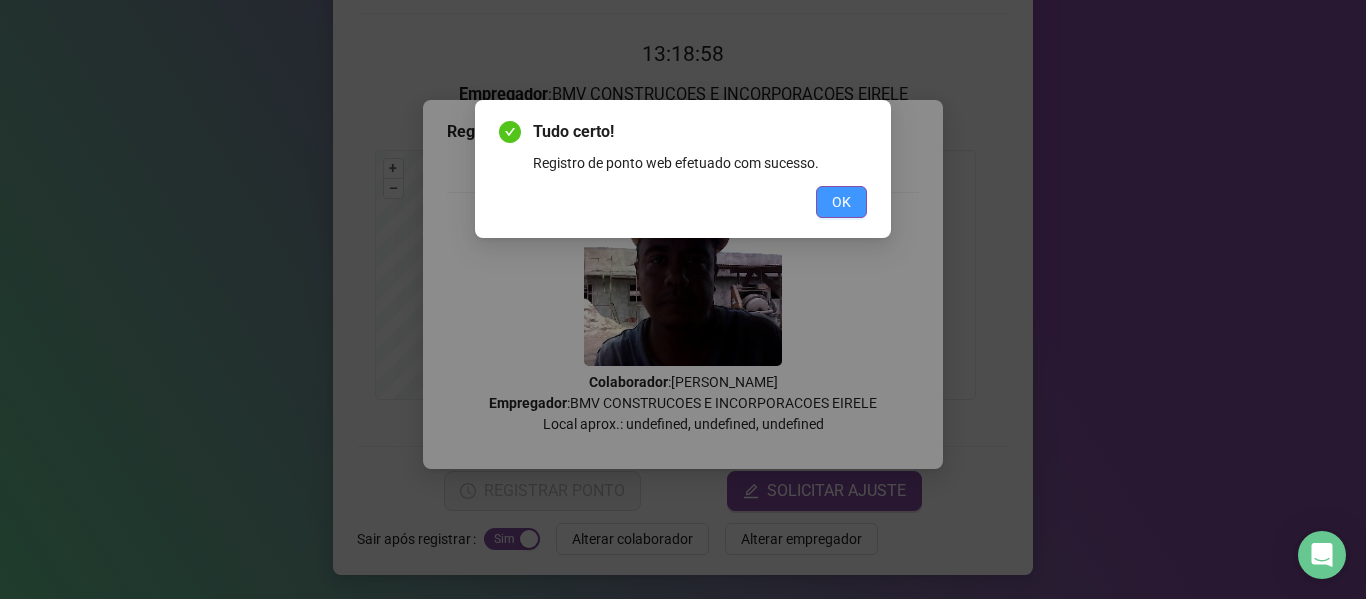 click on "OK" at bounding box center [841, 202] 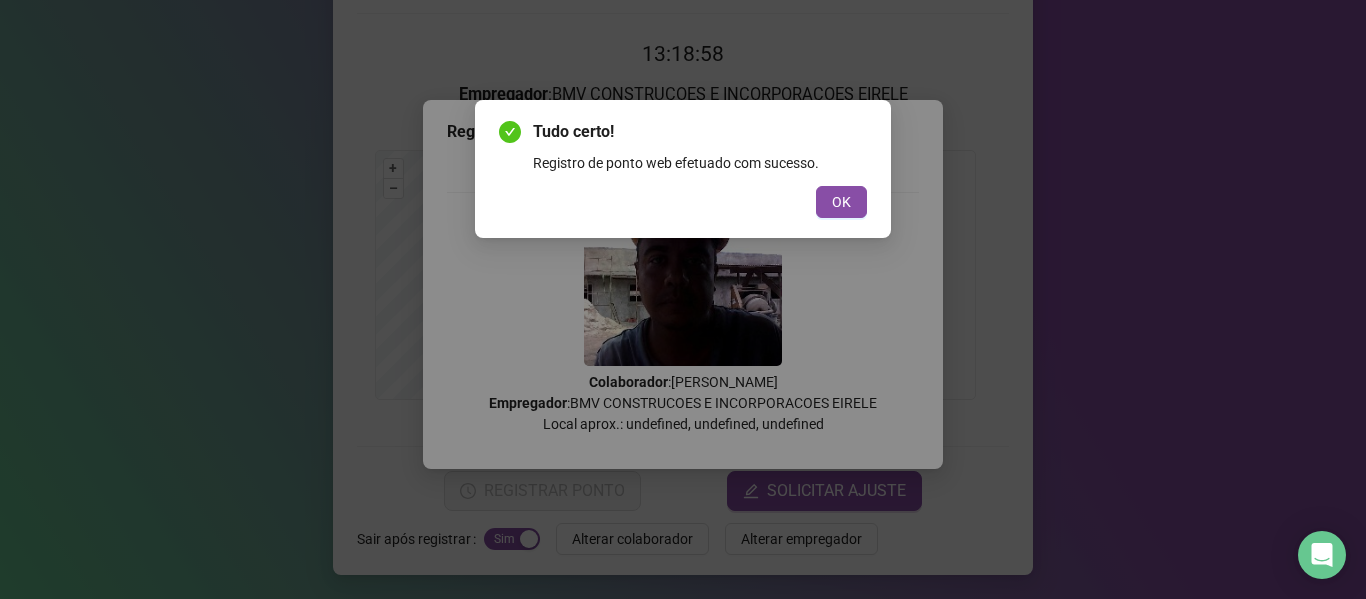 scroll, scrollTop: 0, scrollLeft: 0, axis: both 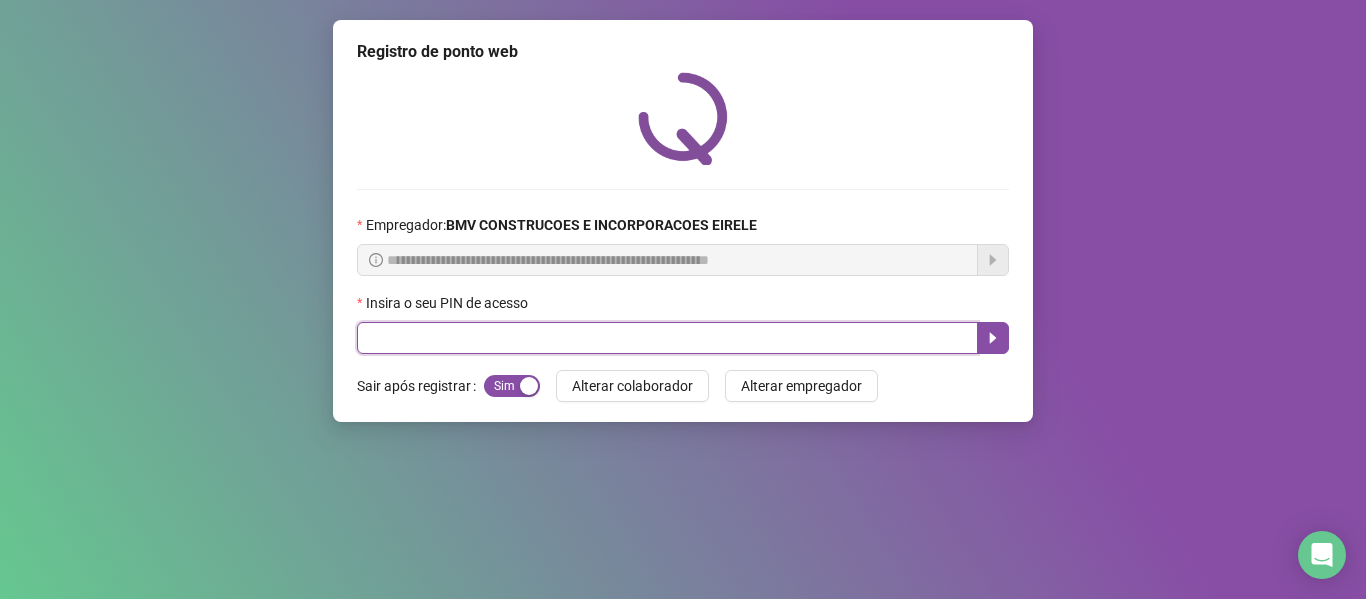click at bounding box center (667, 338) 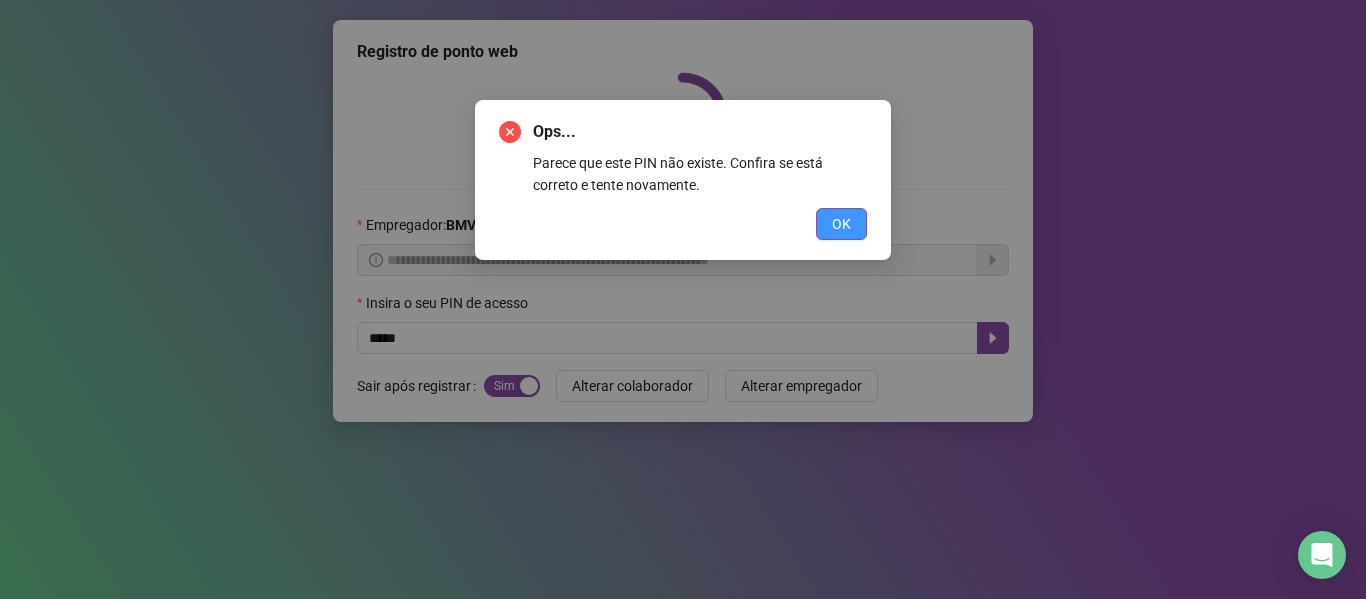 click on "OK" at bounding box center [841, 224] 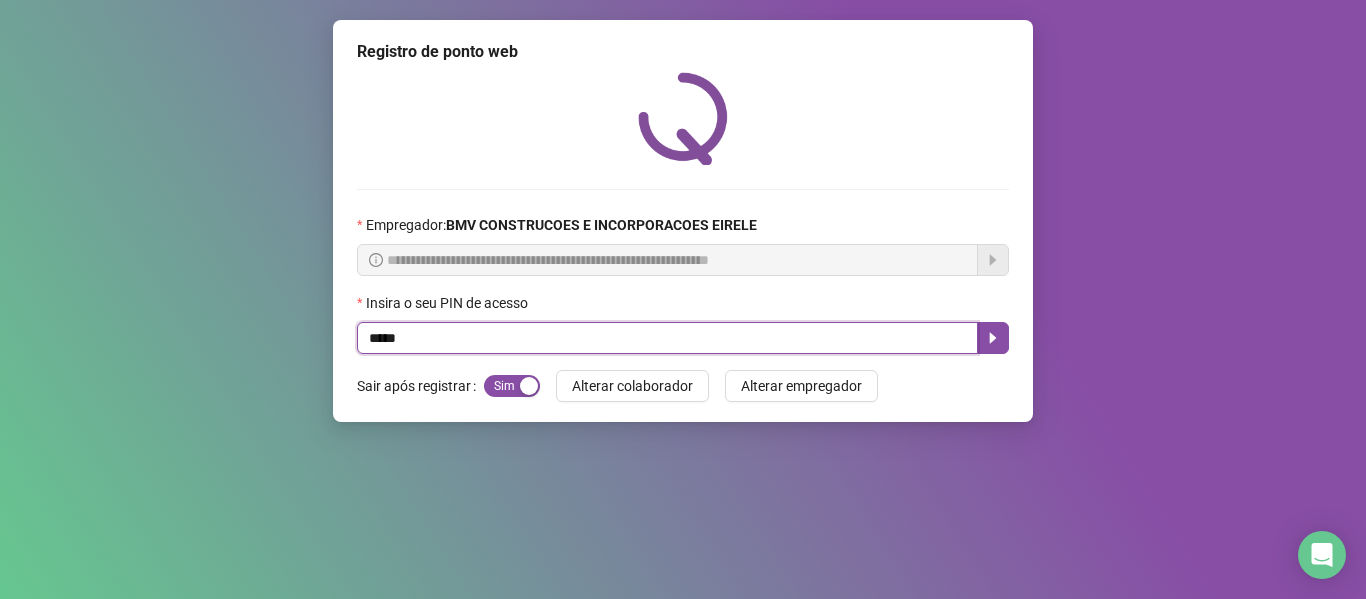 drag, startPoint x: 426, startPoint y: 336, endPoint x: 342, endPoint y: 349, distance: 85 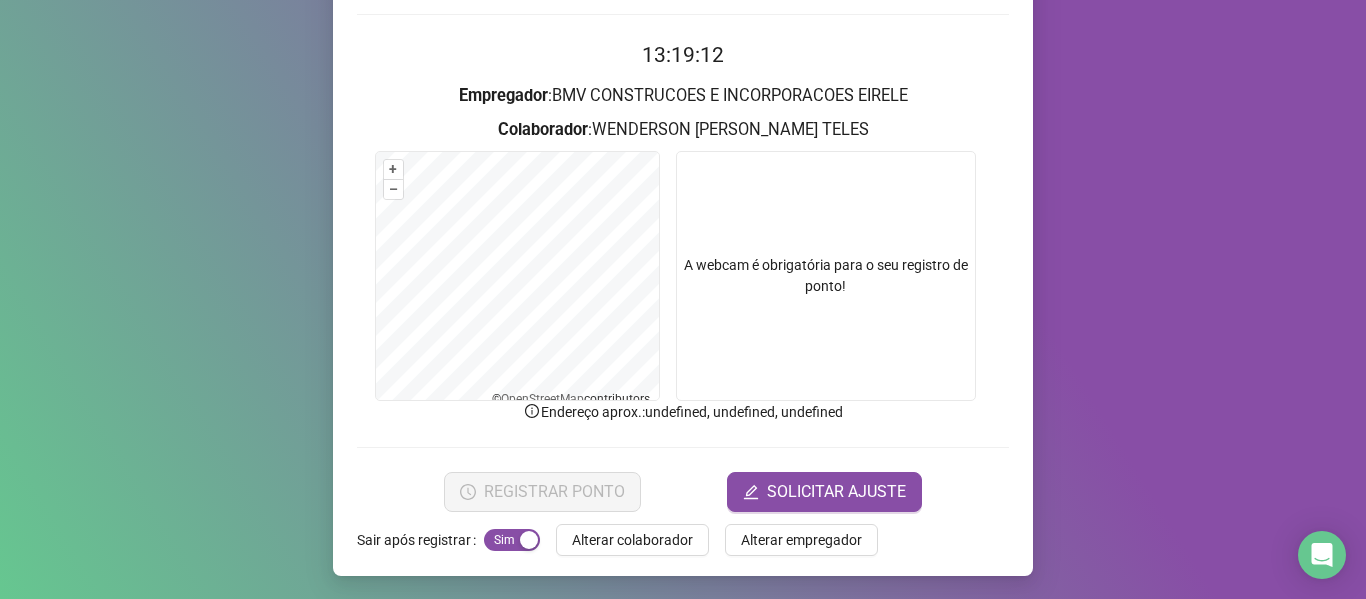 scroll, scrollTop: 176, scrollLeft: 0, axis: vertical 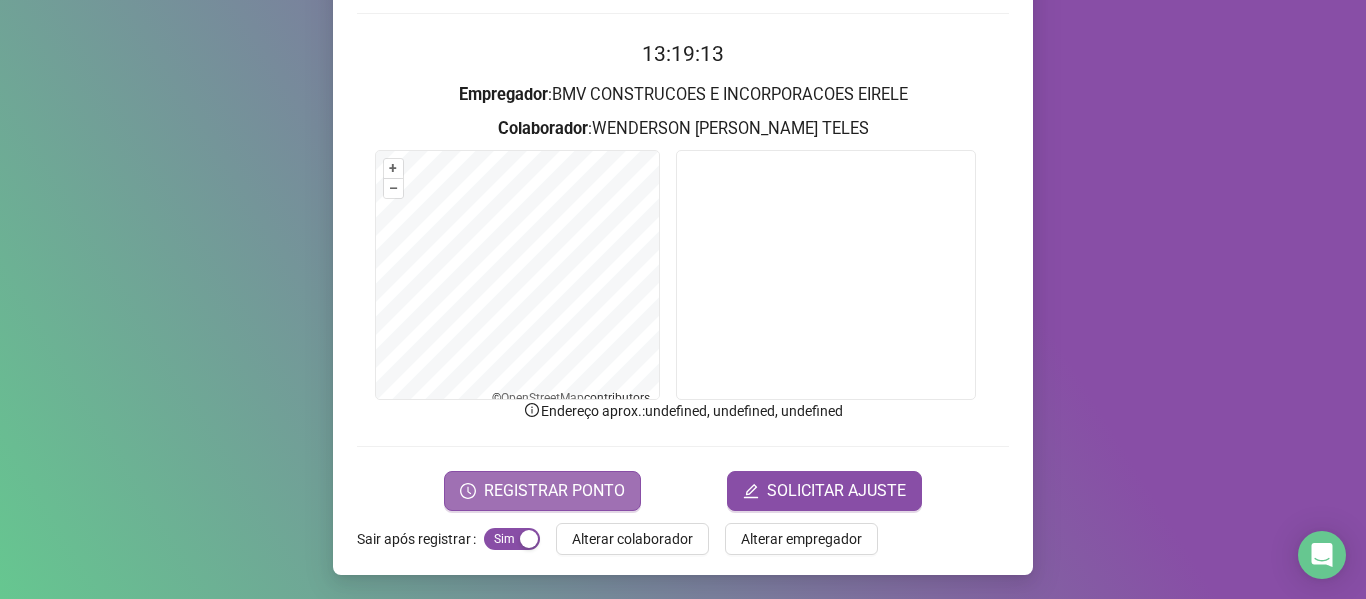 click on "REGISTRAR PONTO" at bounding box center [542, 491] 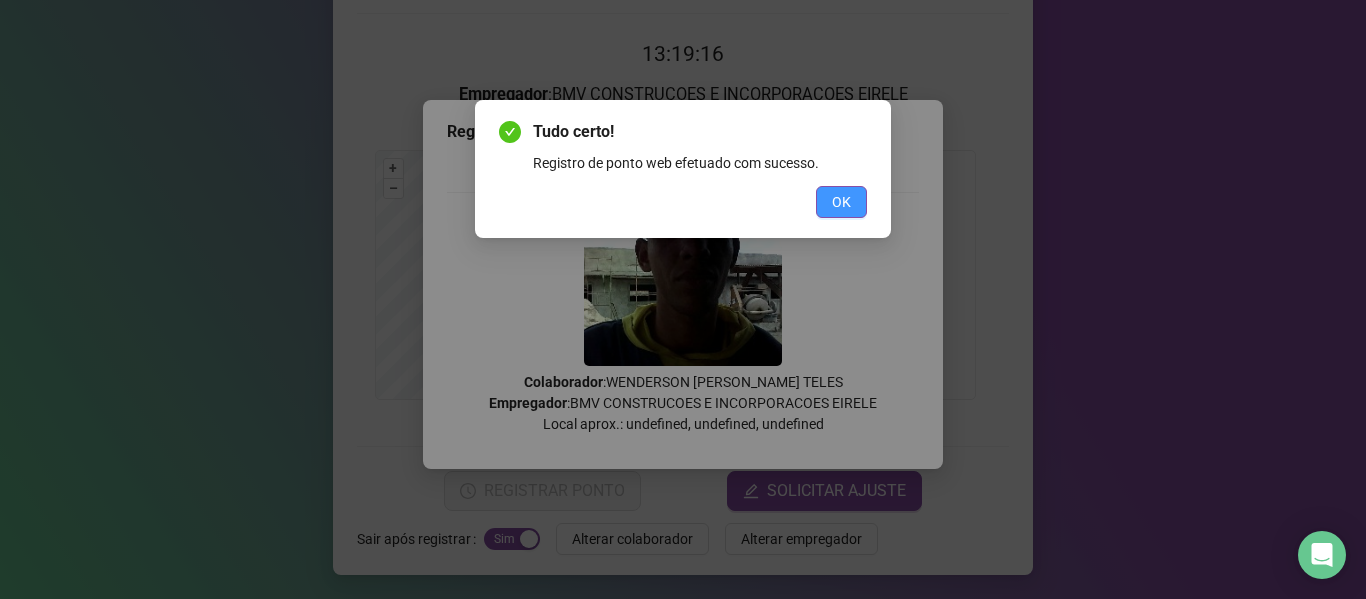 click on "OK" at bounding box center [841, 202] 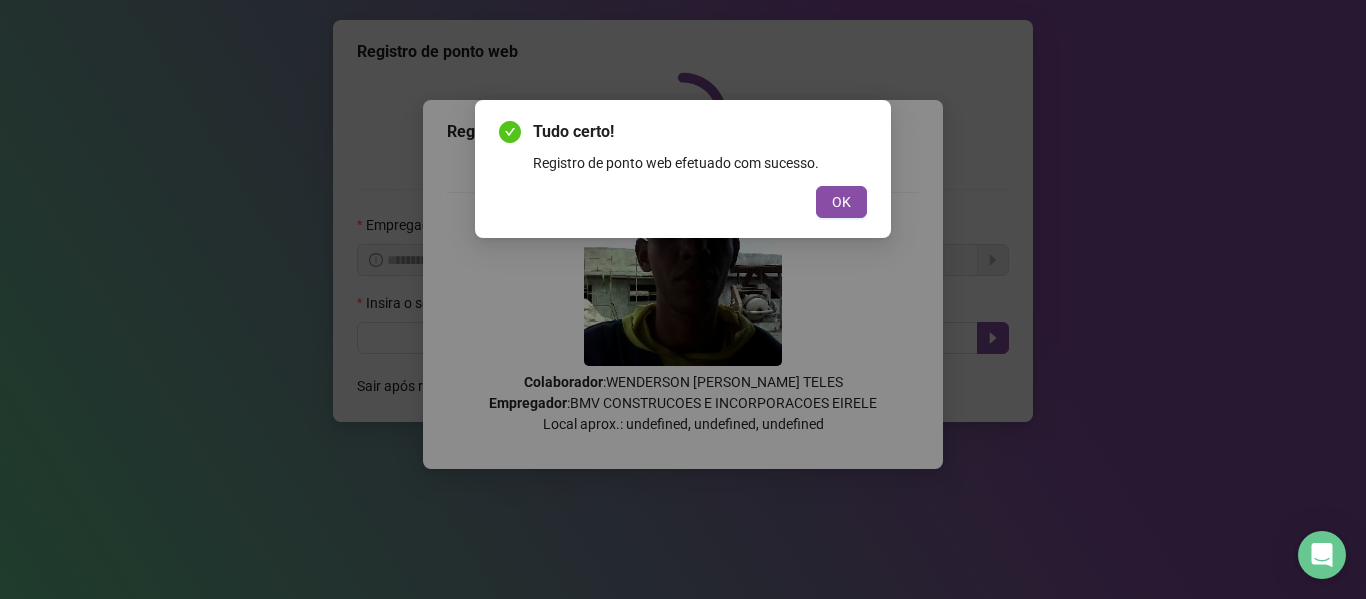 scroll, scrollTop: 0, scrollLeft: 0, axis: both 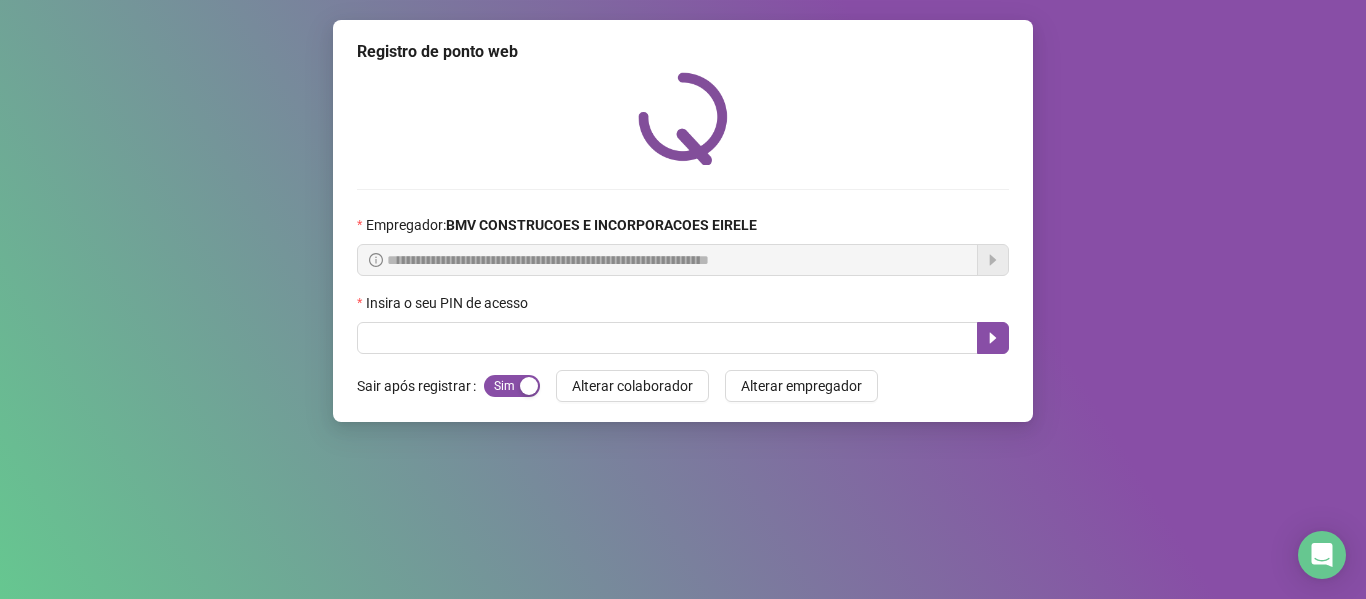 click on "**********" at bounding box center (683, 221) 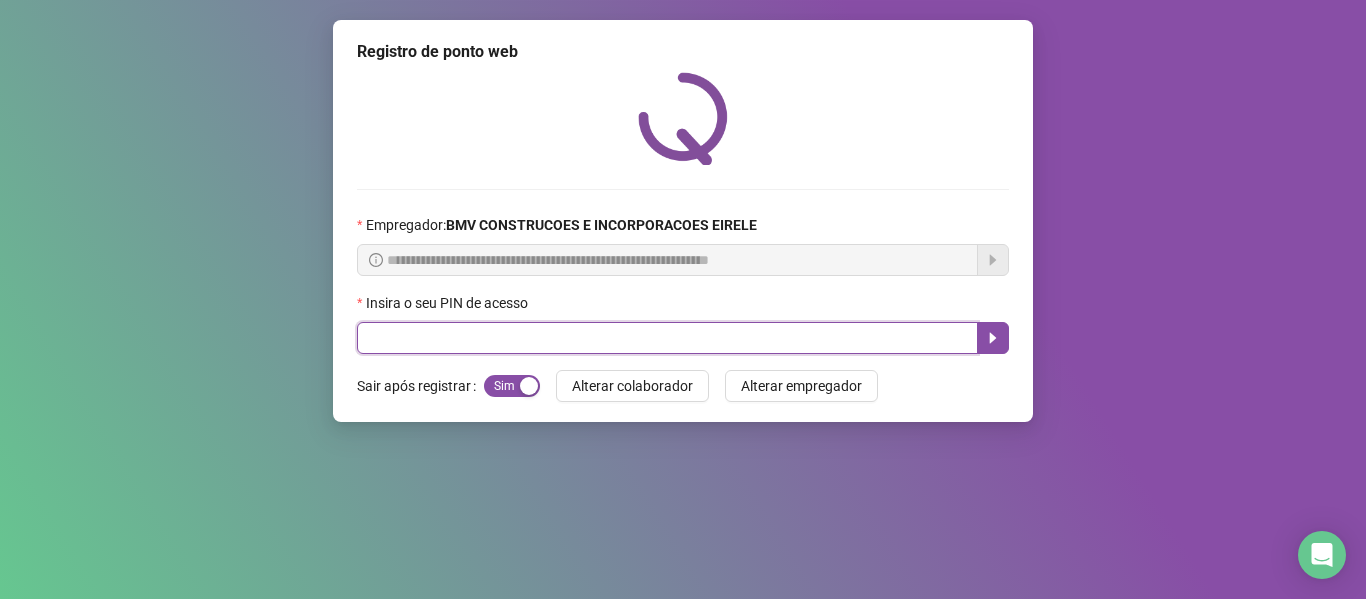 click at bounding box center [667, 338] 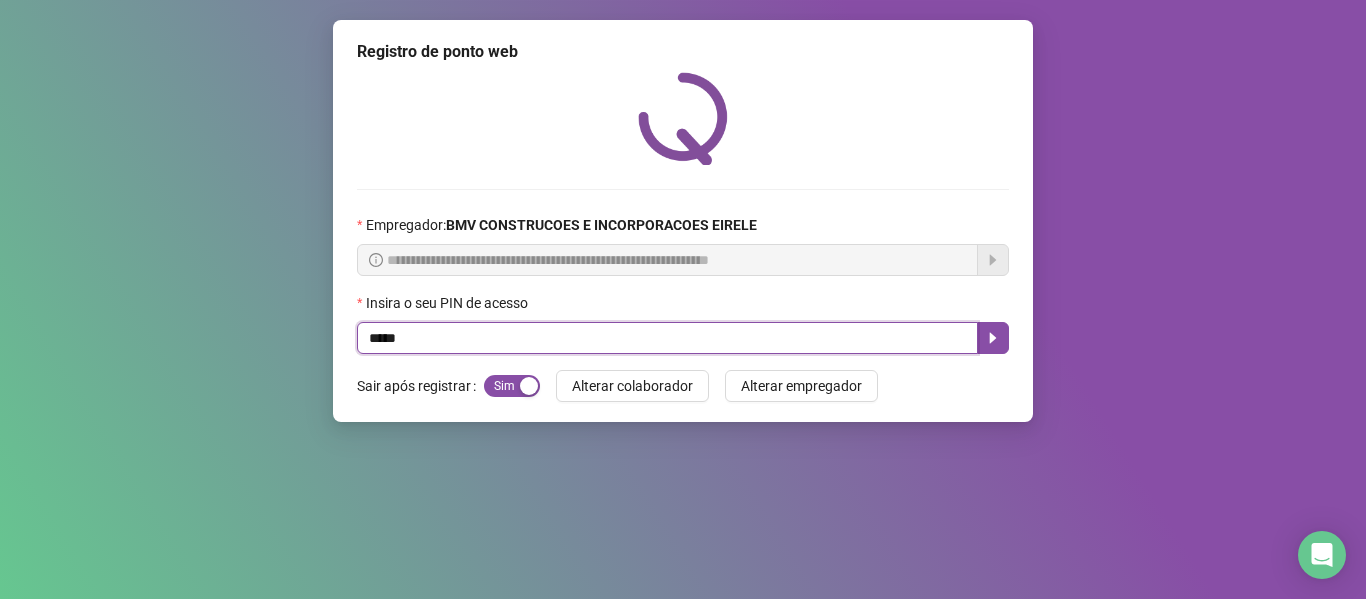 type on "*****" 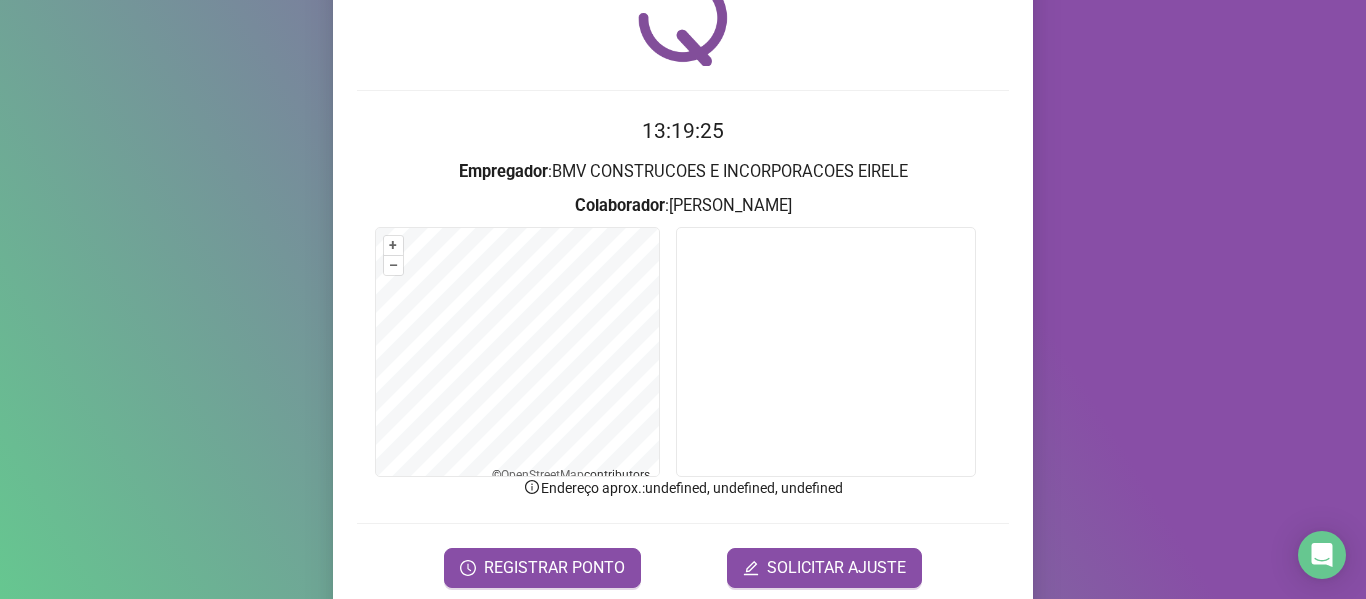 scroll, scrollTop: 135, scrollLeft: 0, axis: vertical 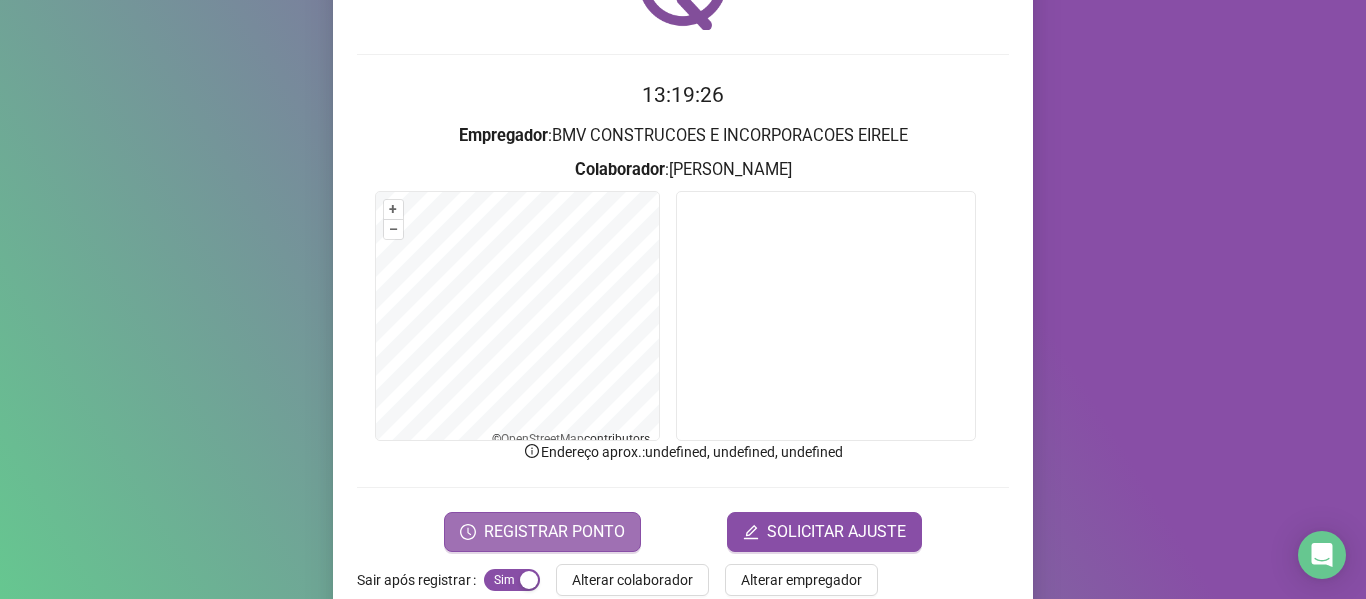 click on "REGISTRAR PONTO" at bounding box center [542, 532] 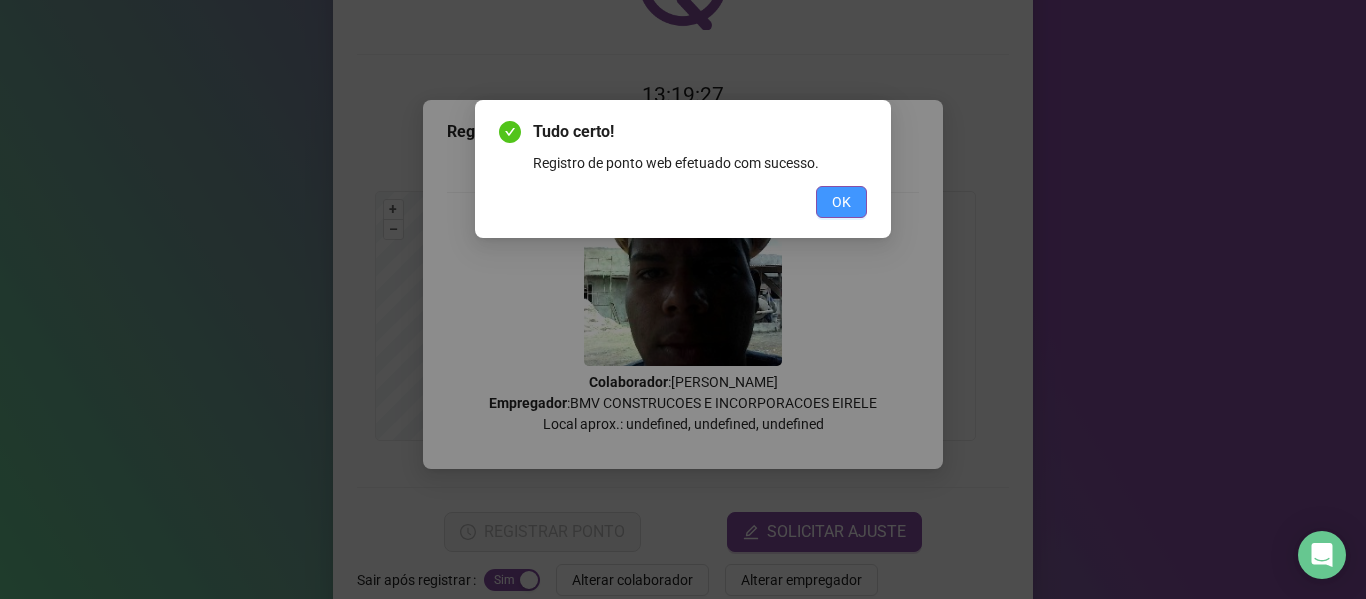 click on "OK" at bounding box center (841, 202) 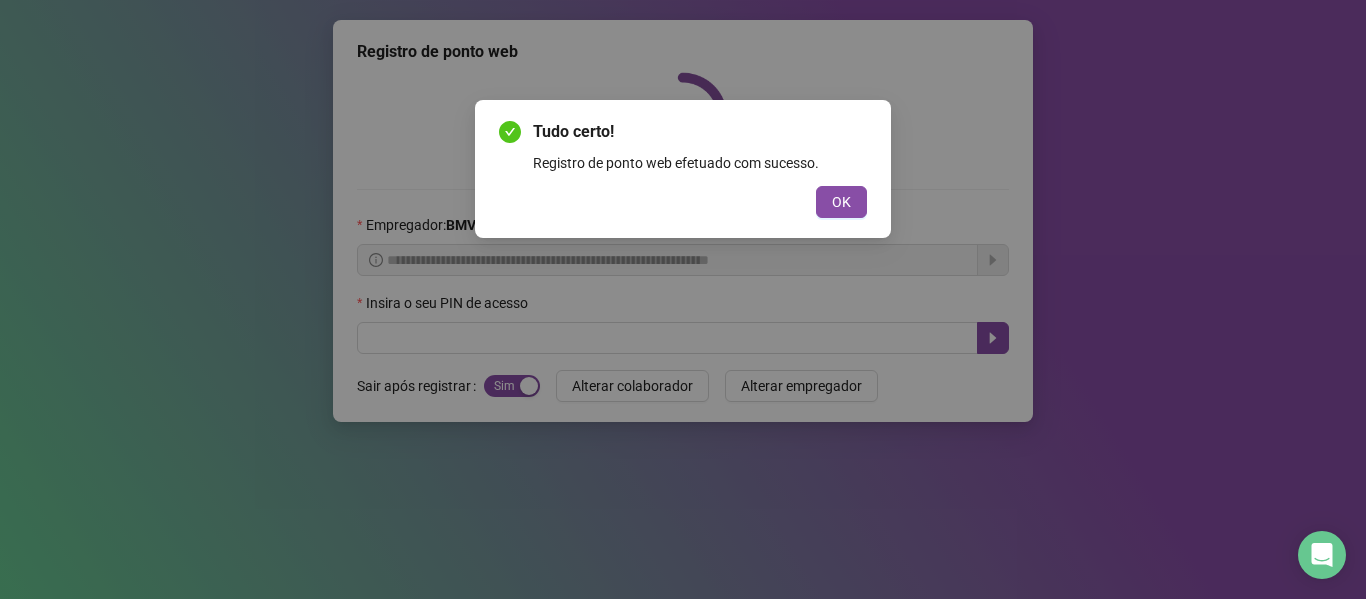 scroll, scrollTop: 0, scrollLeft: 0, axis: both 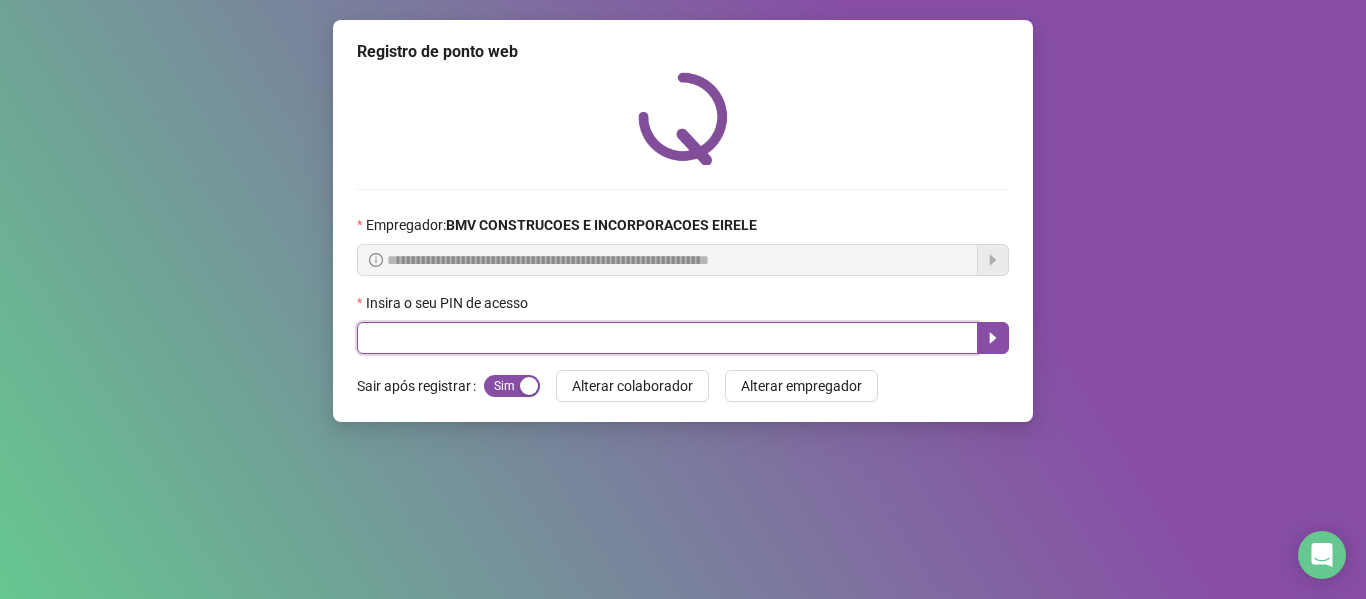 click at bounding box center [667, 338] 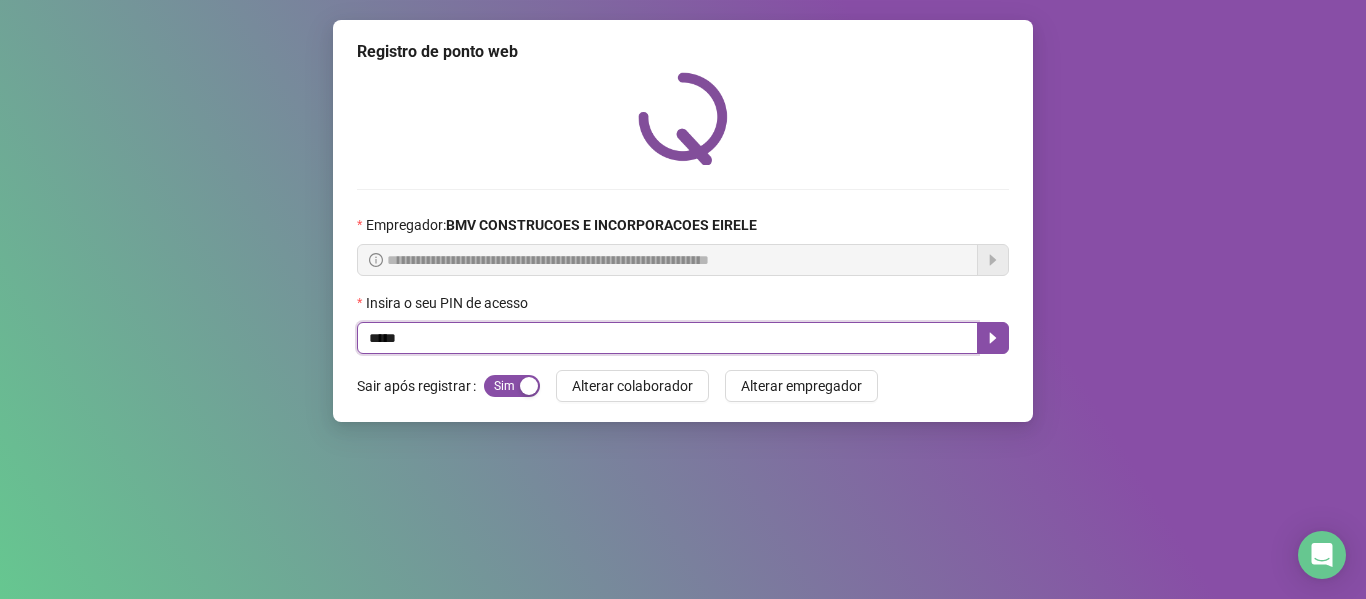 type on "*****" 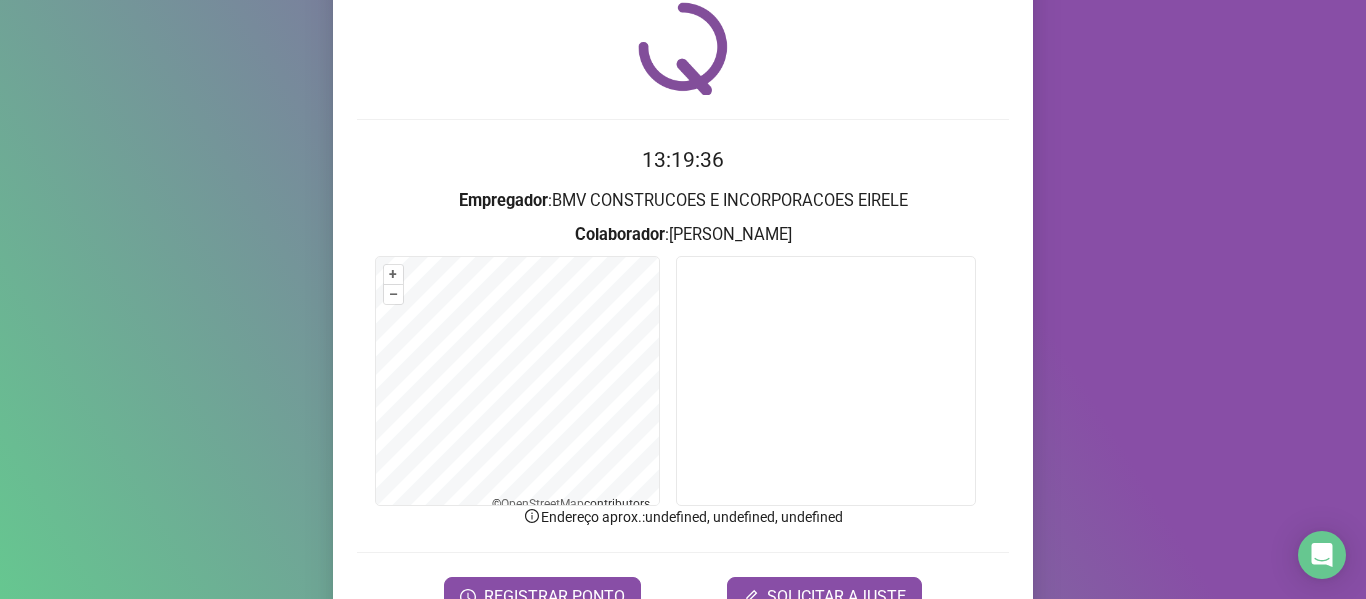 scroll, scrollTop: 136, scrollLeft: 0, axis: vertical 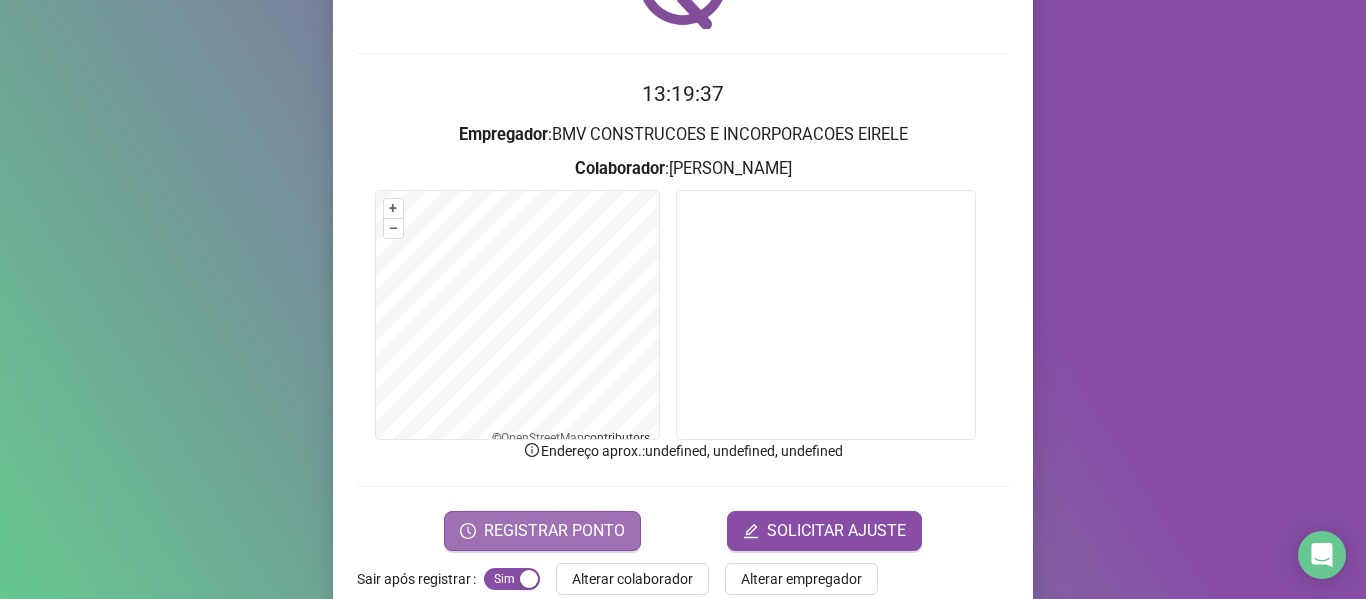 click on "REGISTRAR PONTO" at bounding box center (554, 531) 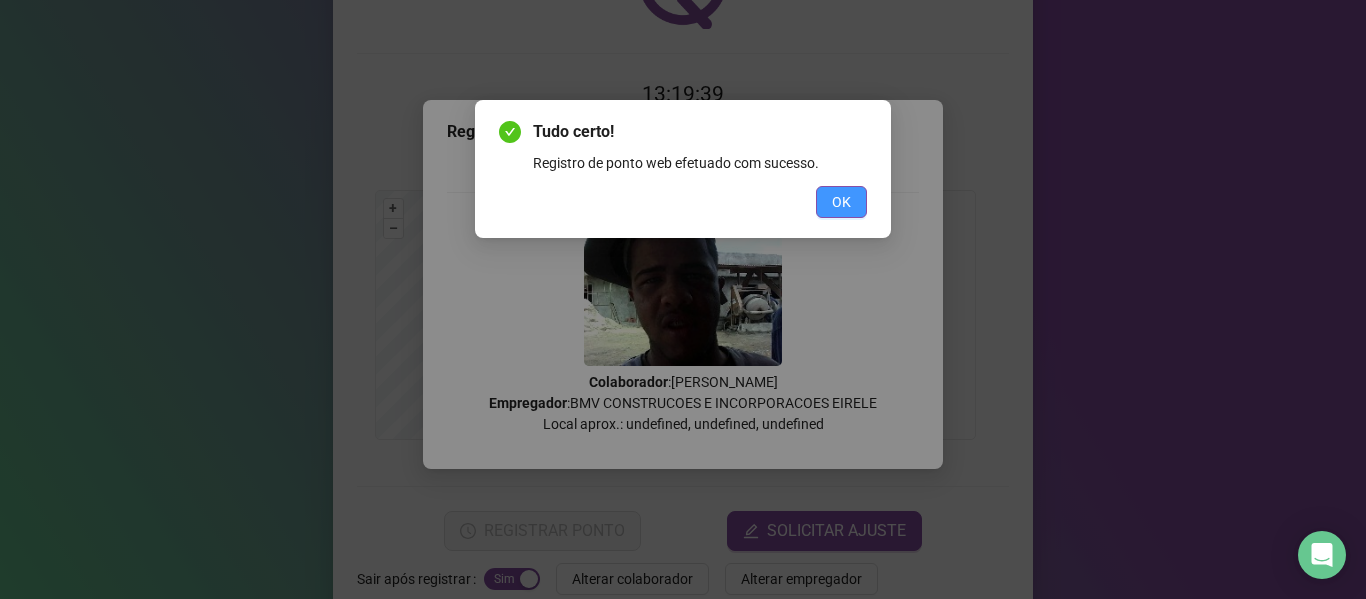 click on "OK" at bounding box center [841, 202] 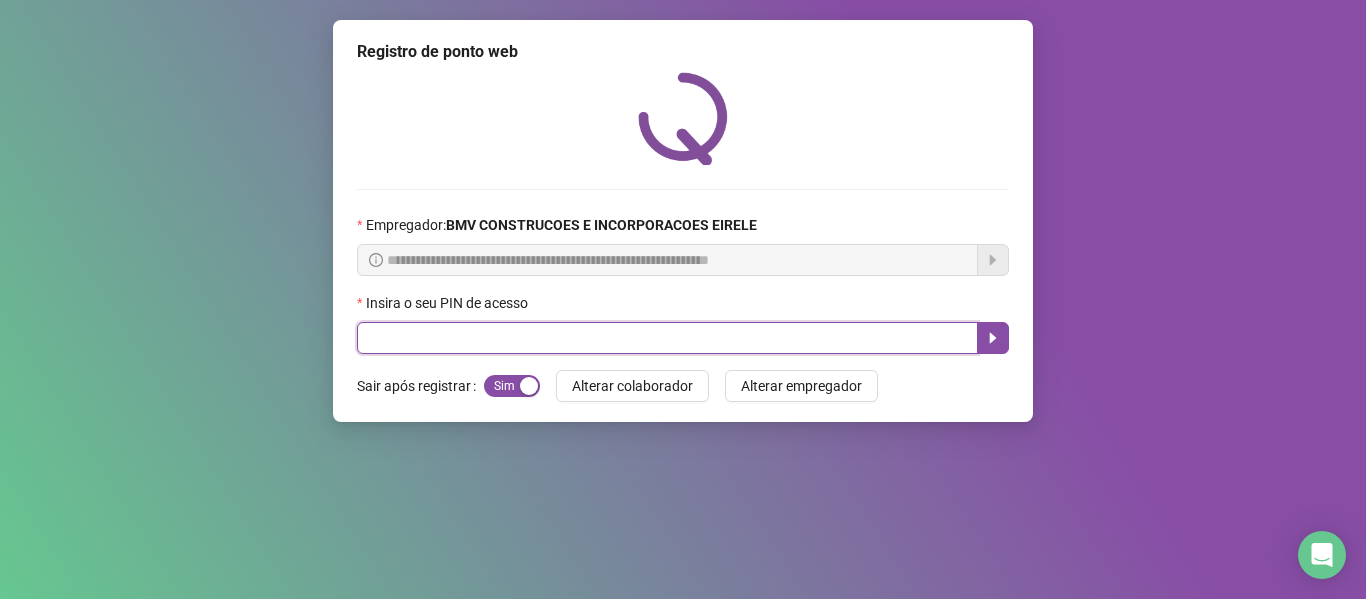 click at bounding box center [667, 338] 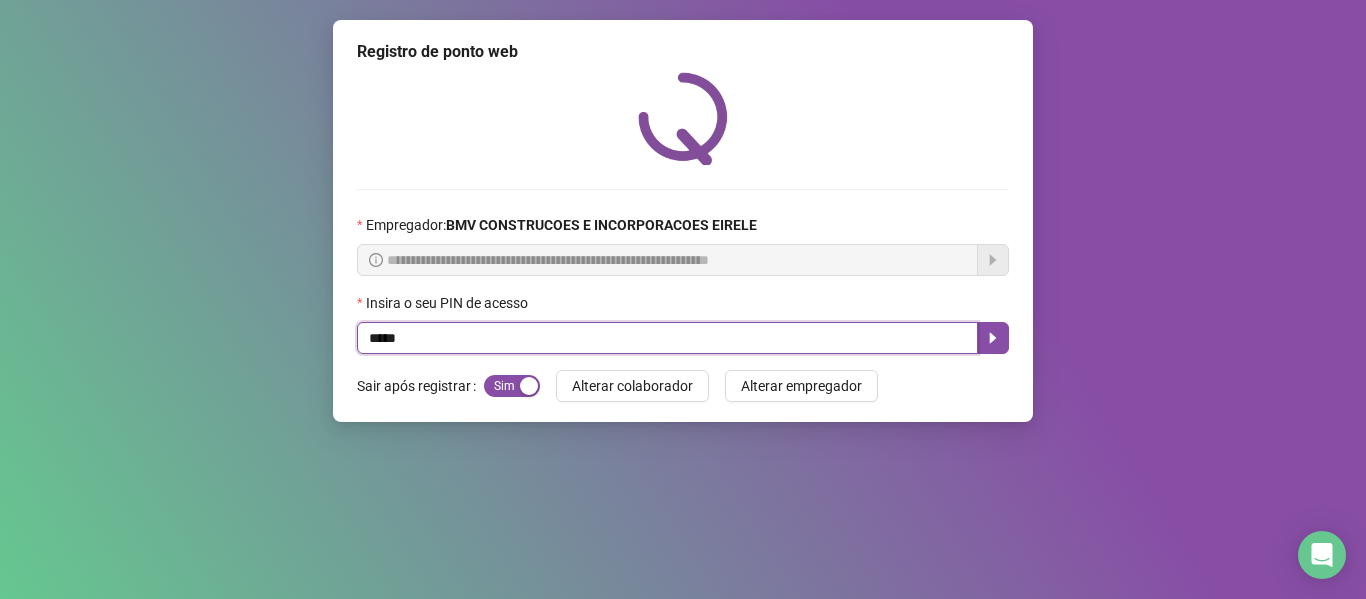 type on "*****" 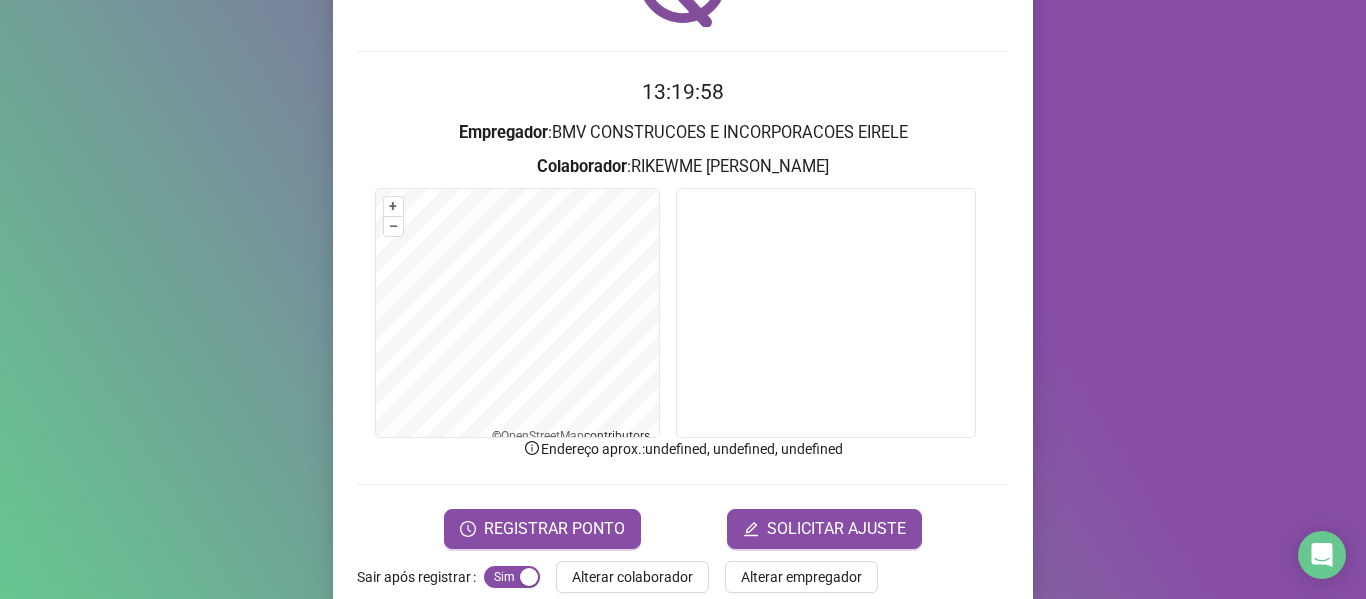 scroll, scrollTop: 176, scrollLeft: 0, axis: vertical 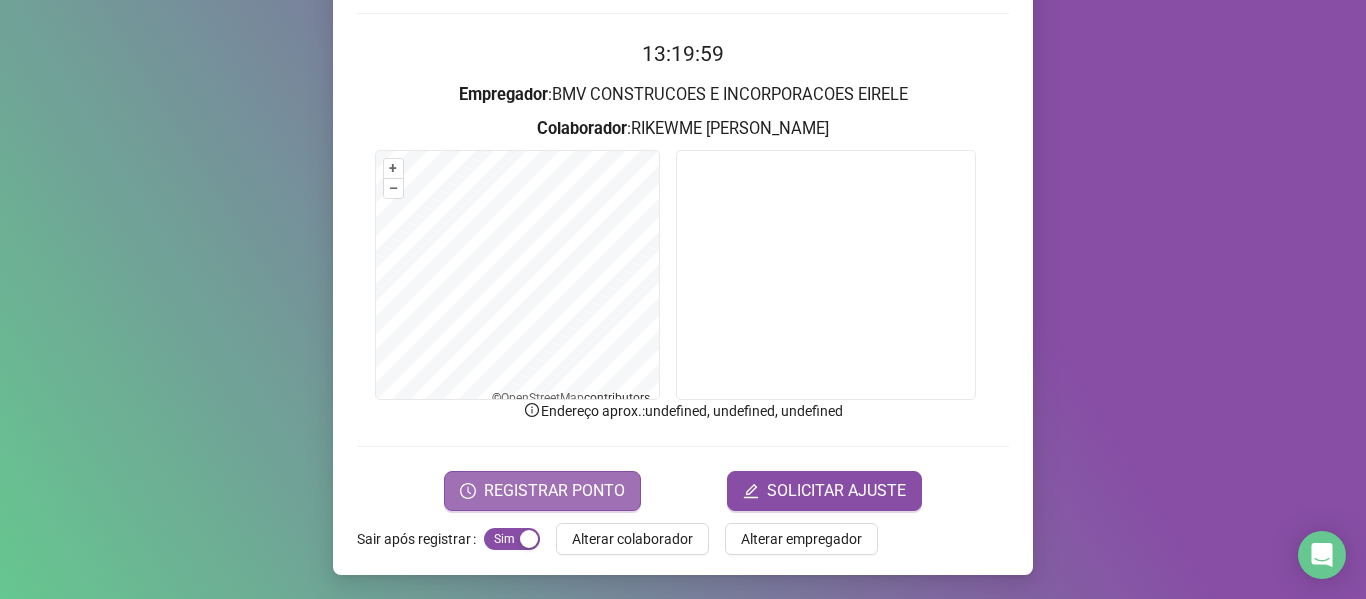 click on "REGISTRAR PONTO" at bounding box center [554, 491] 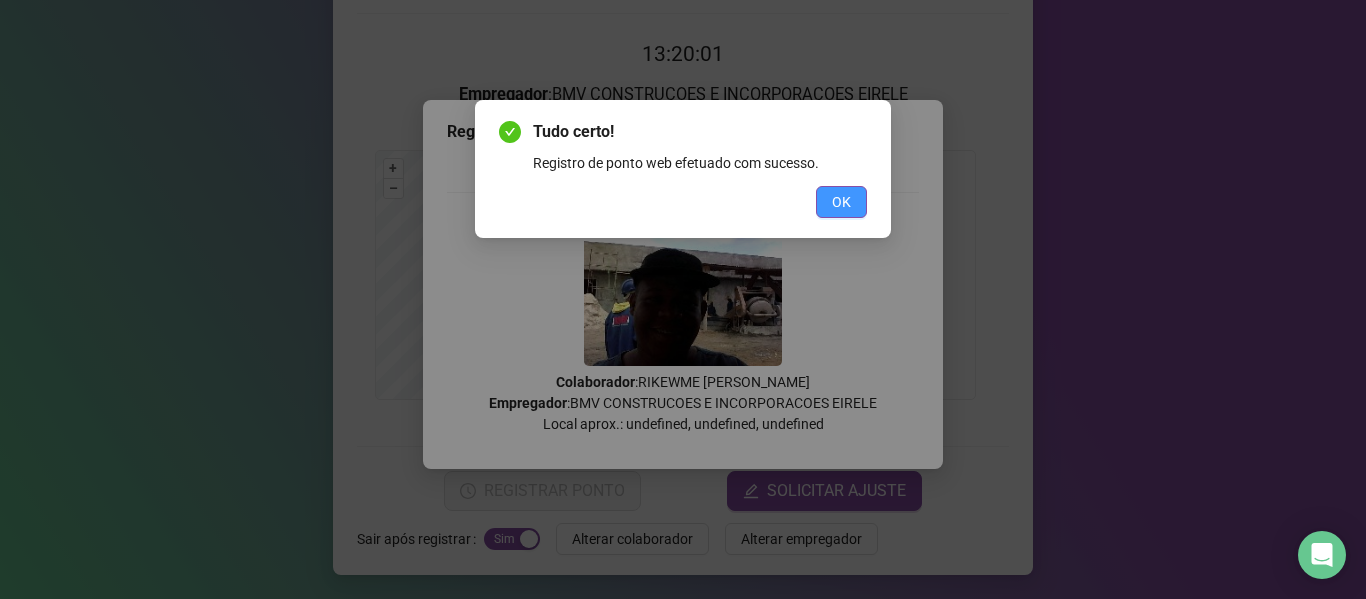 click on "OK" at bounding box center [841, 202] 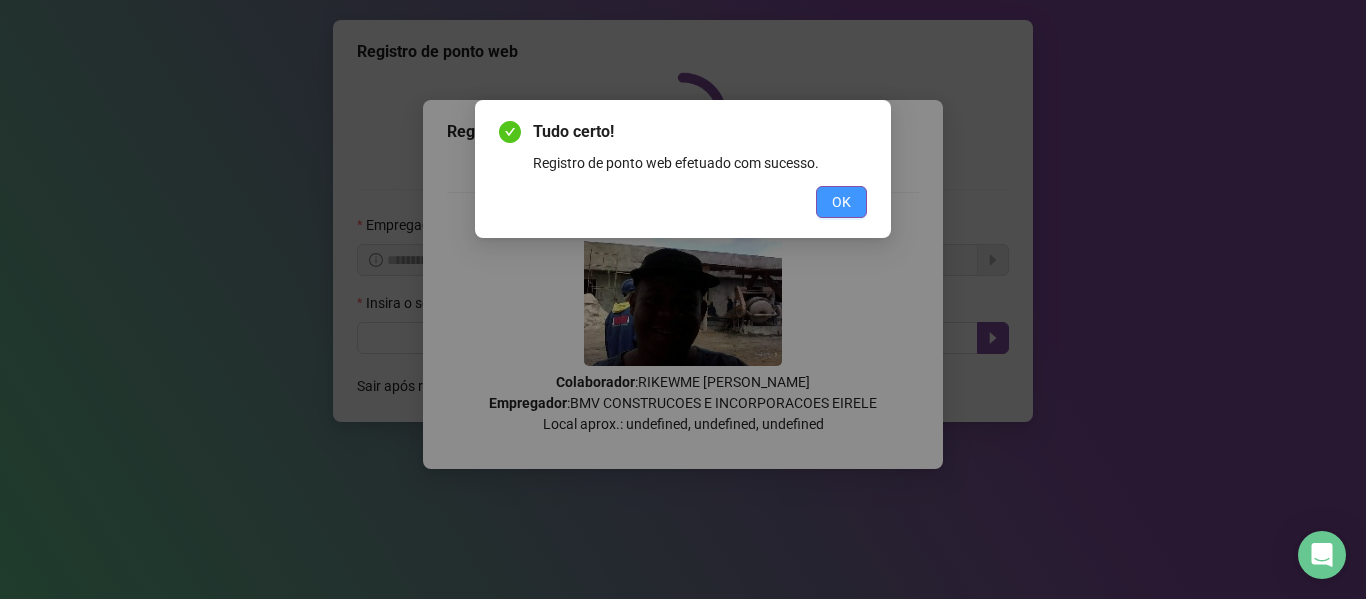 scroll, scrollTop: 0, scrollLeft: 0, axis: both 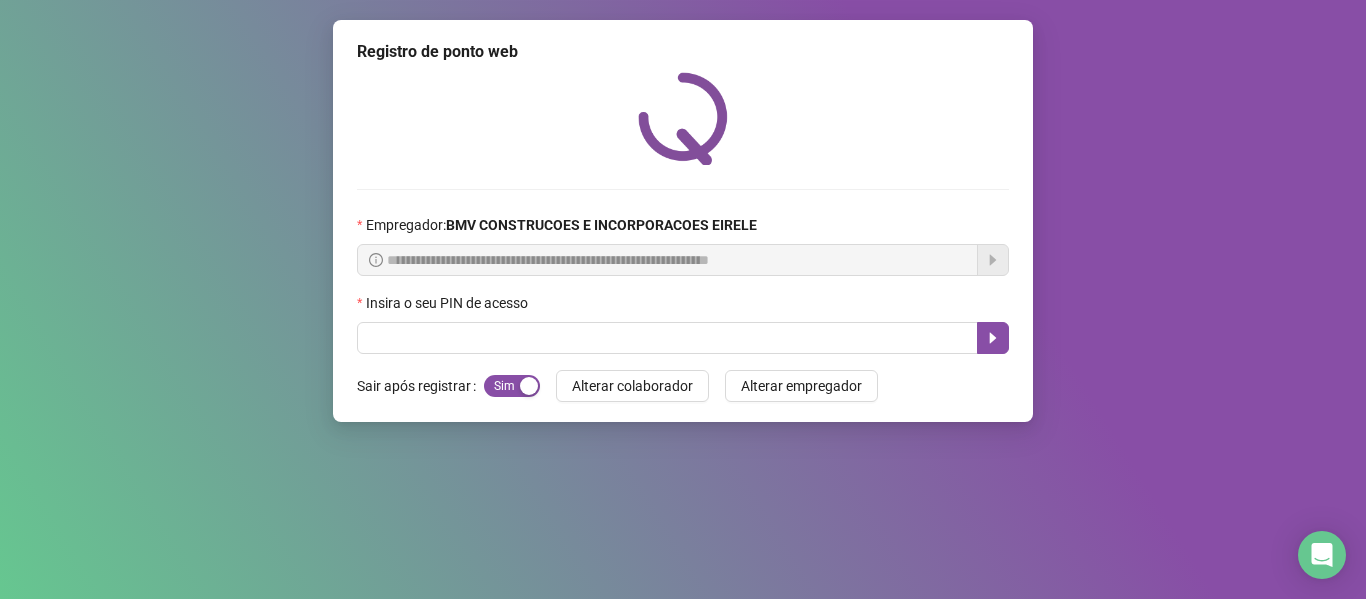 click on "Insira o seu PIN de acesso" at bounding box center [683, 307] 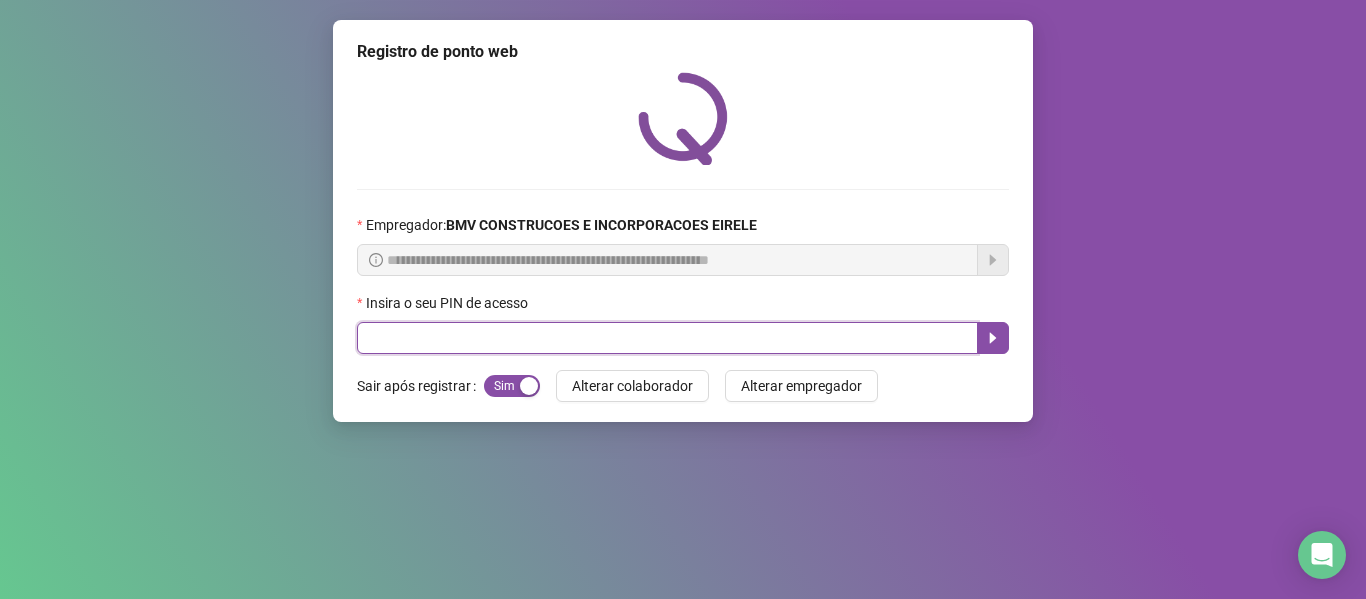 click at bounding box center [667, 338] 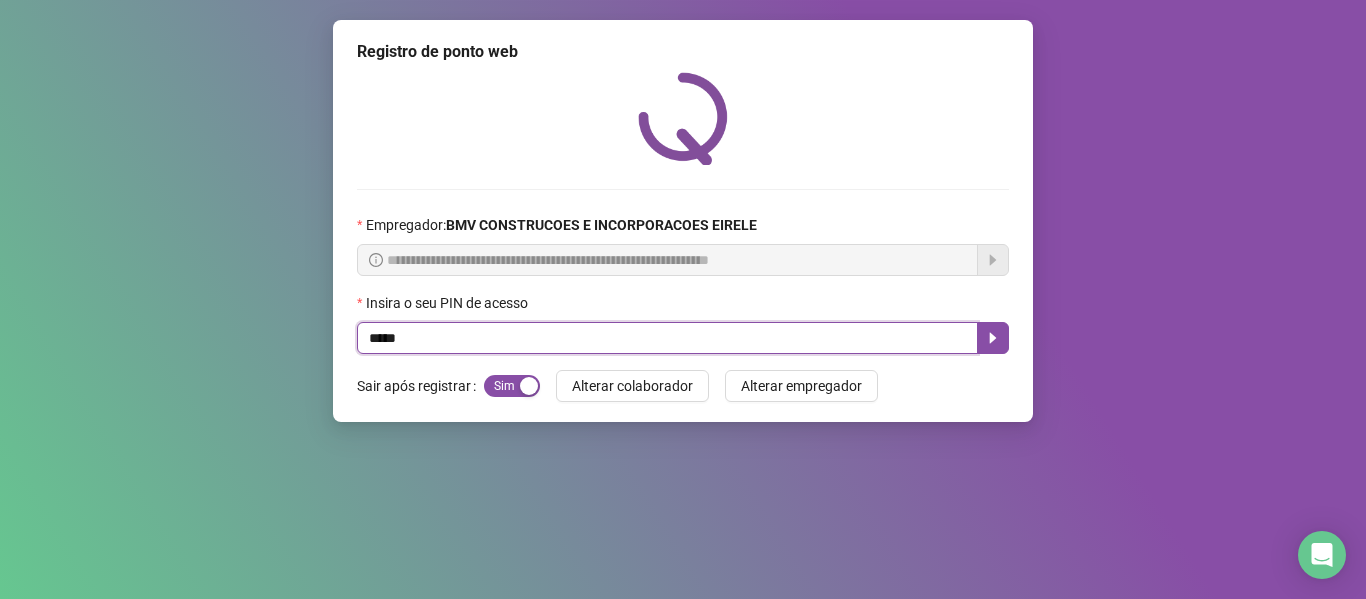 type on "*****" 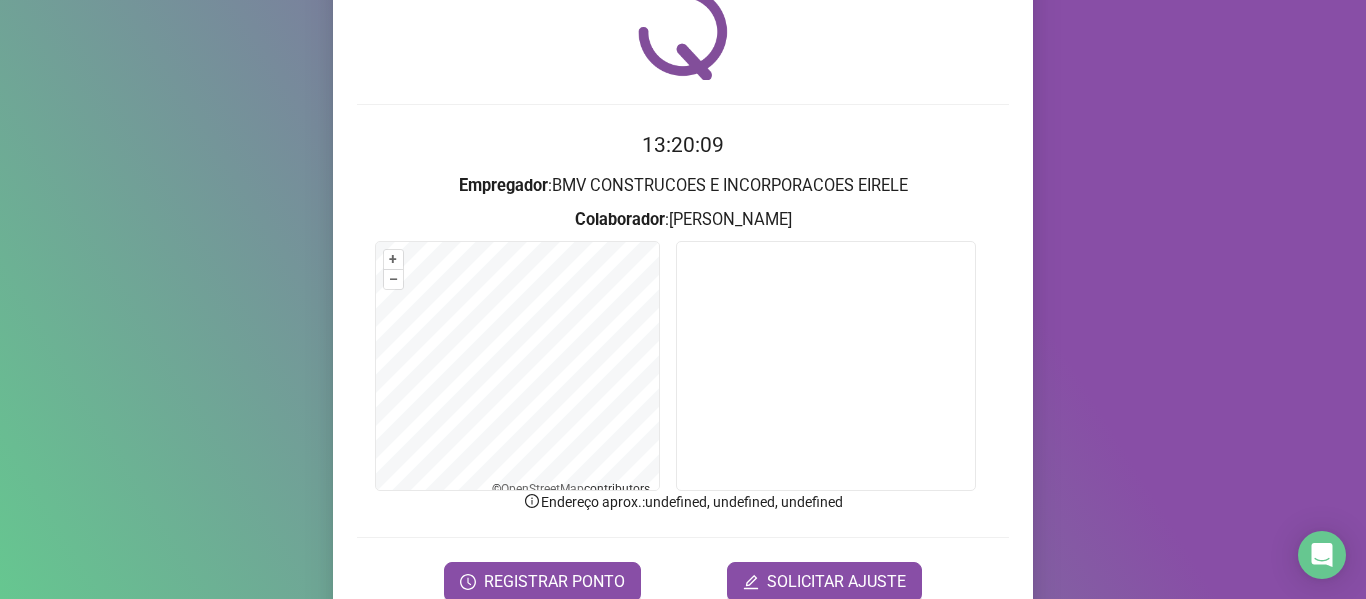 scroll, scrollTop: 151, scrollLeft: 0, axis: vertical 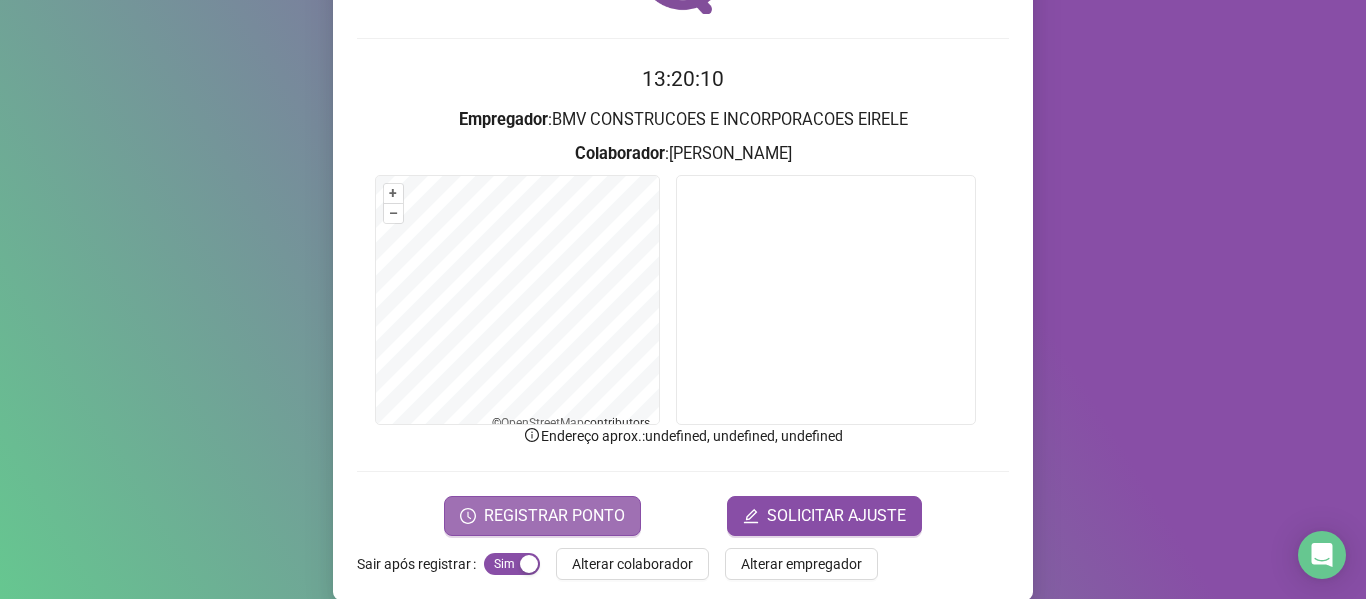 click on "REGISTRAR PONTO" at bounding box center [554, 516] 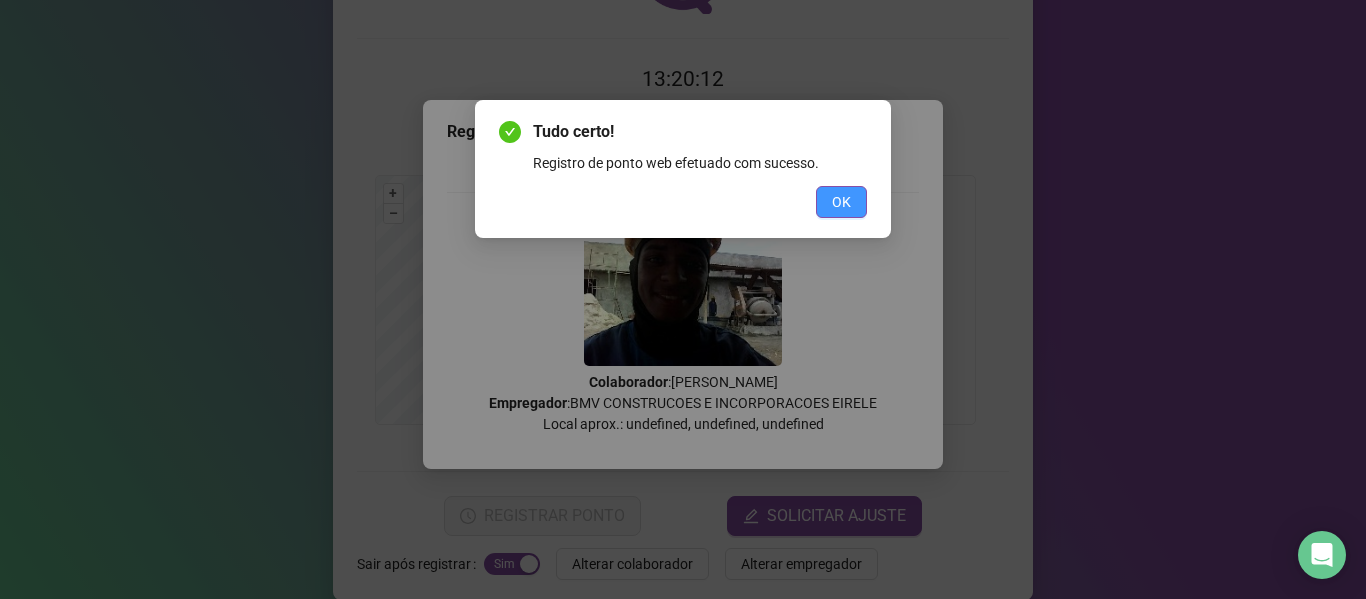 click on "OK" at bounding box center (841, 202) 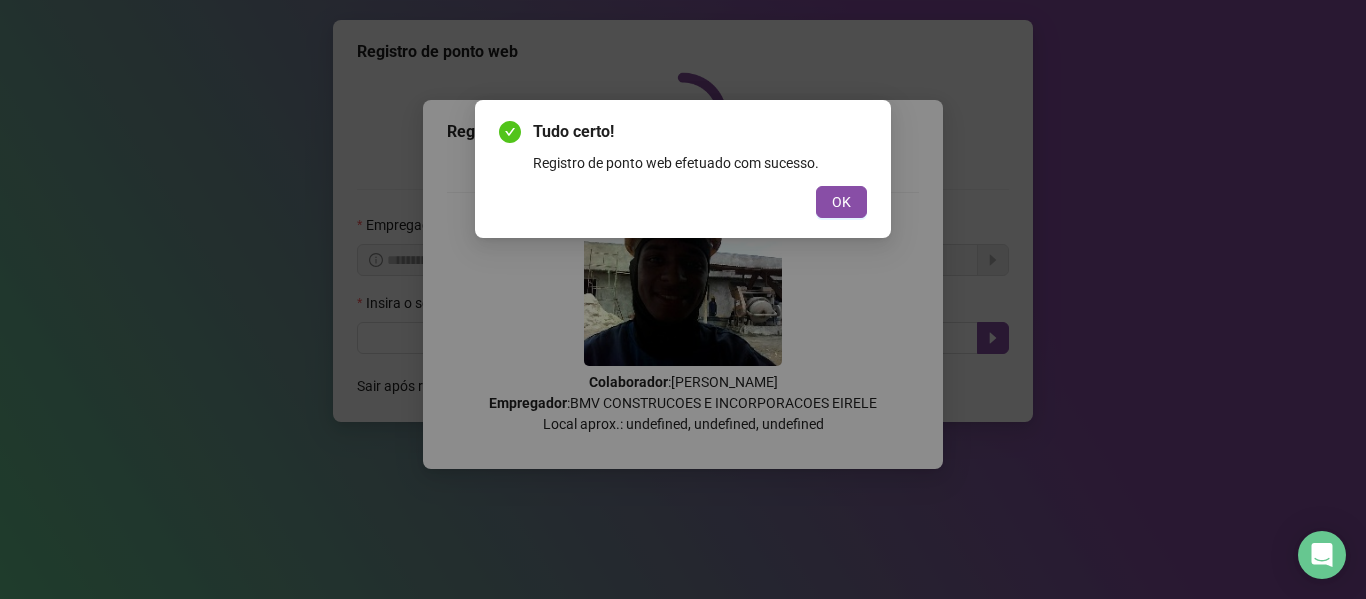 scroll, scrollTop: 0, scrollLeft: 0, axis: both 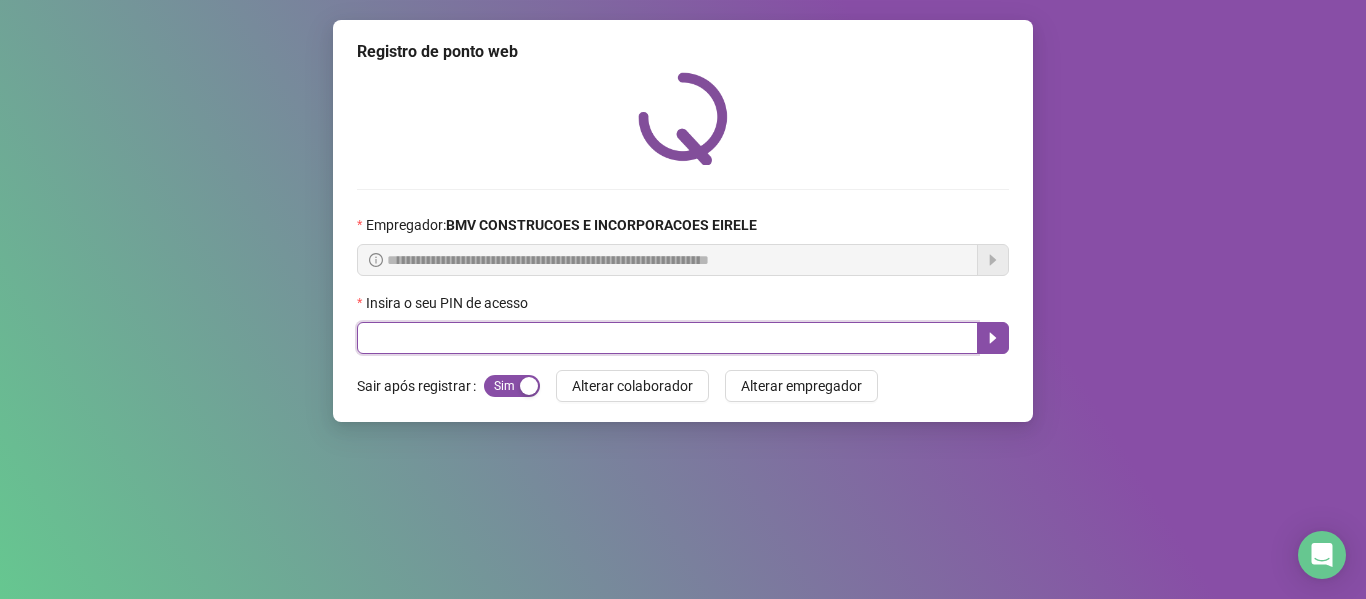 click at bounding box center [667, 338] 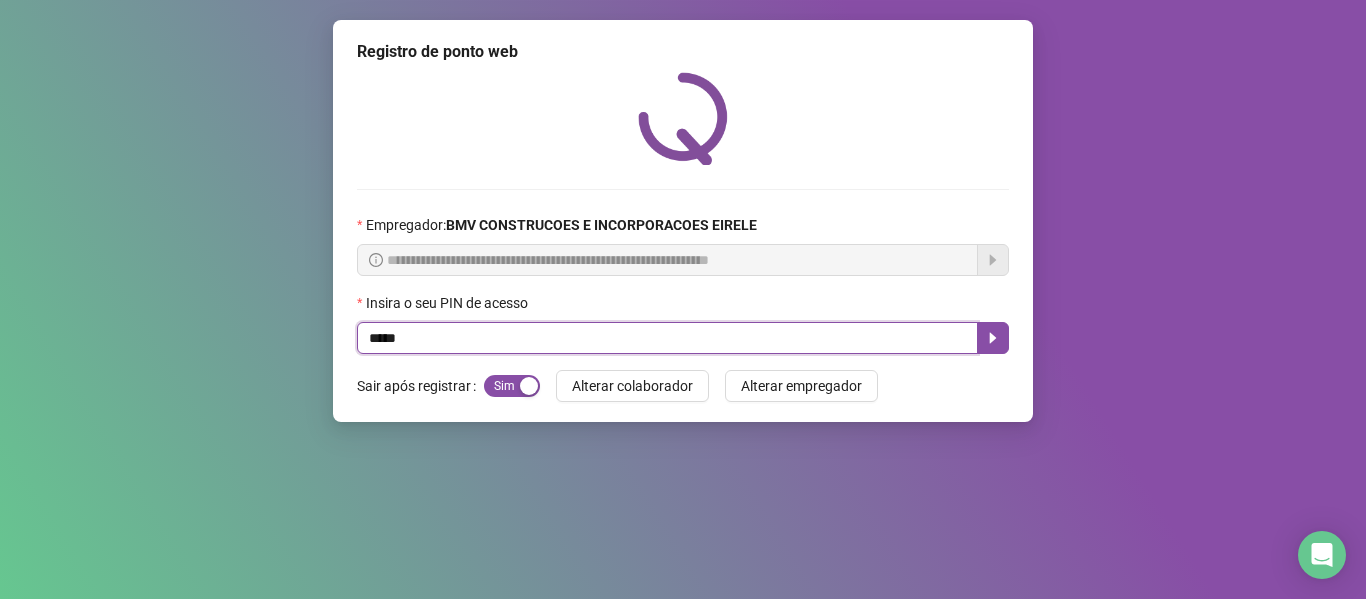 type on "*****" 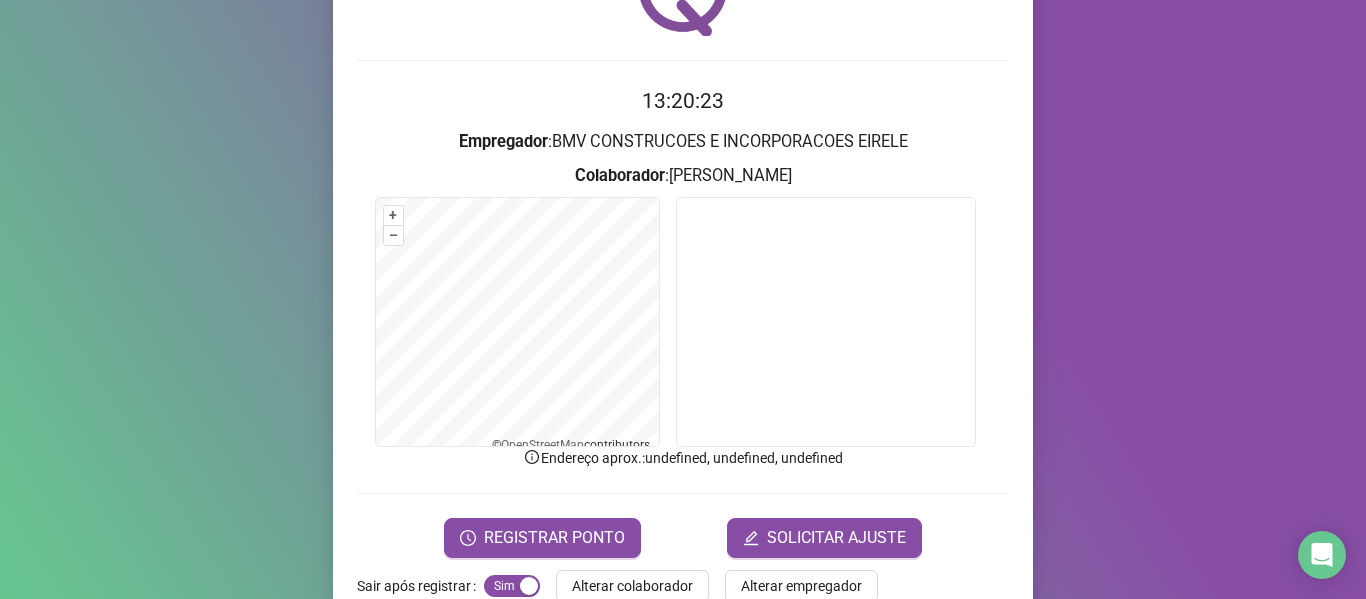 scroll, scrollTop: 176, scrollLeft: 0, axis: vertical 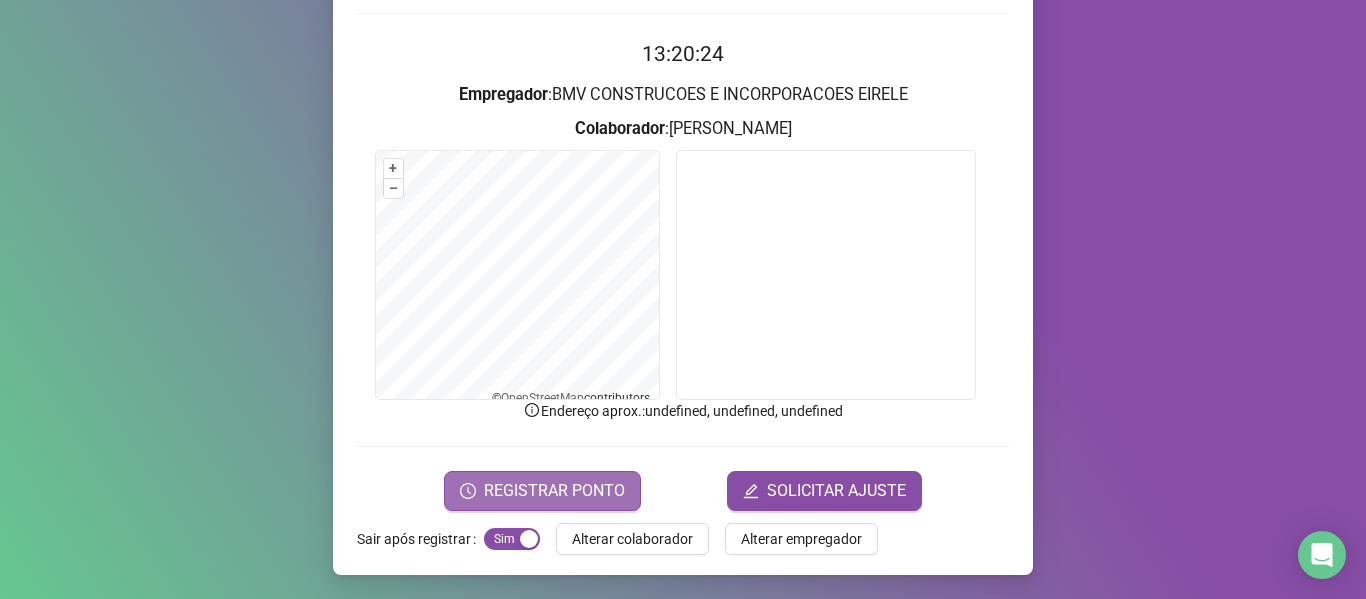 click on "REGISTRAR PONTO" at bounding box center [542, 491] 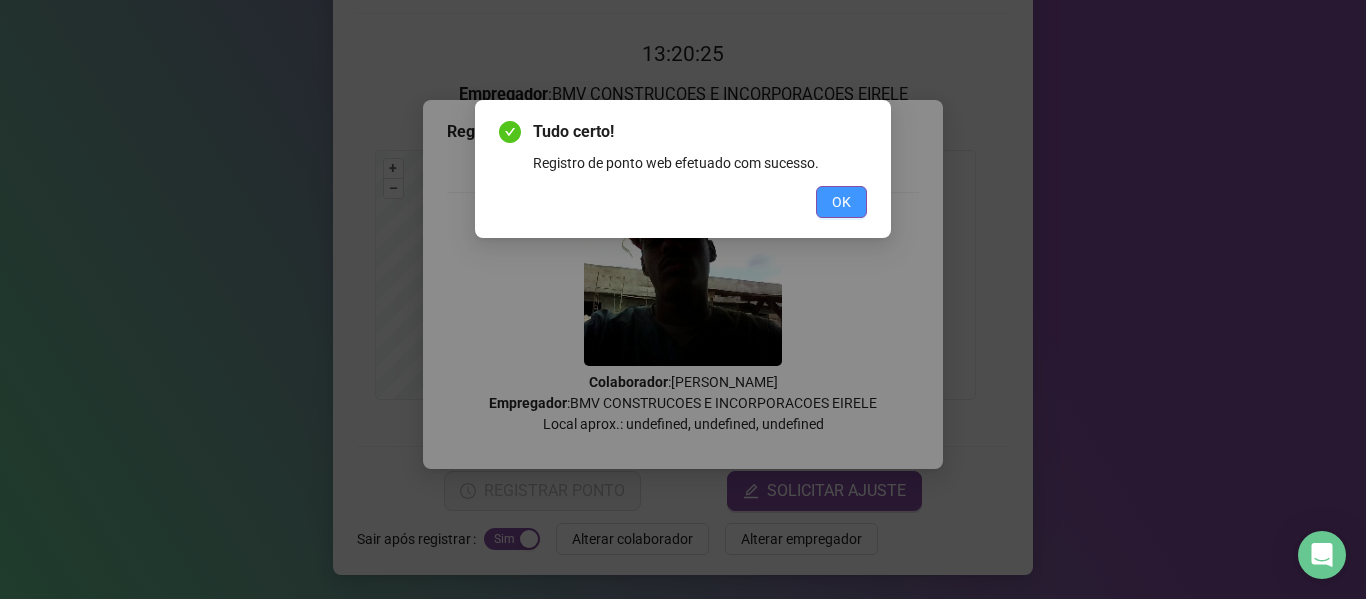 click on "OK" at bounding box center [841, 202] 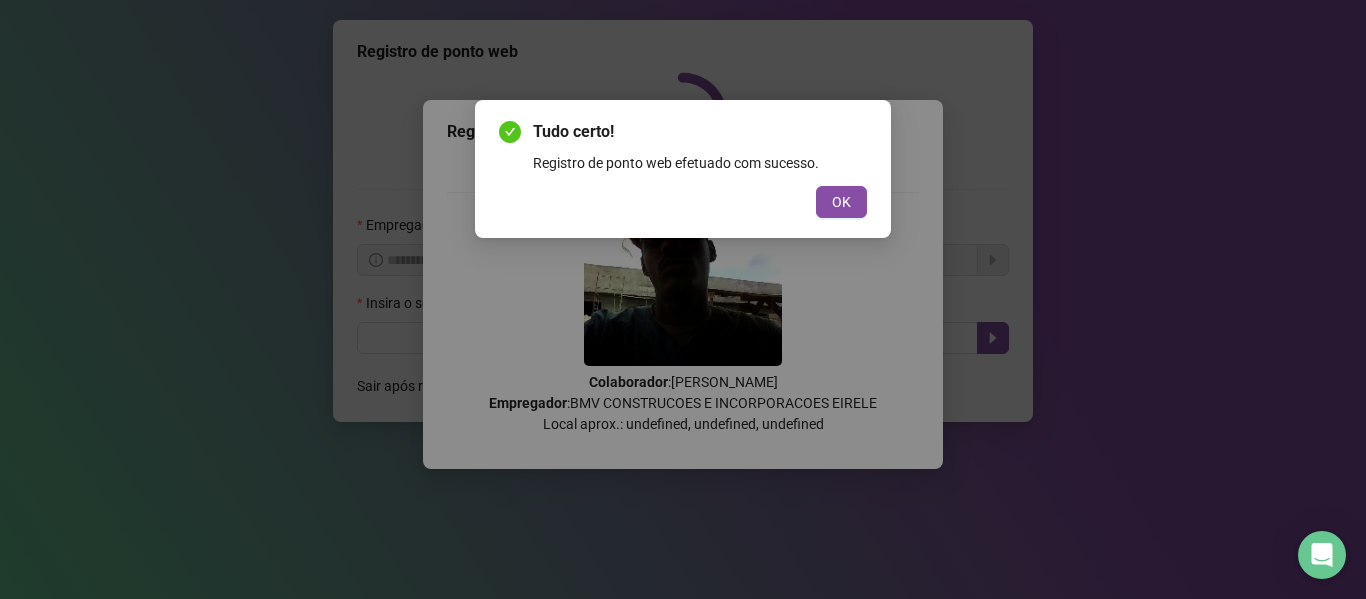 scroll, scrollTop: 0, scrollLeft: 0, axis: both 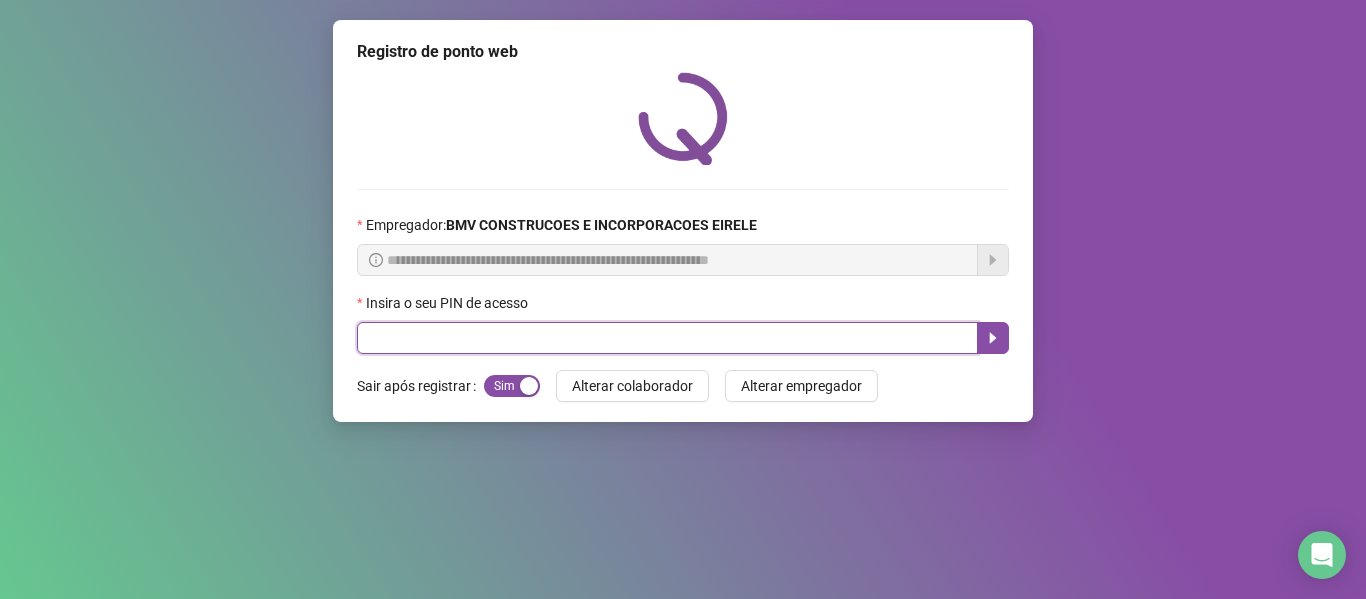 click at bounding box center [667, 338] 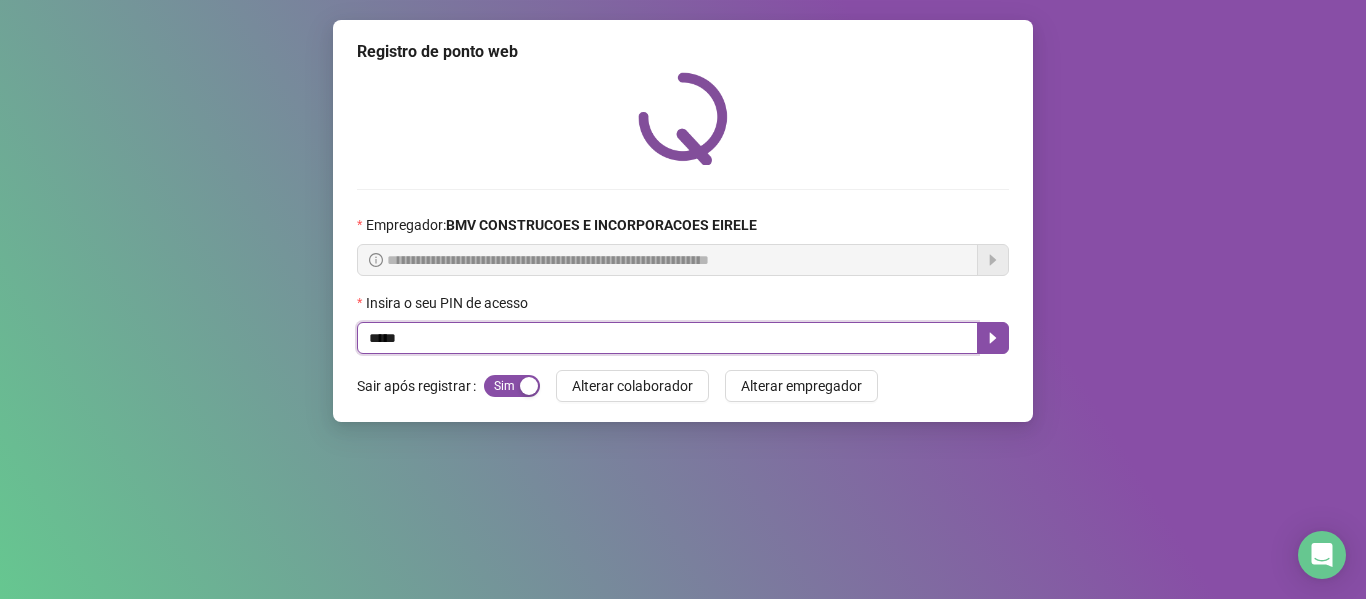 type on "*****" 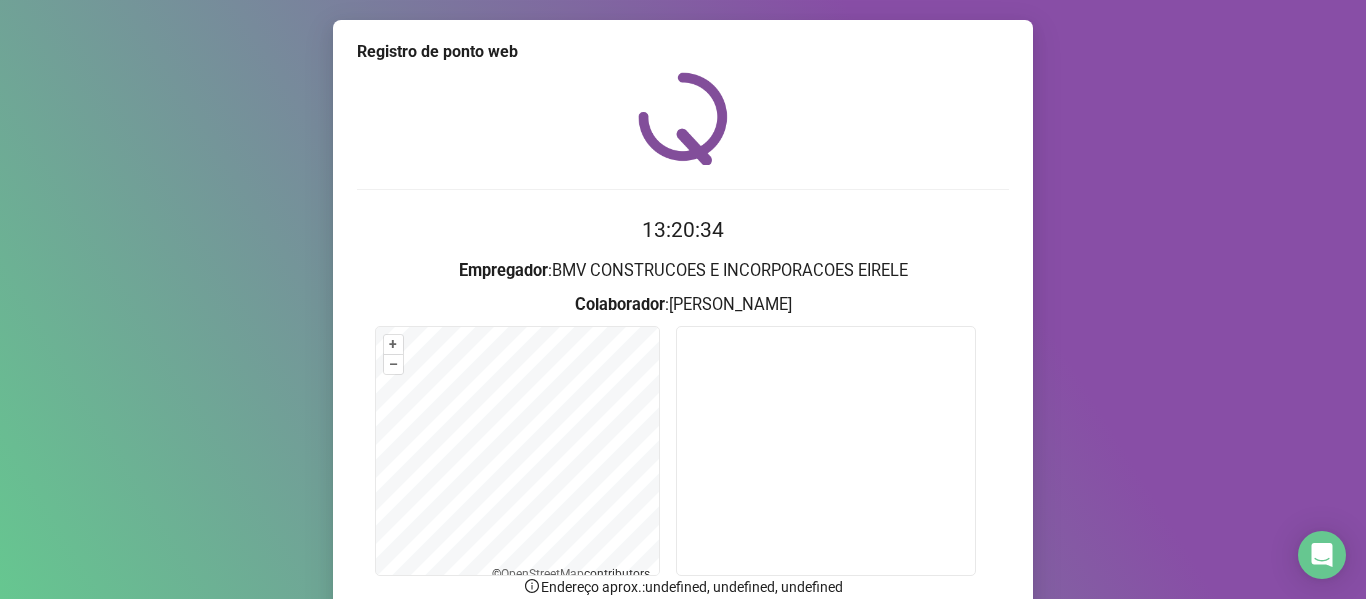 scroll, scrollTop: 176, scrollLeft: 0, axis: vertical 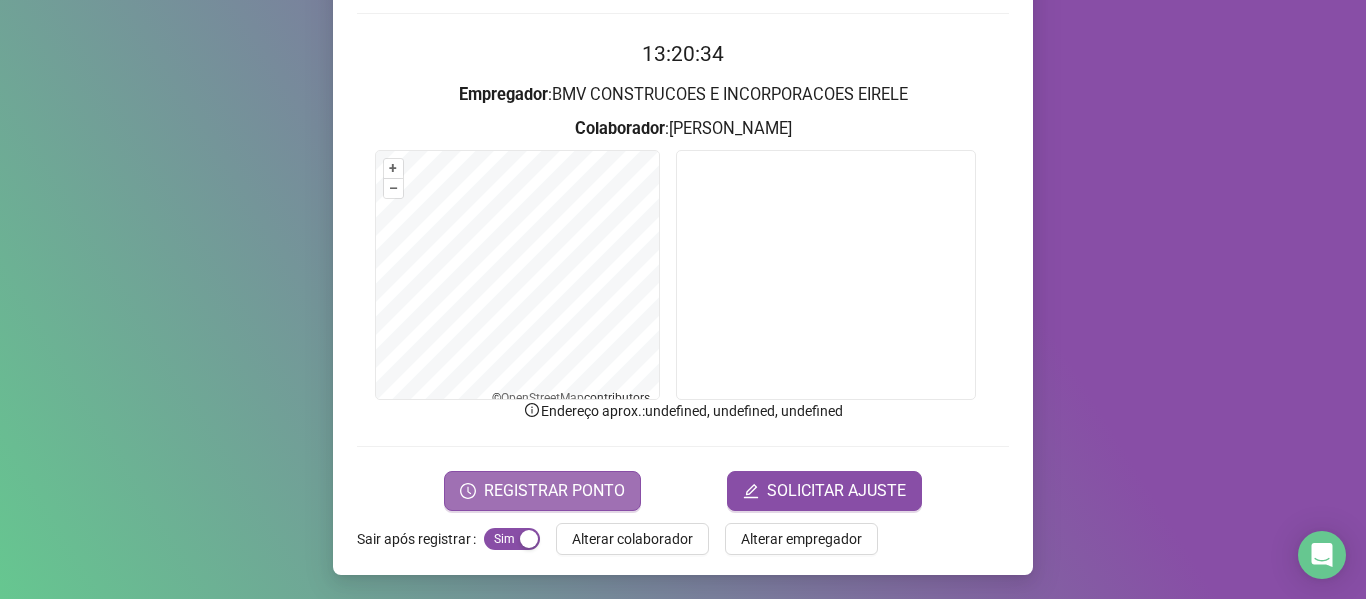click on "REGISTRAR PONTO" at bounding box center [542, 491] 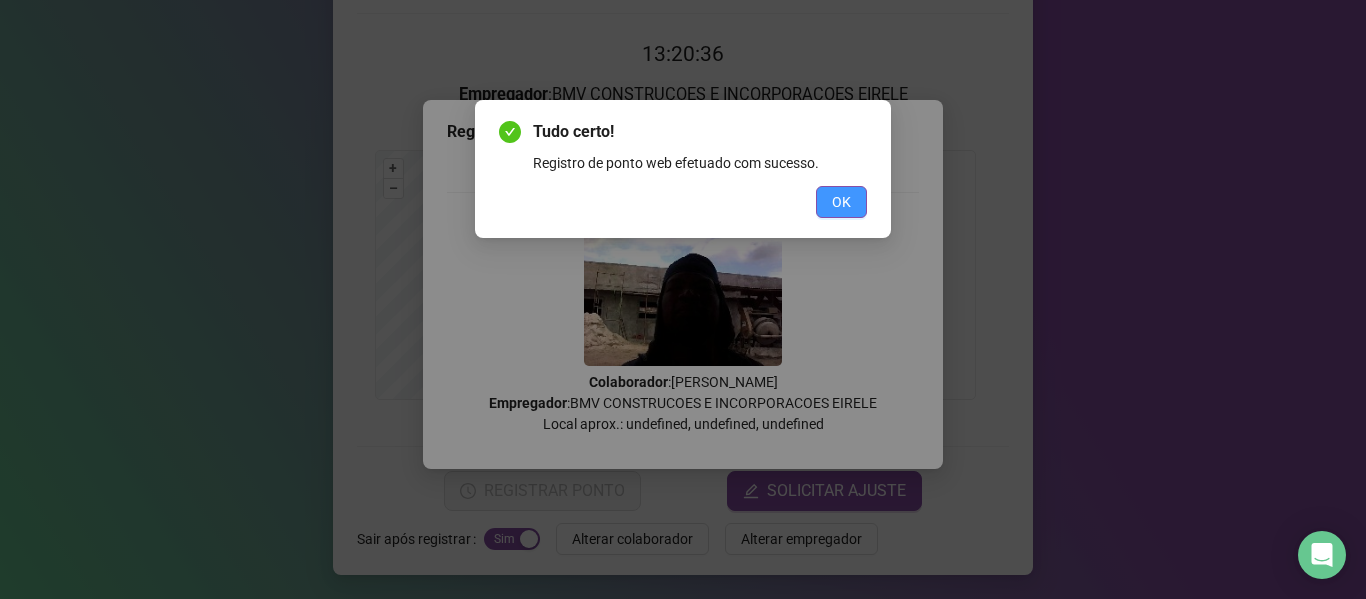 click on "OK" at bounding box center [841, 202] 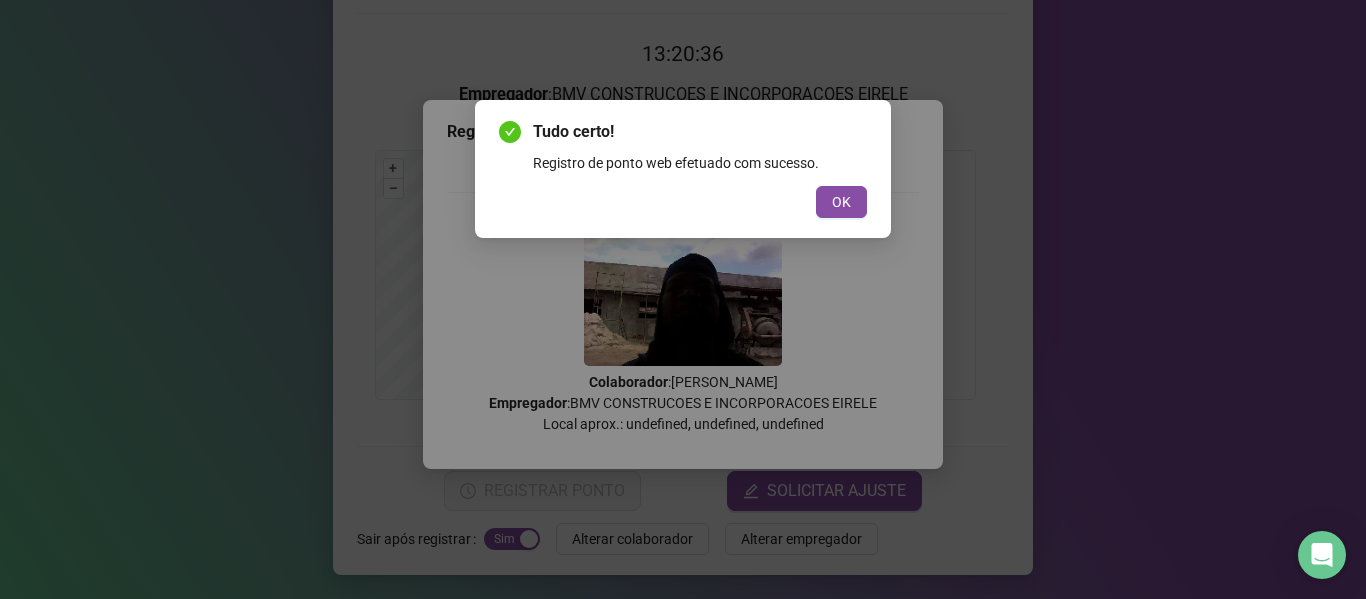 scroll, scrollTop: 0, scrollLeft: 0, axis: both 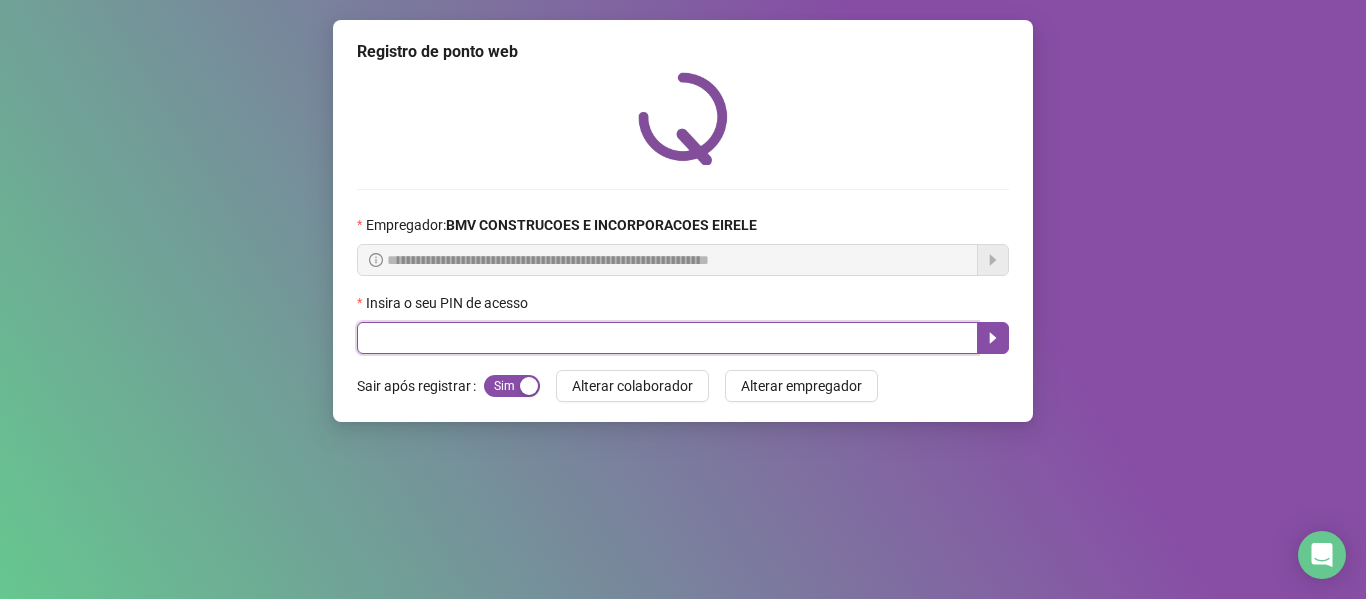 click at bounding box center [667, 338] 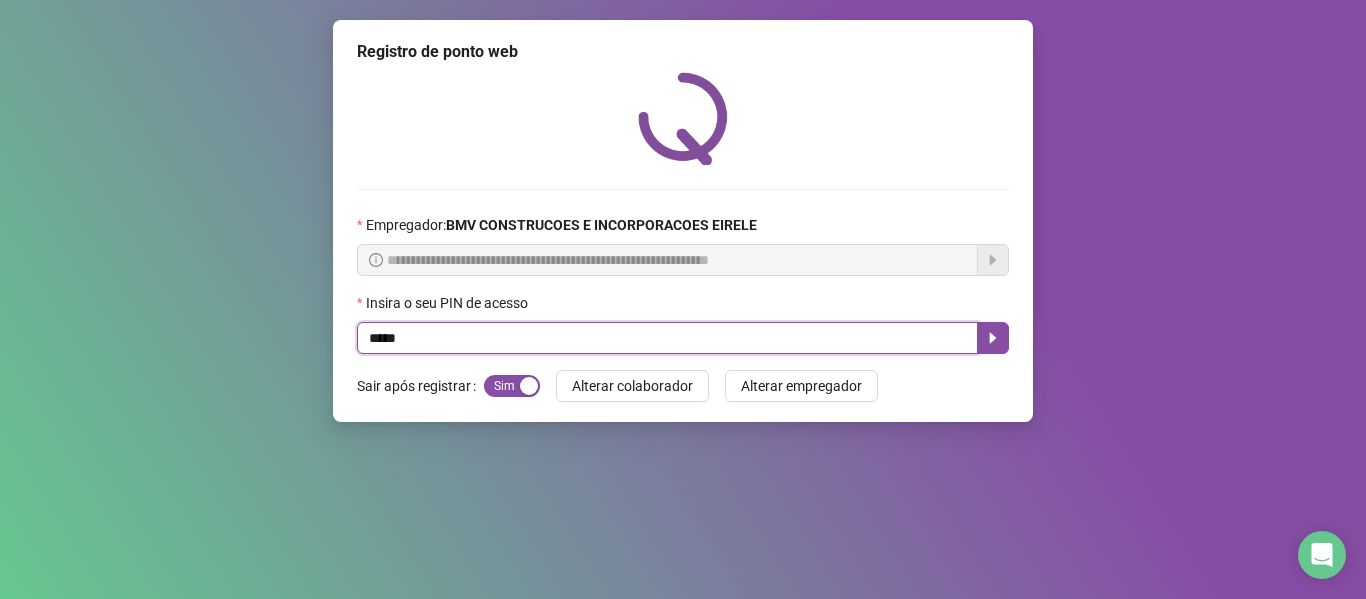 type on "*****" 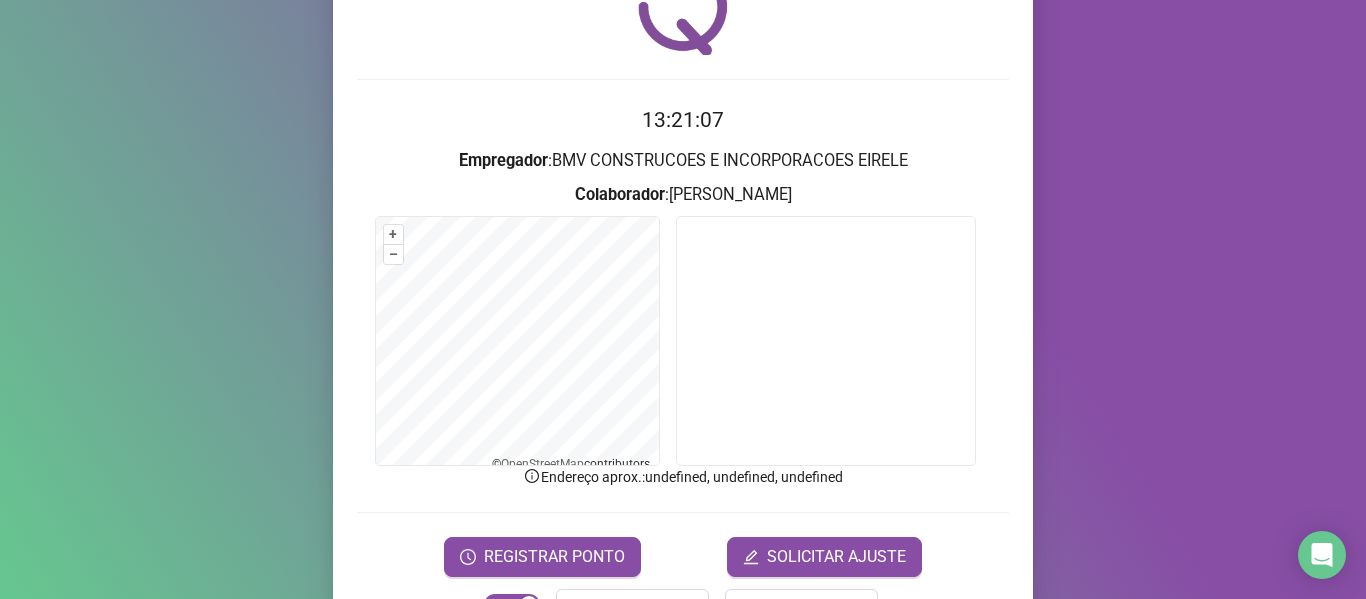 scroll, scrollTop: 176, scrollLeft: 0, axis: vertical 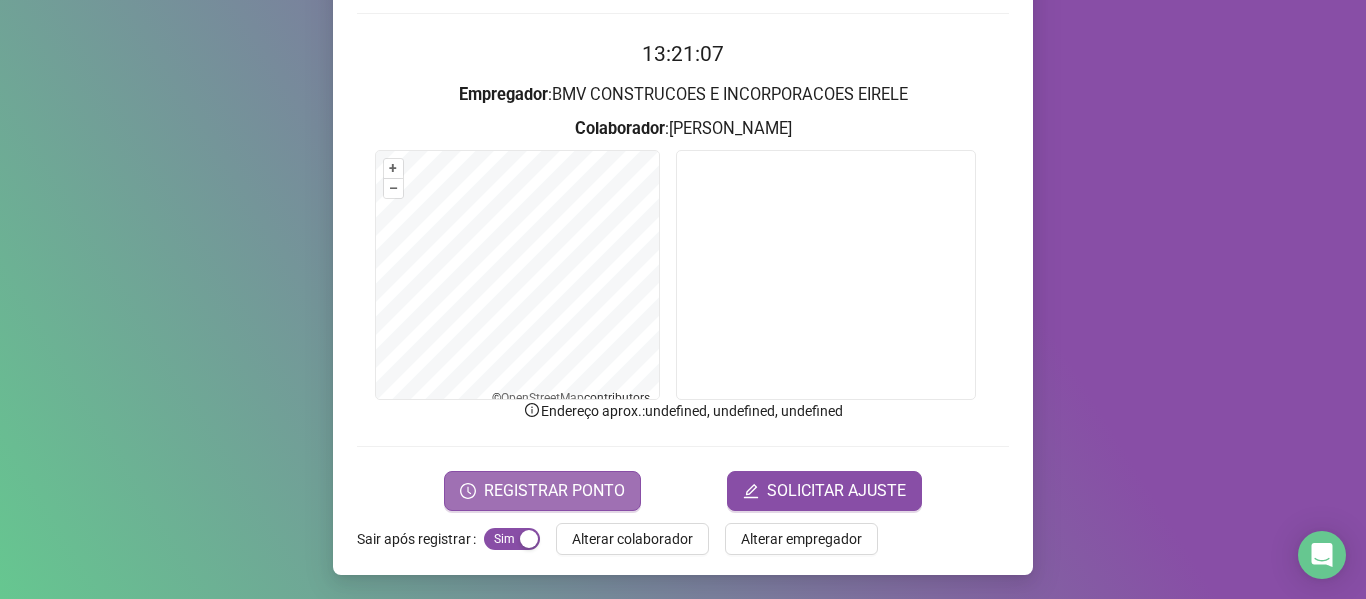click on "REGISTRAR PONTO" at bounding box center [542, 491] 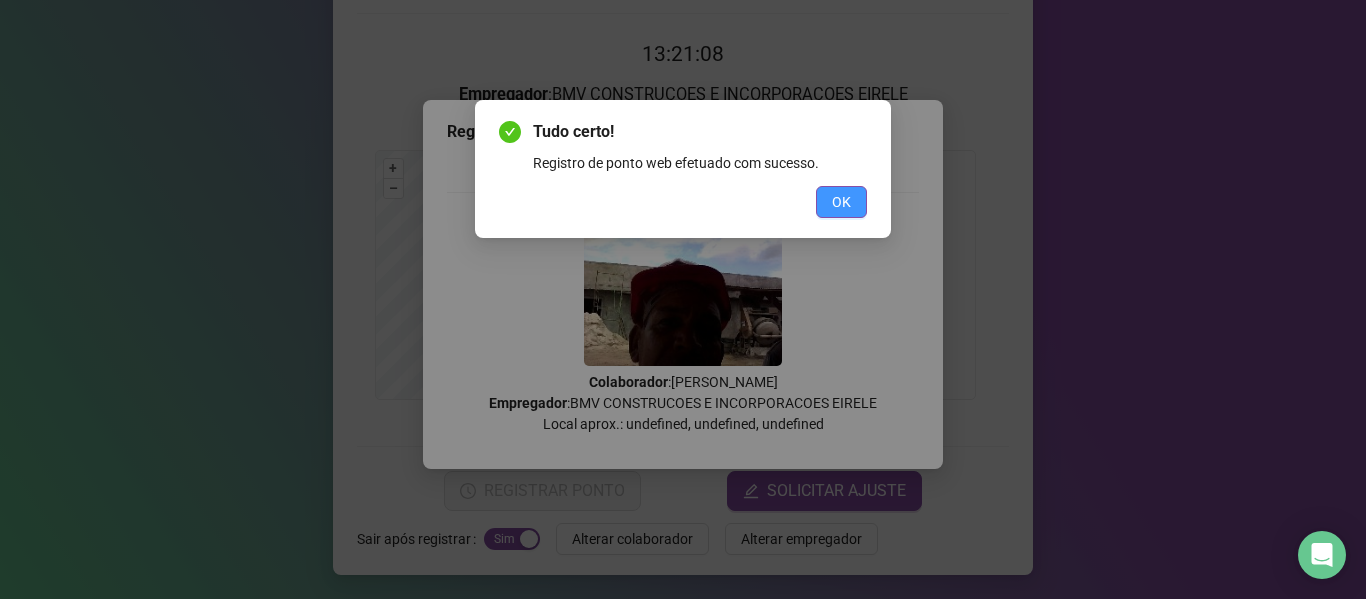 click on "OK" at bounding box center (841, 202) 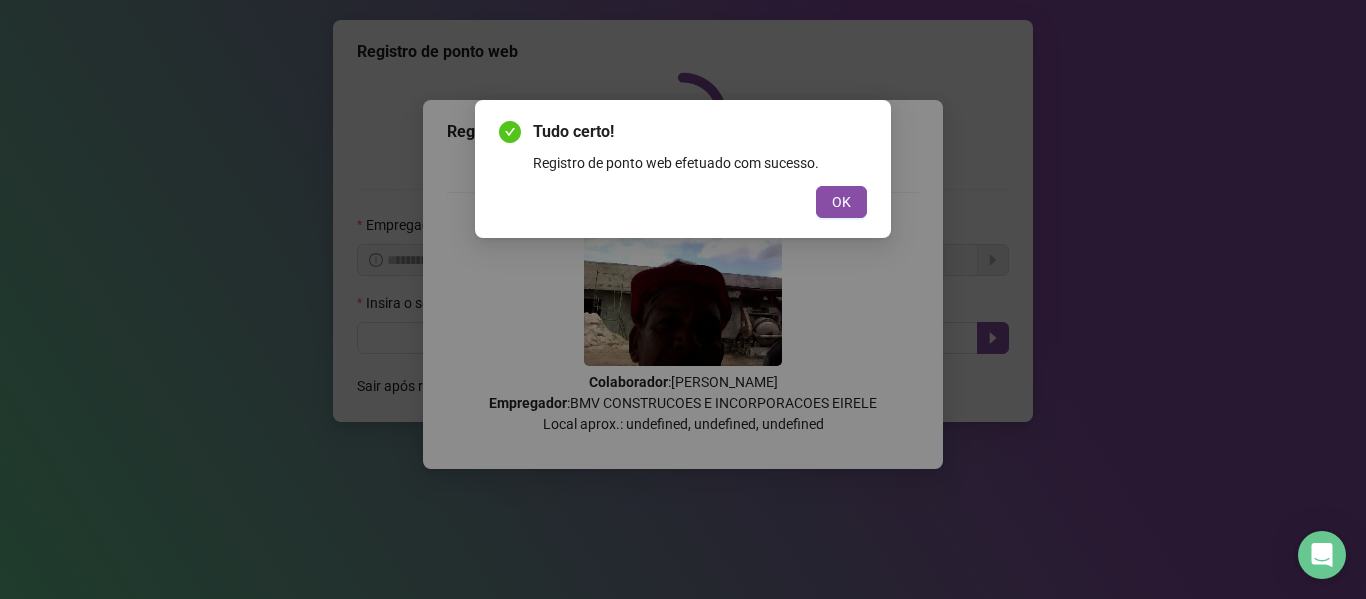 scroll, scrollTop: 0, scrollLeft: 0, axis: both 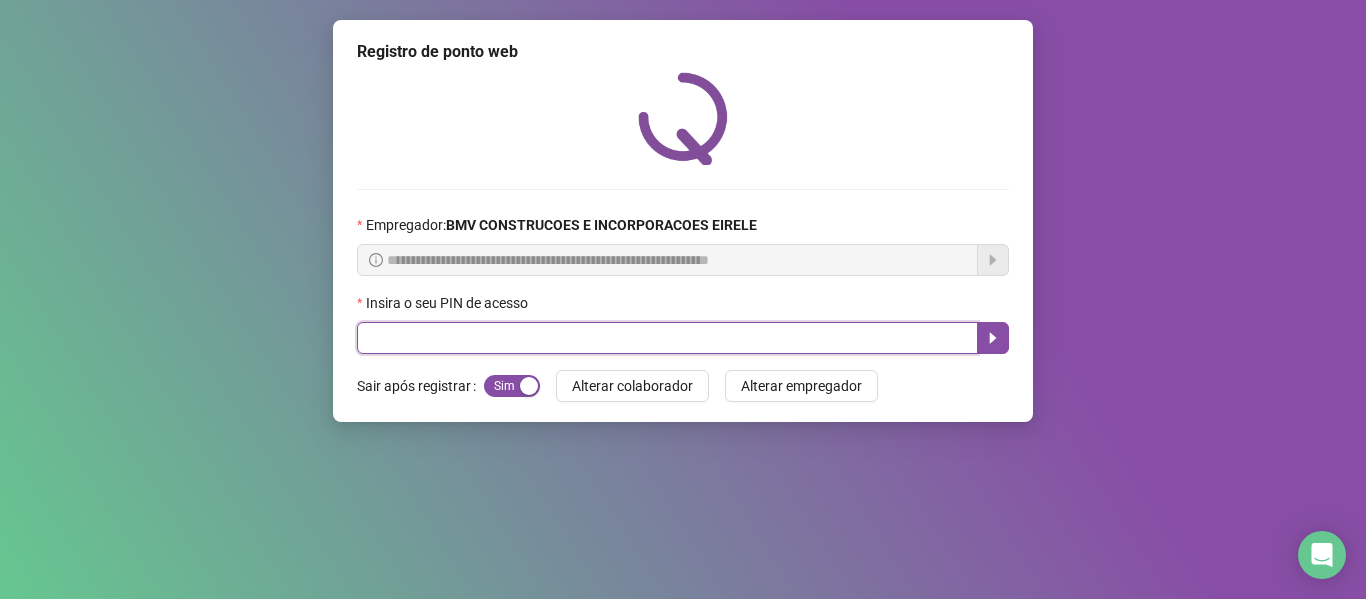 click at bounding box center (667, 338) 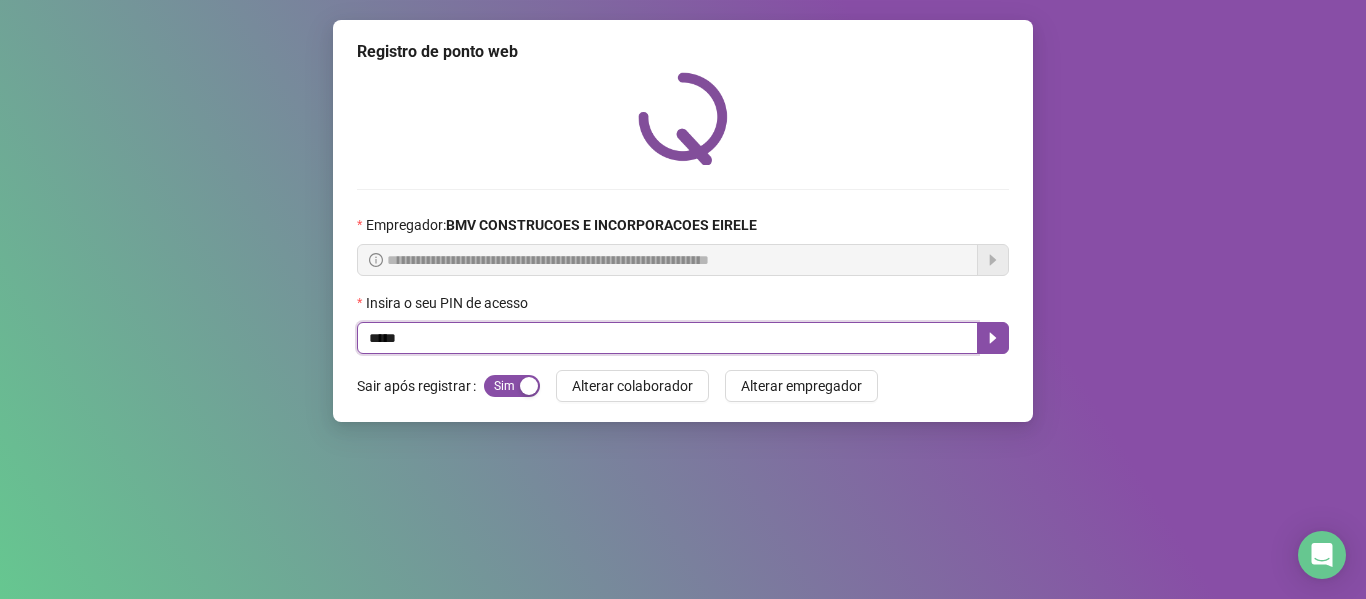 type on "*****" 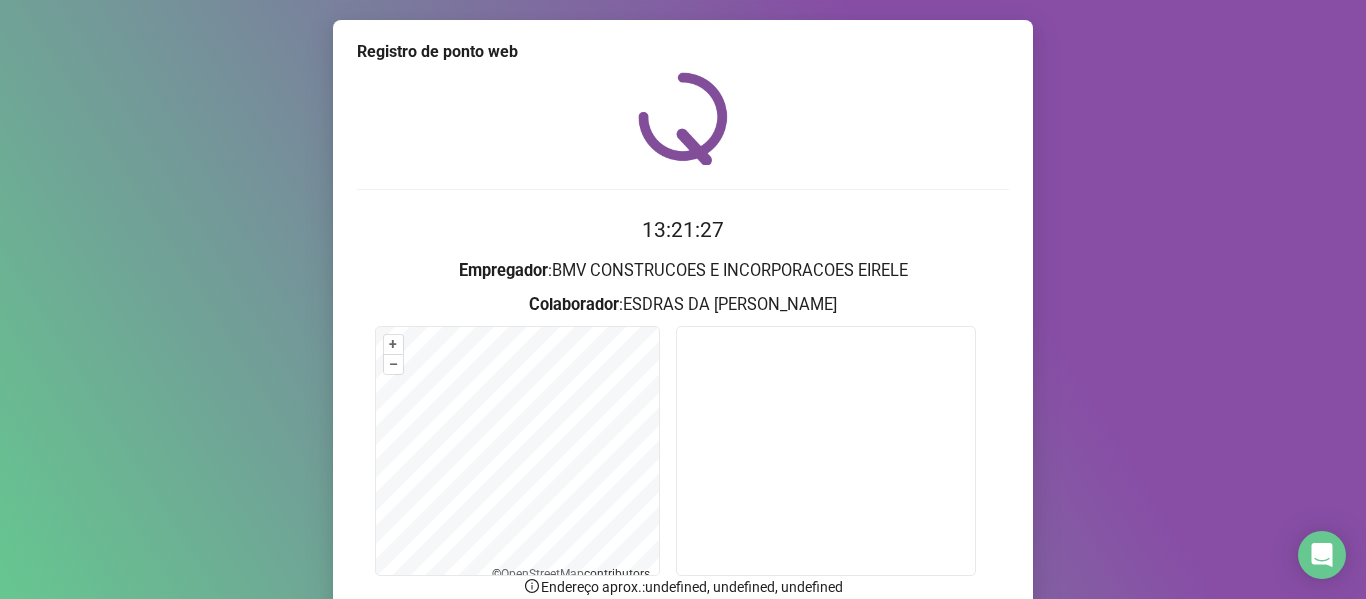 scroll, scrollTop: 176, scrollLeft: 0, axis: vertical 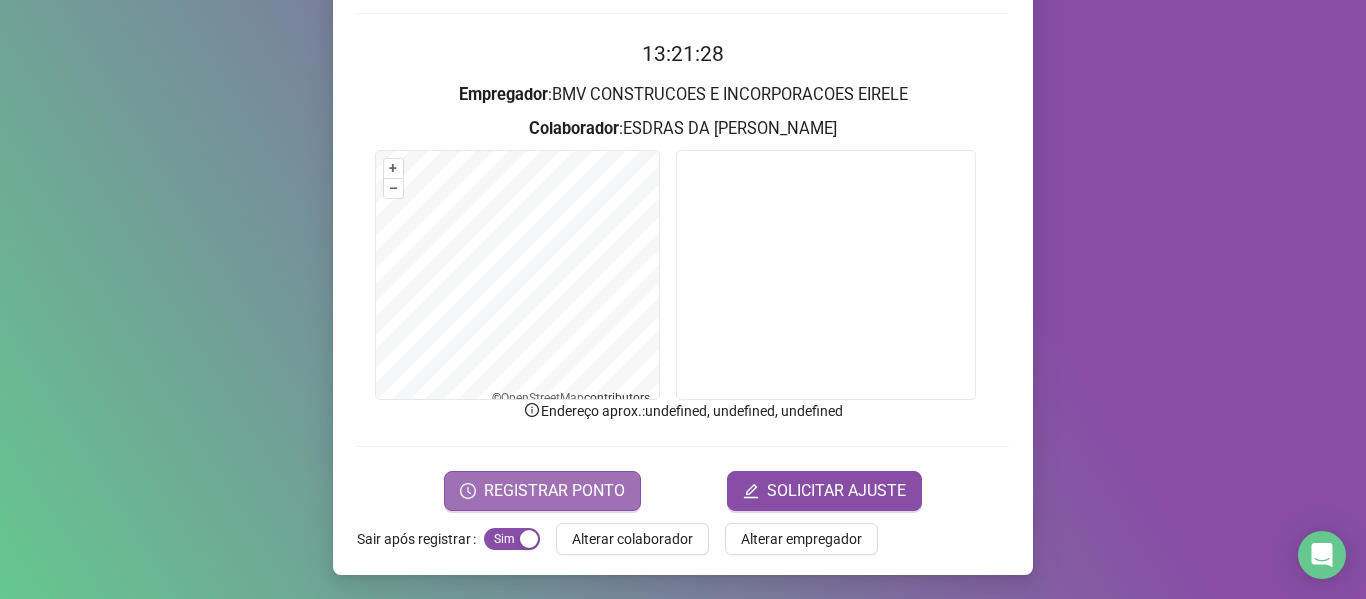 click on "REGISTRAR PONTO" at bounding box center (554, 491) 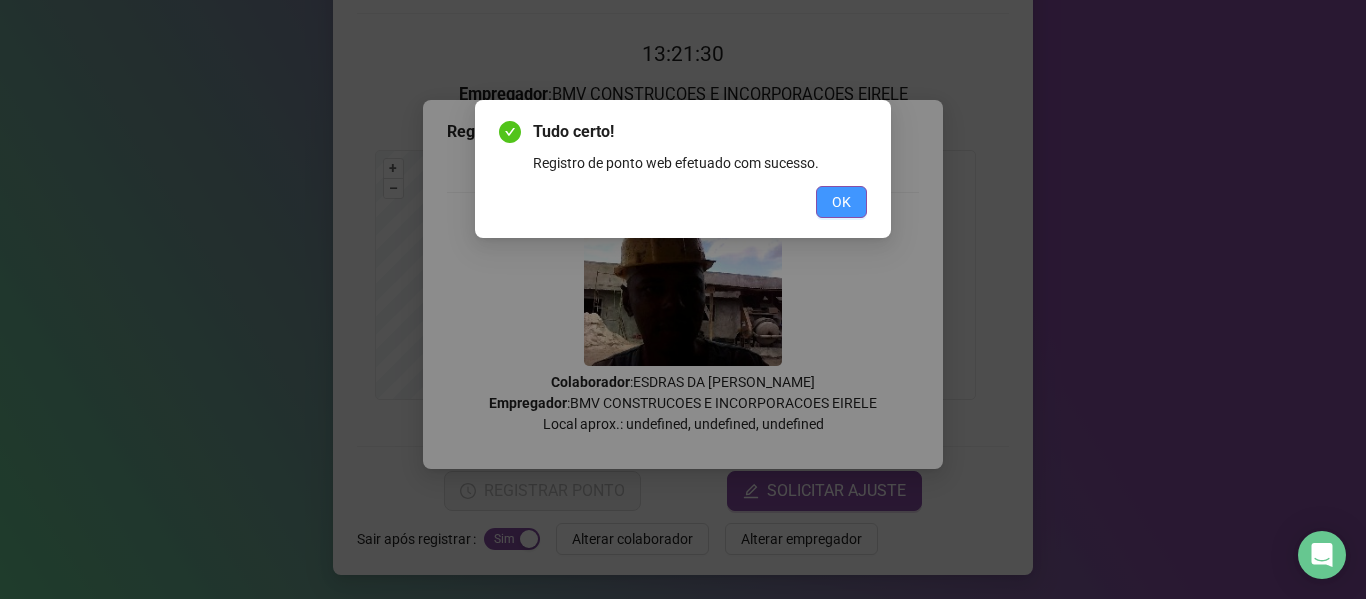 click on "OK" at bounding box center [841, 202] 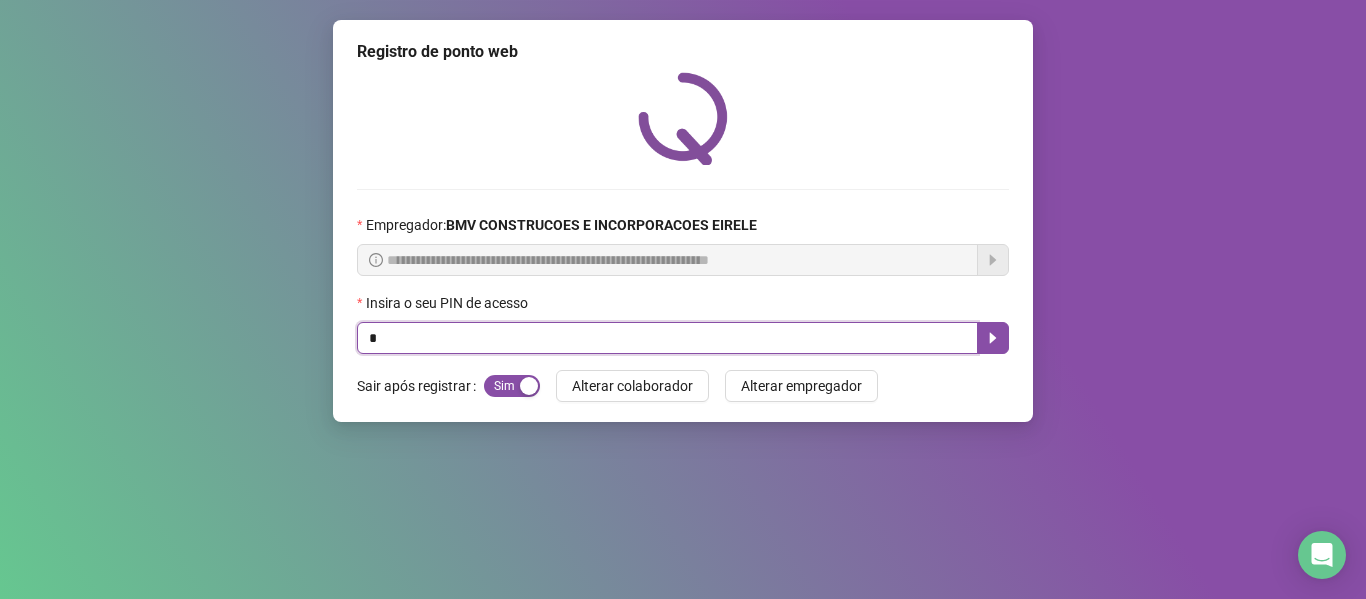 click on "*" at bounding box center [667, 338] 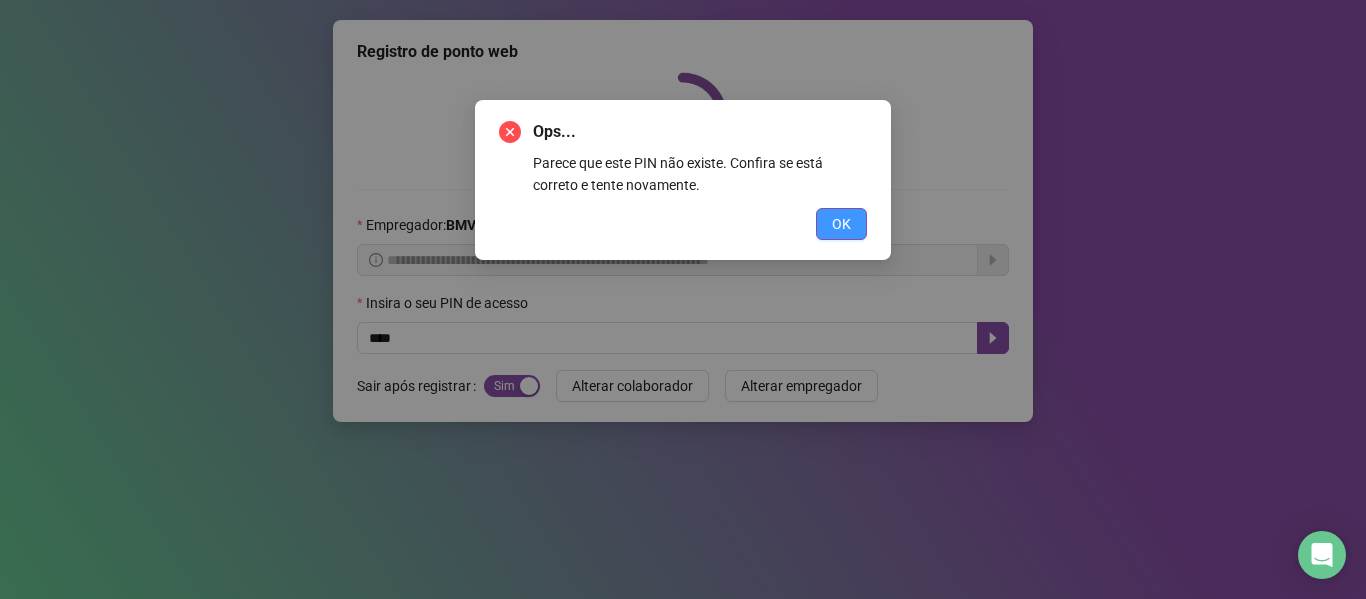 click on "OK" at bounding box center (841, 224) 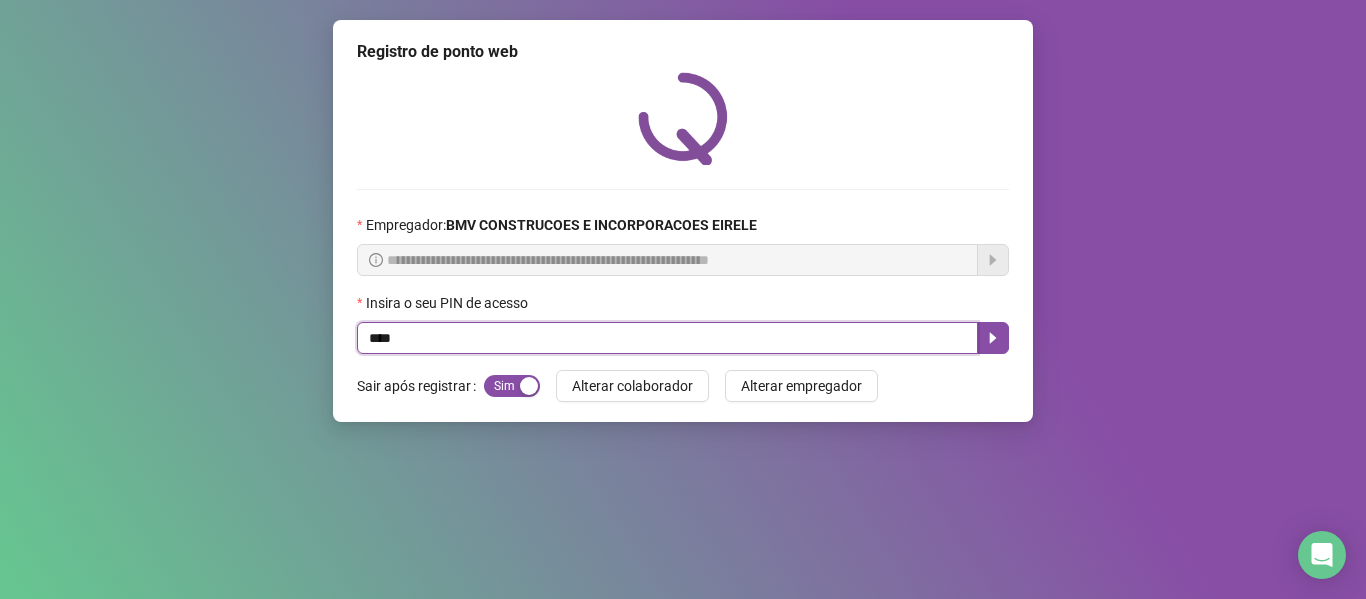 drag, startPoint x: 411, startPoint y: 339, endPoint x: 66, endPoint y: 347, distance: 345.09274 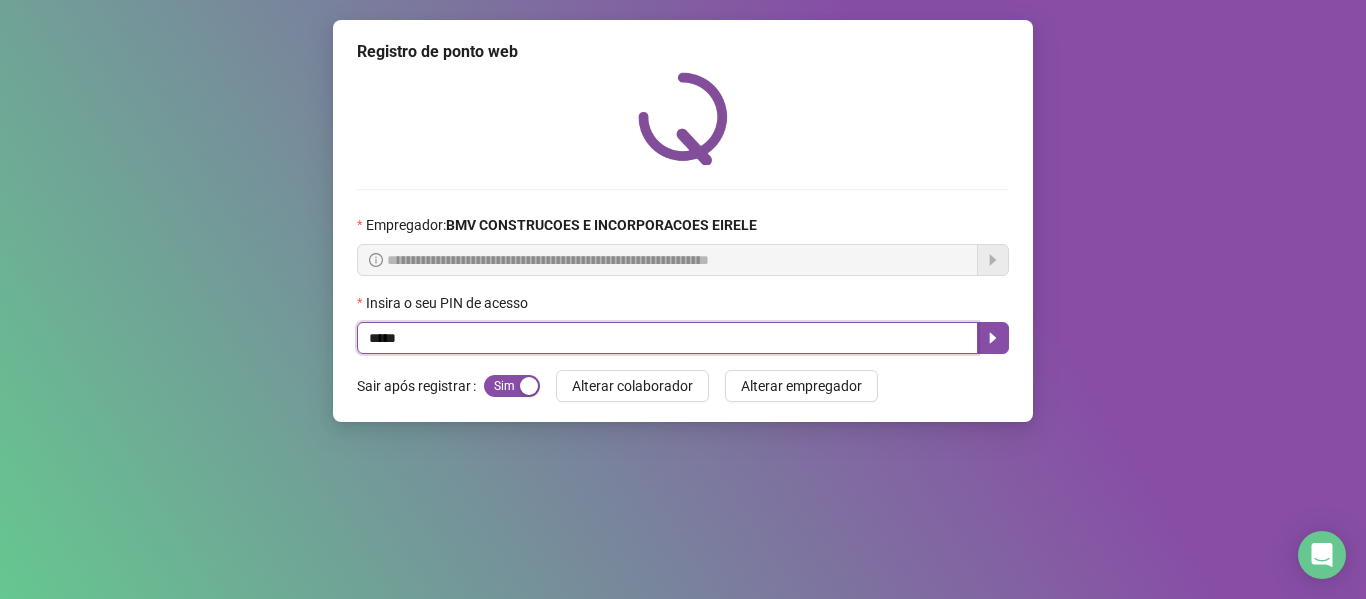 type on "*****" 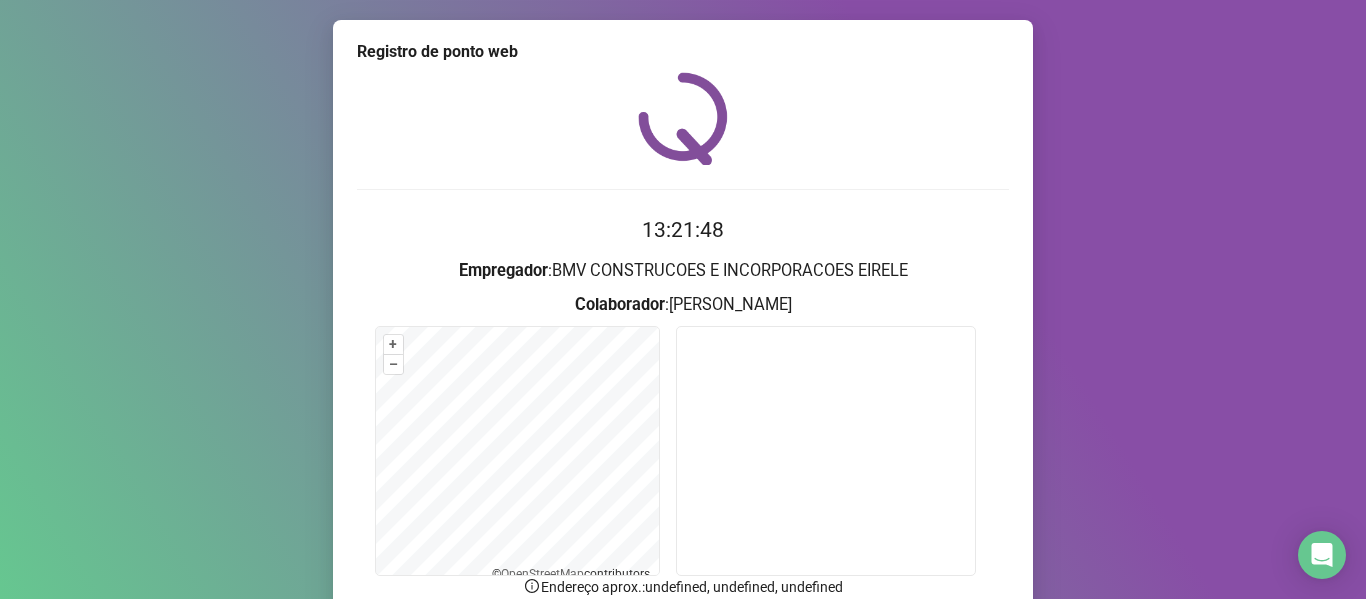scroll, scrollTop: 176, scrollLeft: 0, axis: vertical 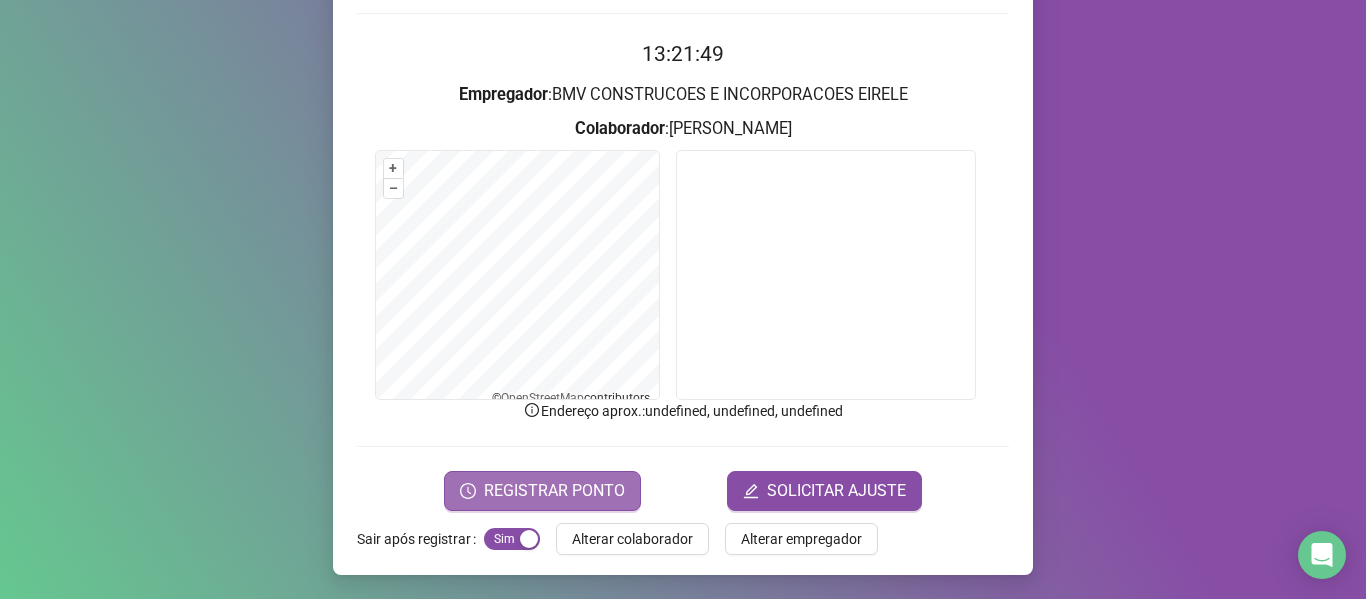 click on "REGISTRAR PONTO" at bounding box center [554, 491] 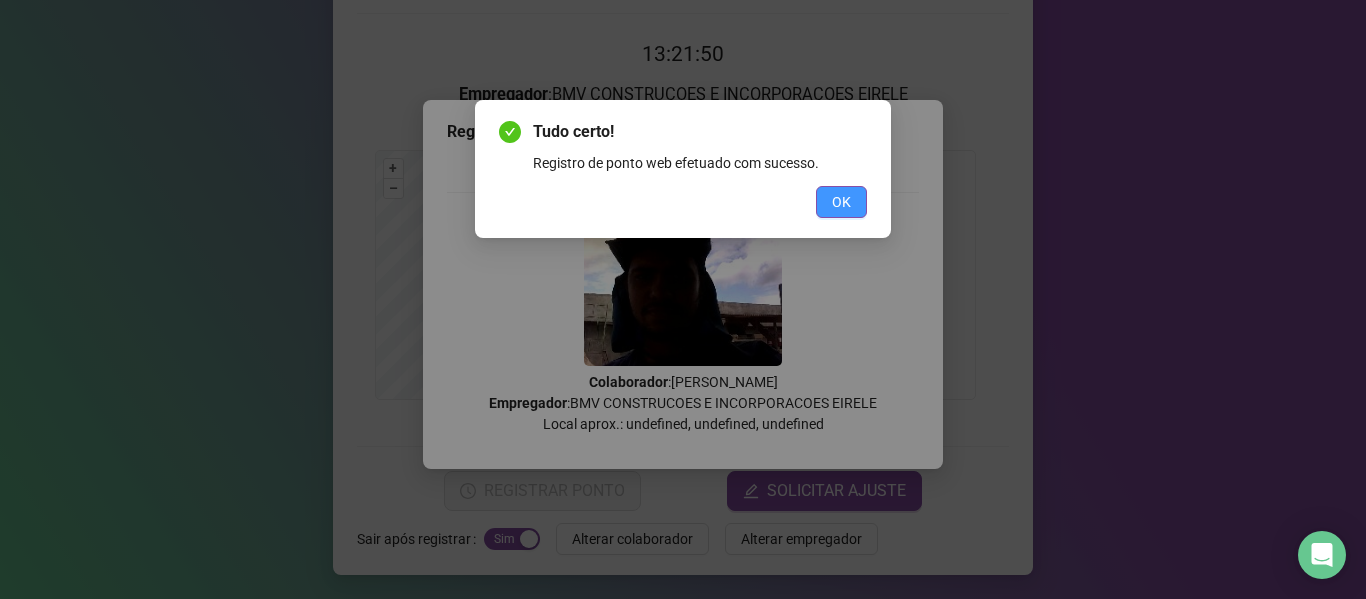 click on "OK" at bounding box center (841, 202) 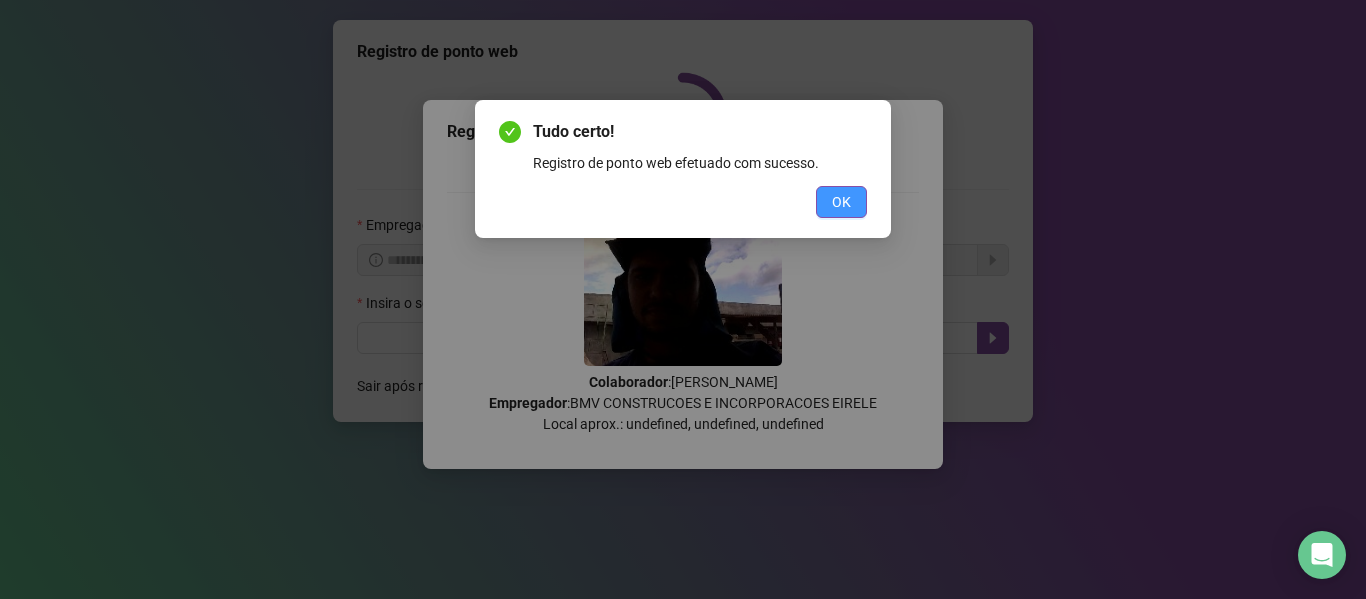 scroll, scrollTop: 0, scrollLeft: 0, axis: both 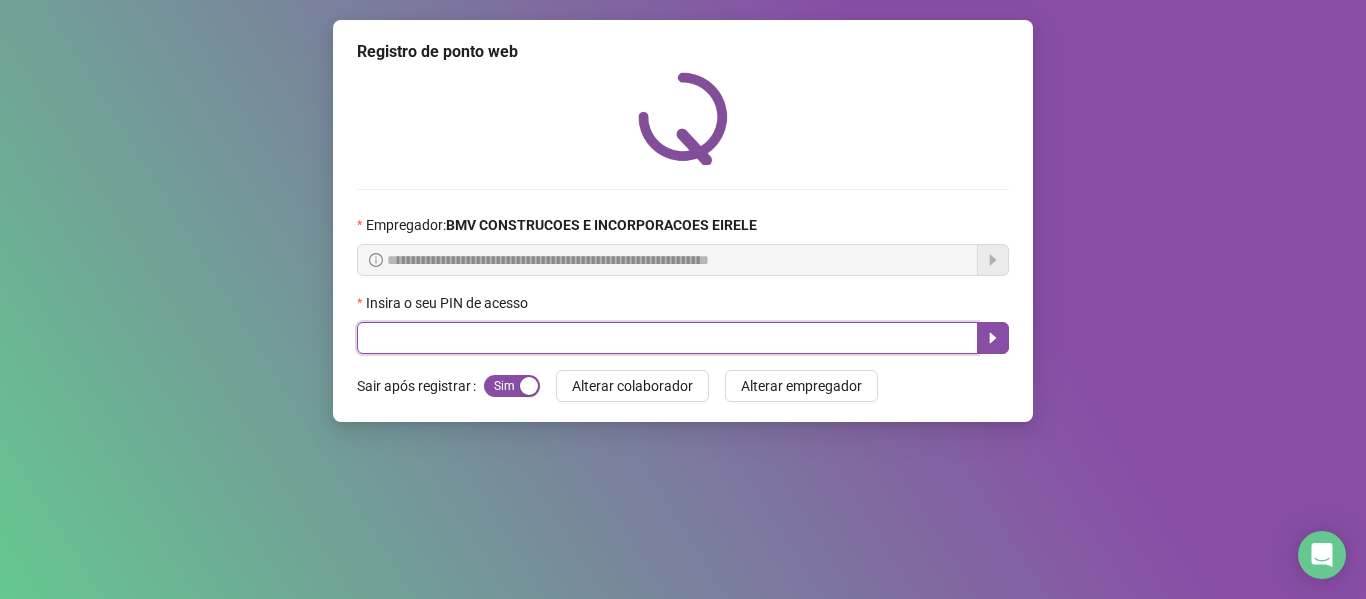 click at bounding box center [667, 338] 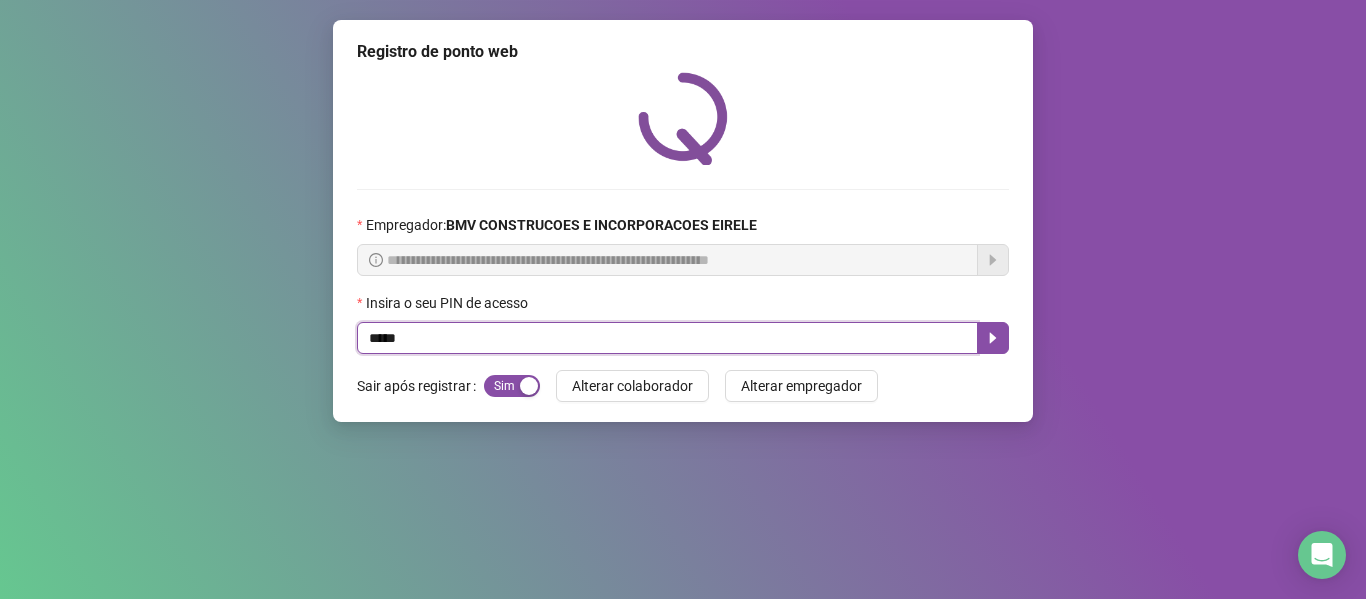 type on "*****" 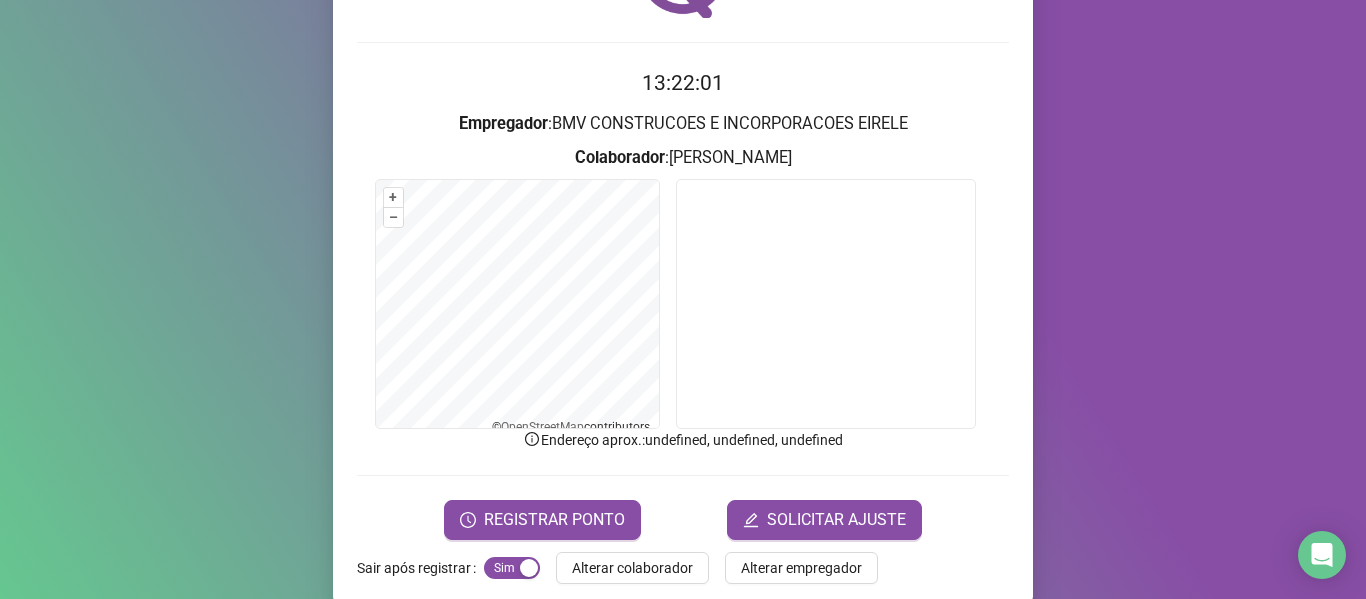 scroll, scrollTop: 176, scrollLeft: 0, axis: vertical 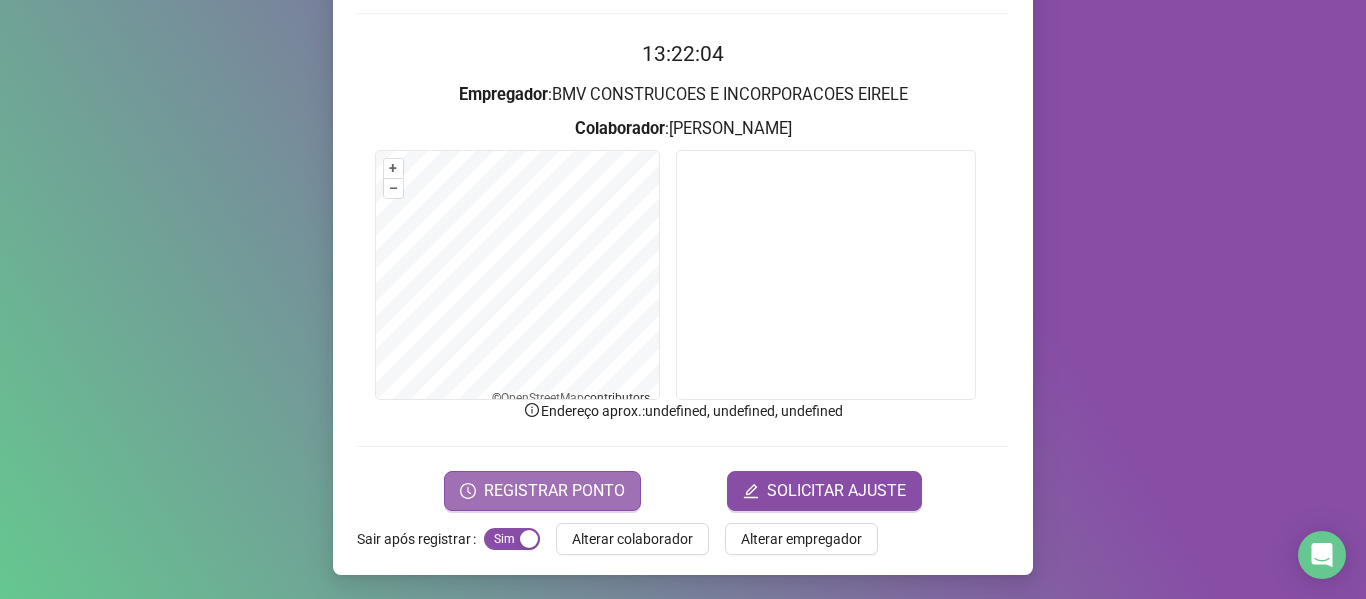 click on "REGISTRAR PONTO" at bounding box center (554, 491) 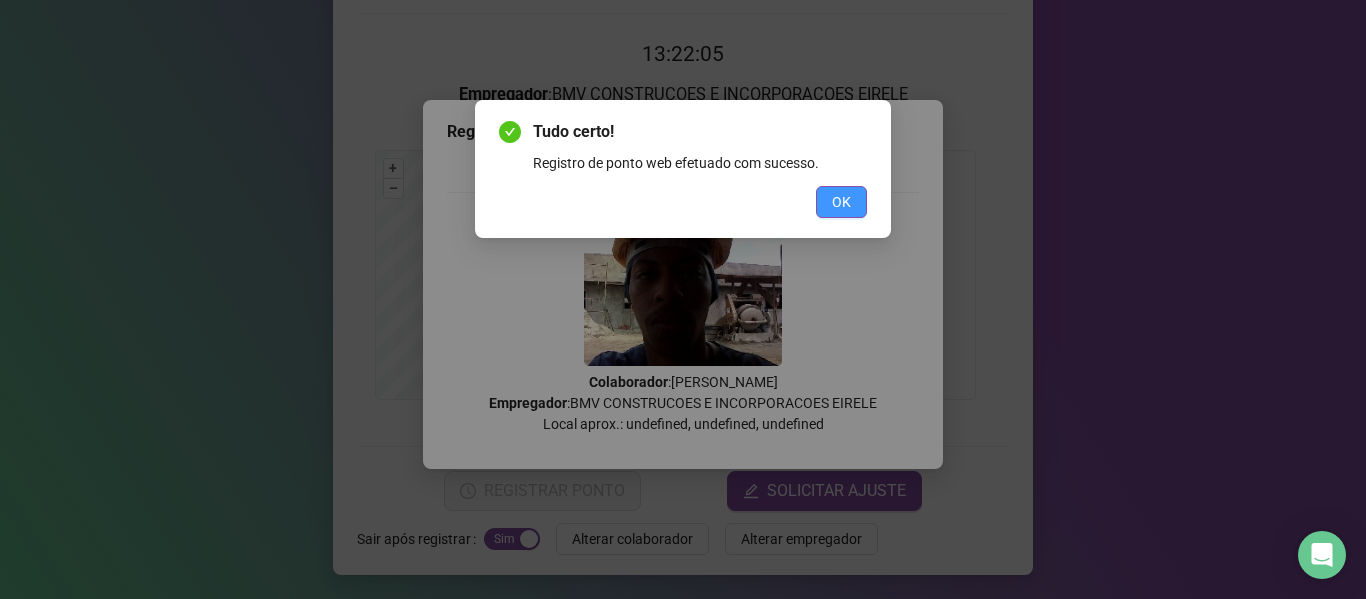 click on "OK" at bounding box center (841, 202) 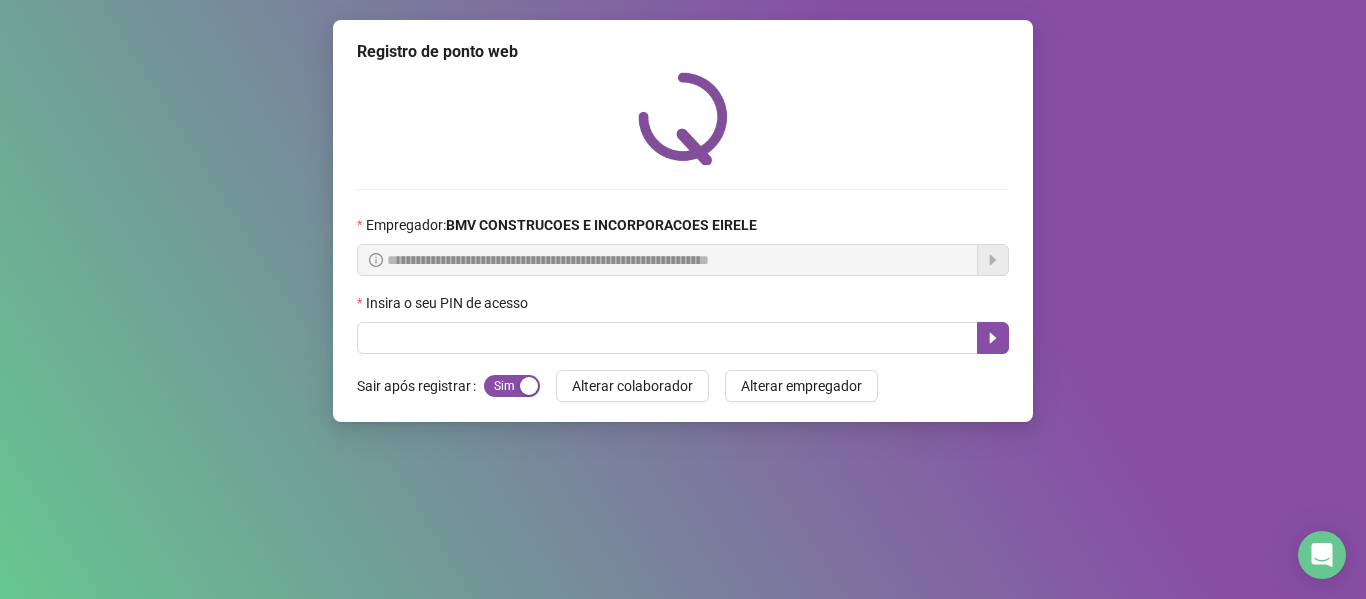 scroll, scrollTop: 0, scrollLeft: 0, axis: both 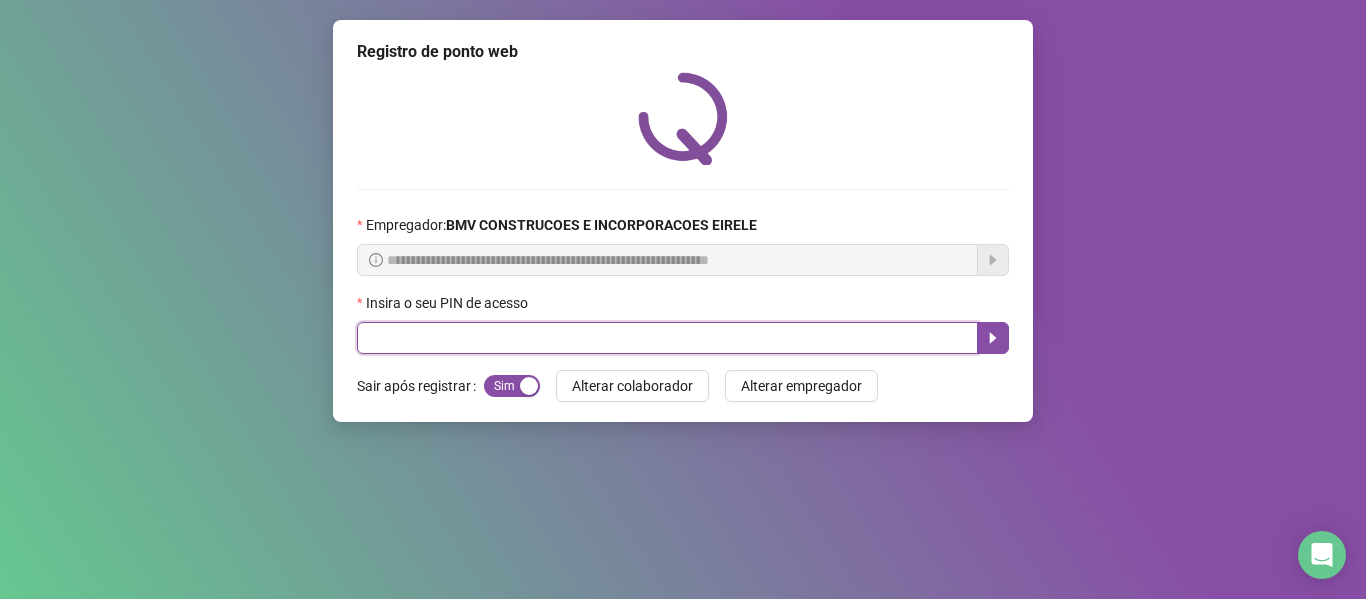 click at bounding box center (667, 338) 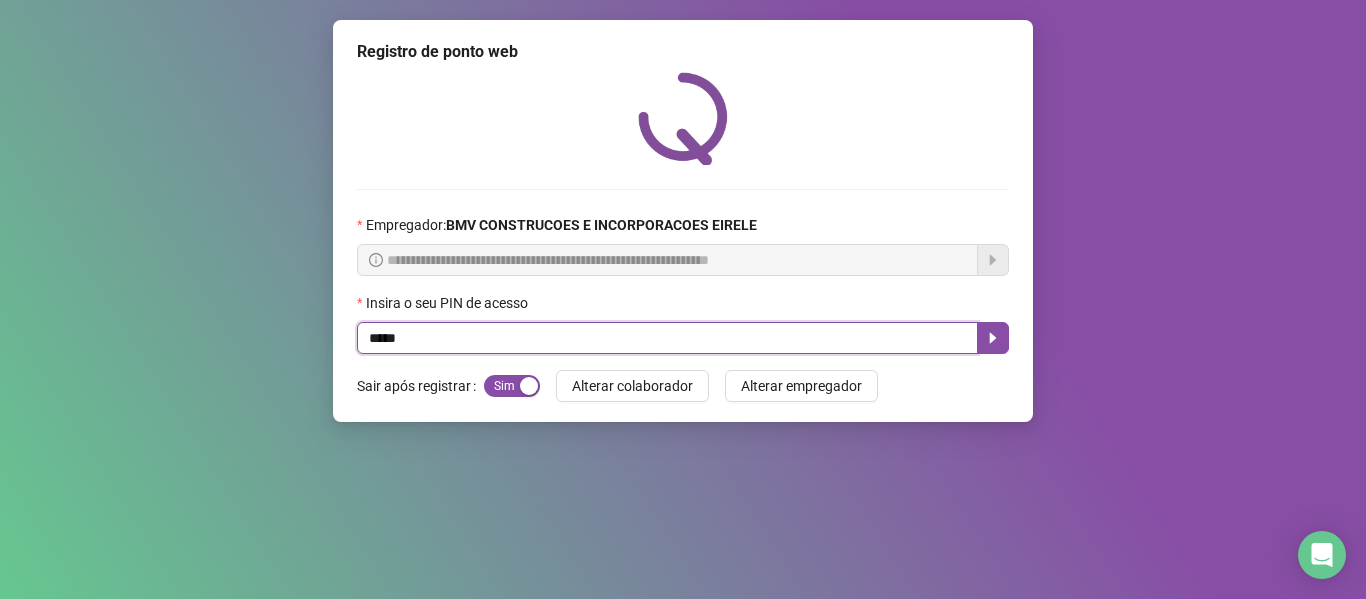 type on "*****" 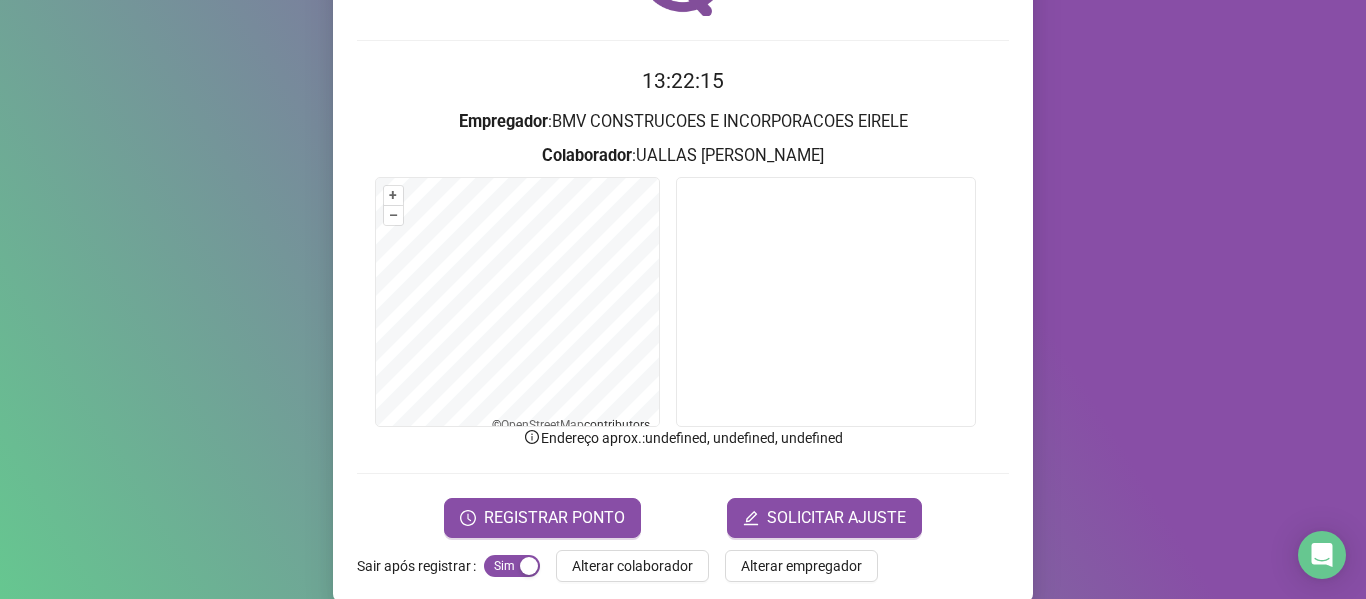 scroll, scrollTop: 176, scrollLeft: 0, axis: vertical 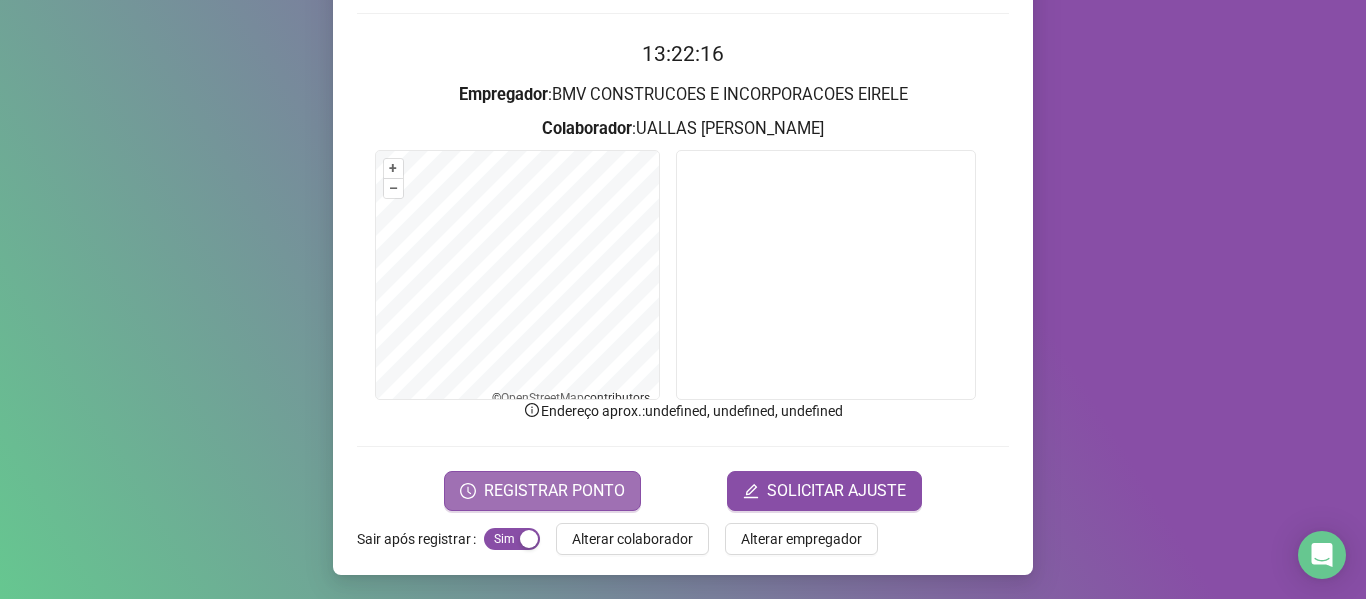 click on "REGISTRAR PONTO" at bounding box center (542, 491) 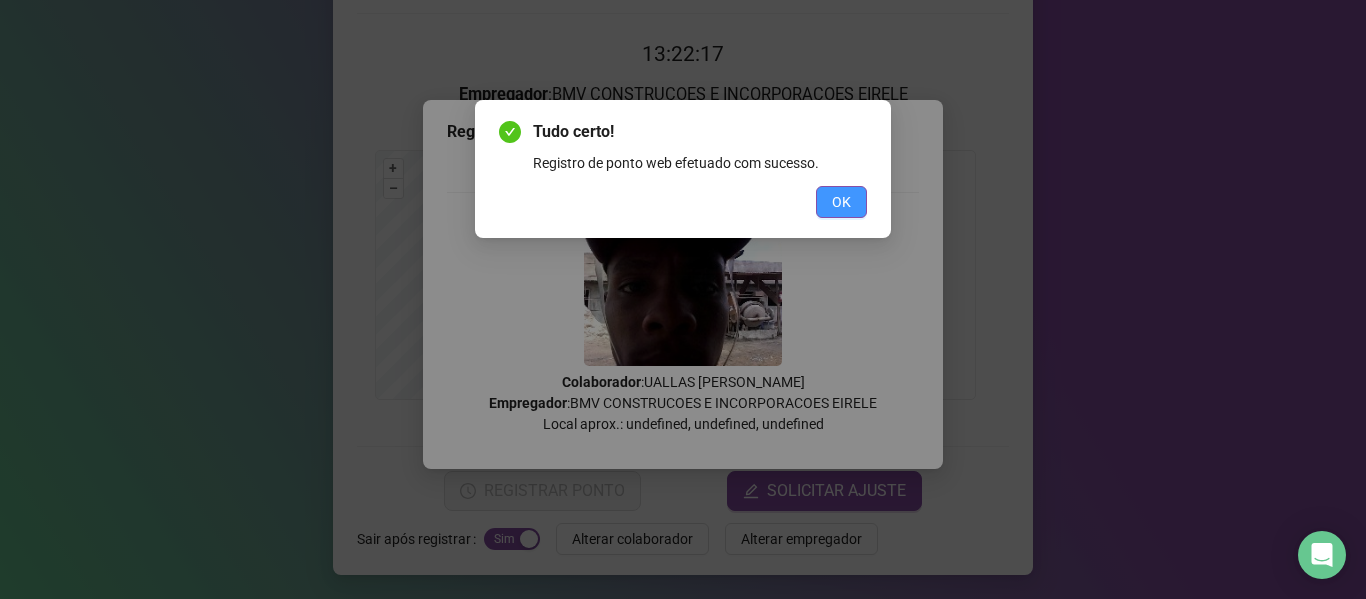 click on "OK" at bounding box center [841, 202] 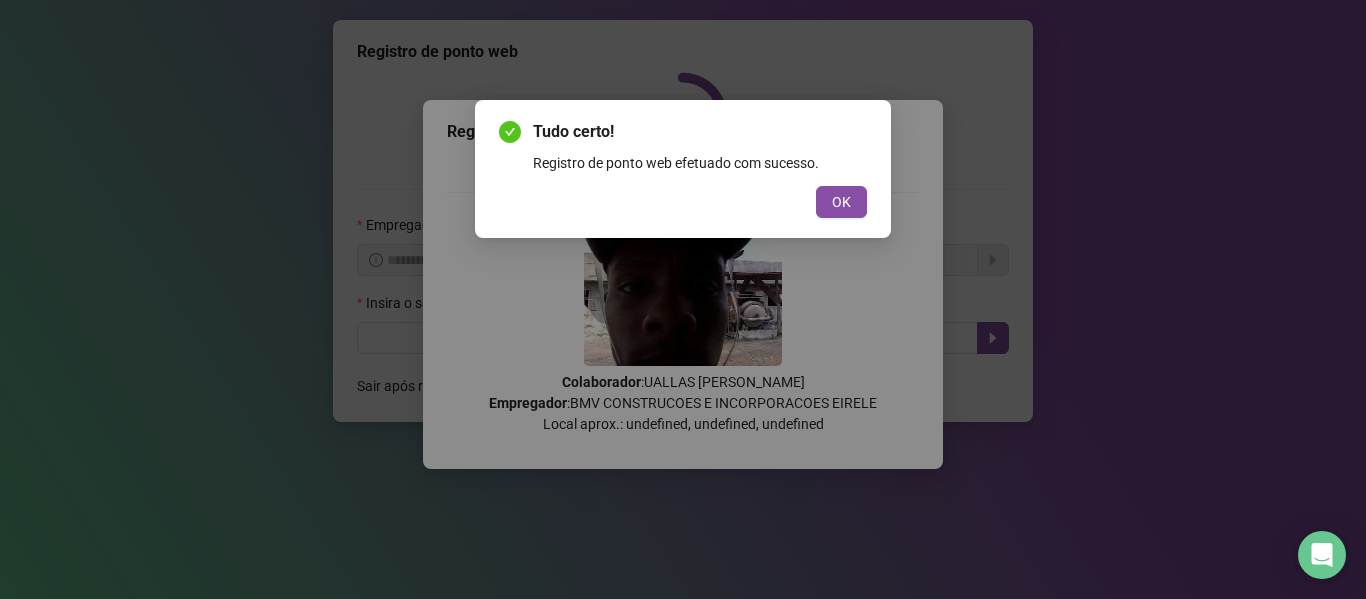 scroll, scrollTop: 0, scrollLeft: 0, axis: both 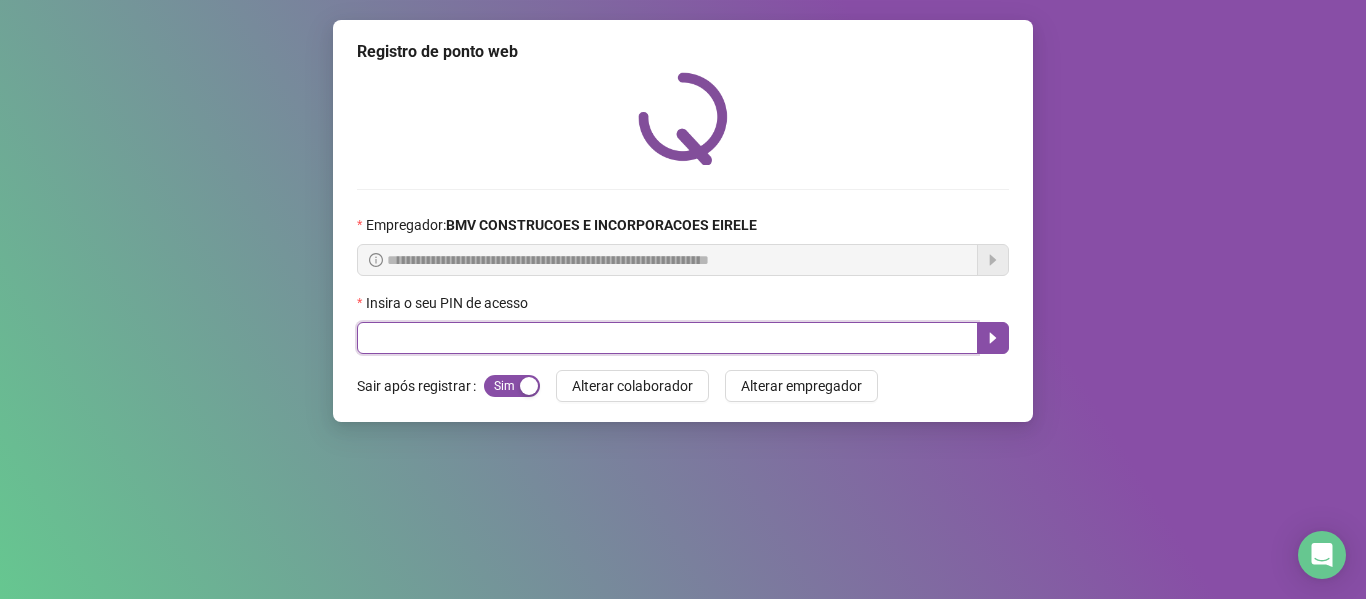 click at bounding box center (667, 338) 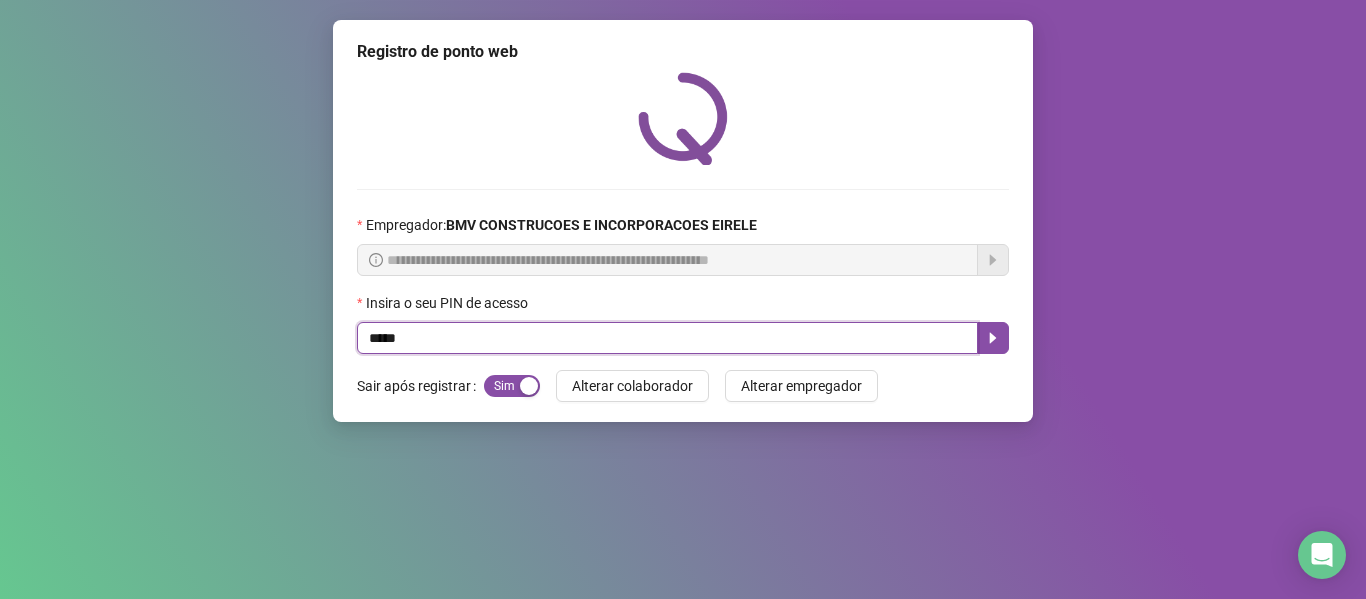 type on "*****" 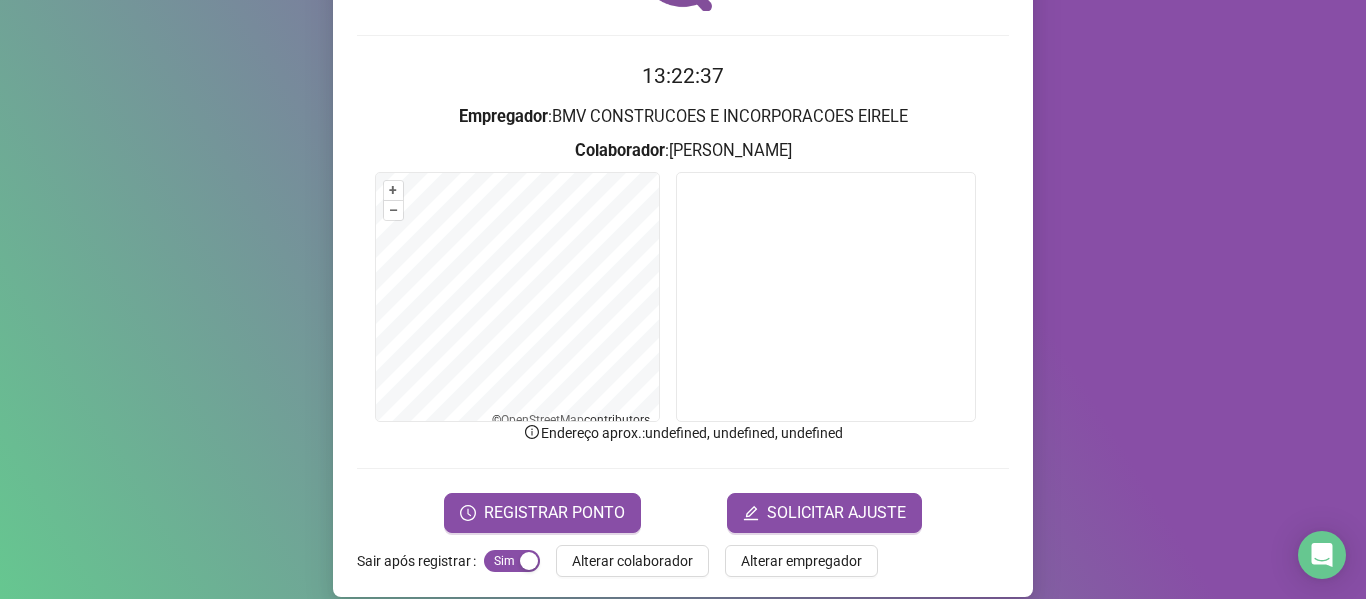 scroll, scrollTop: 155, scrollLeft: 0, axis: vertical 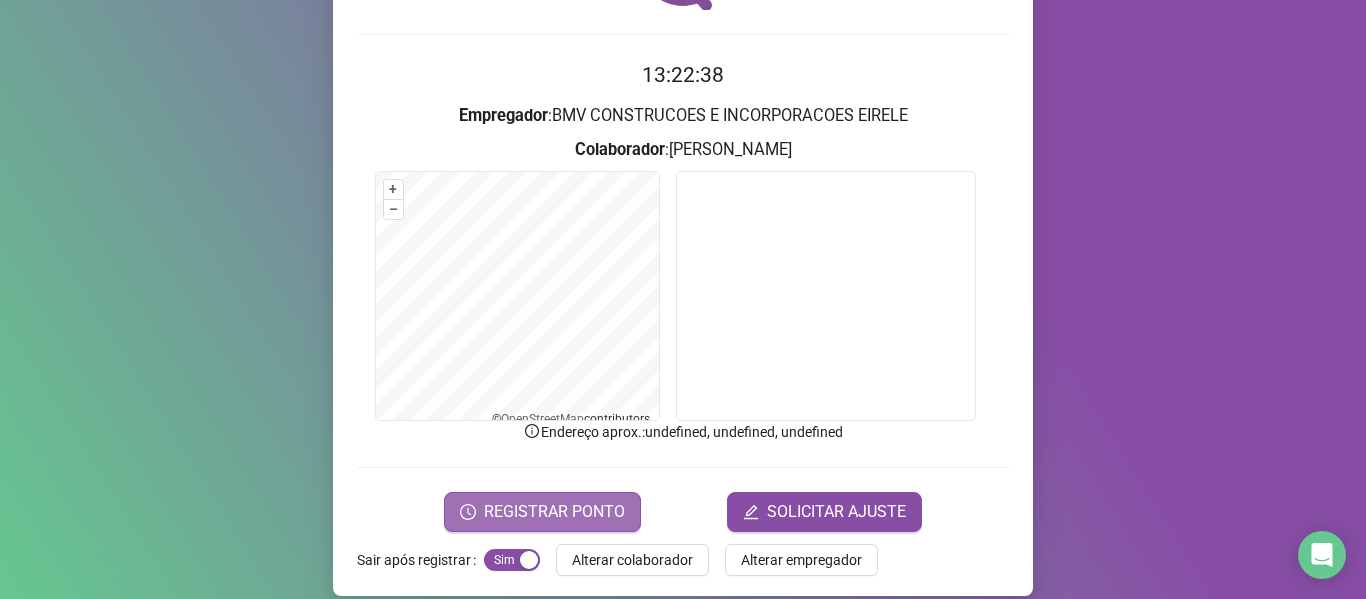 click on "REGISTRAR PONTO" at bounding box center (554, 512) 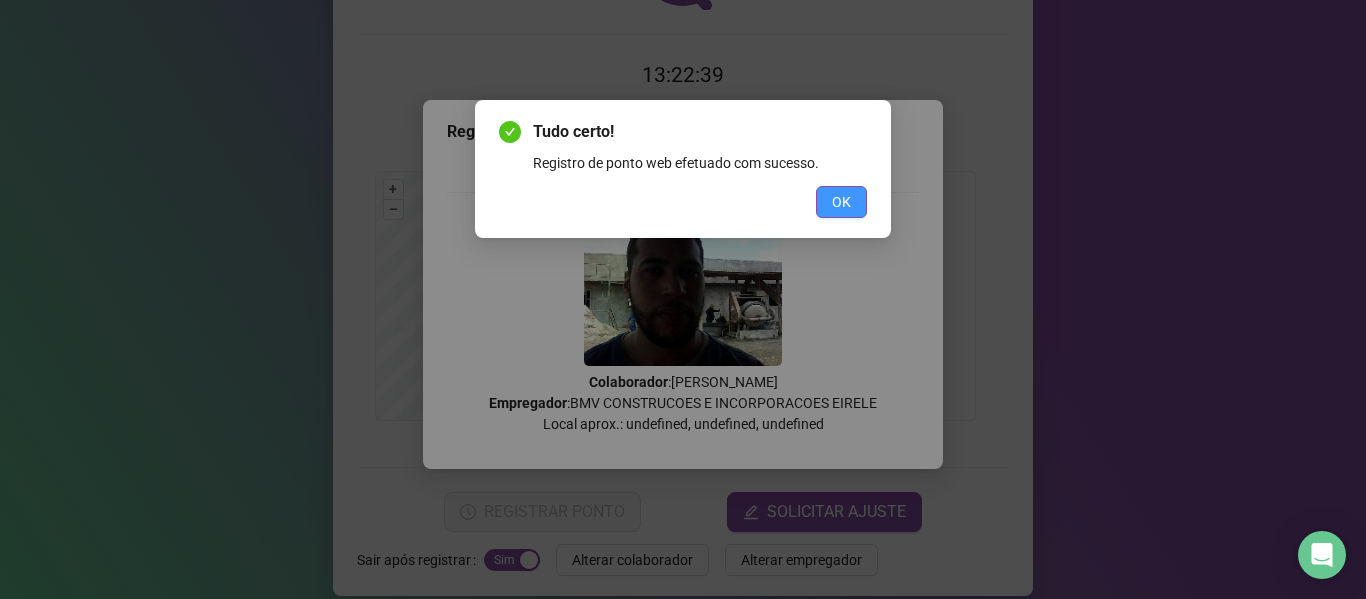click on "OK" at bounding box center (841, 202) 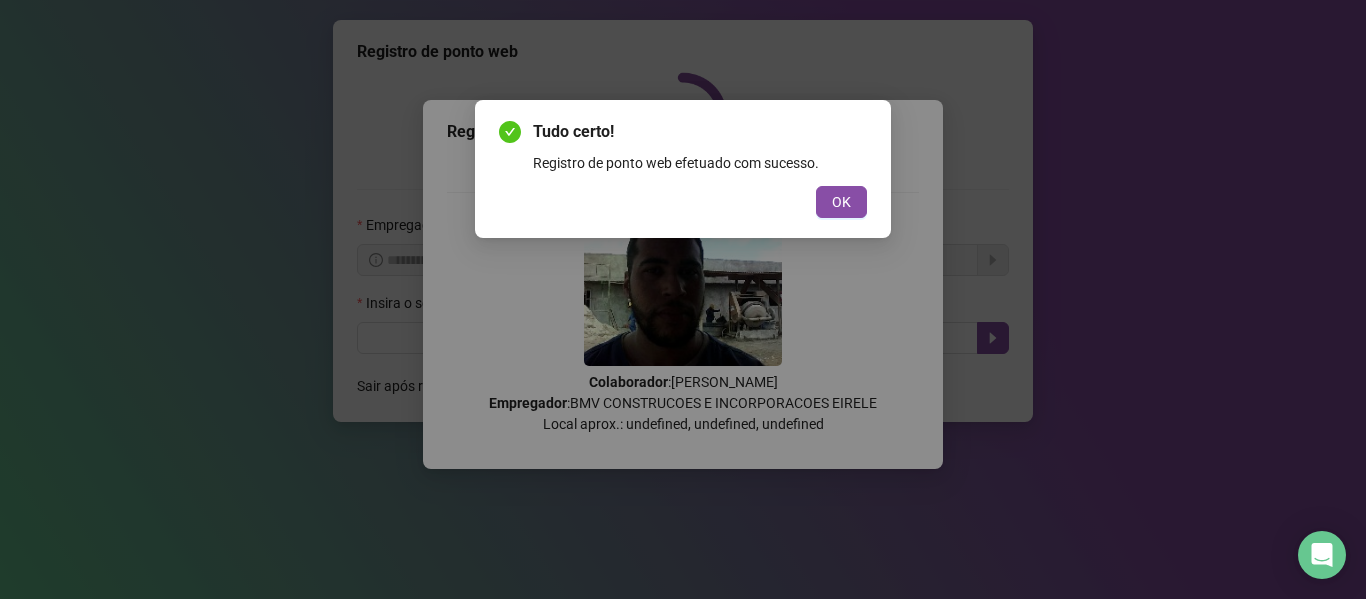 scroll, scrollTop: 0, scrollLeft: 0, axis: both 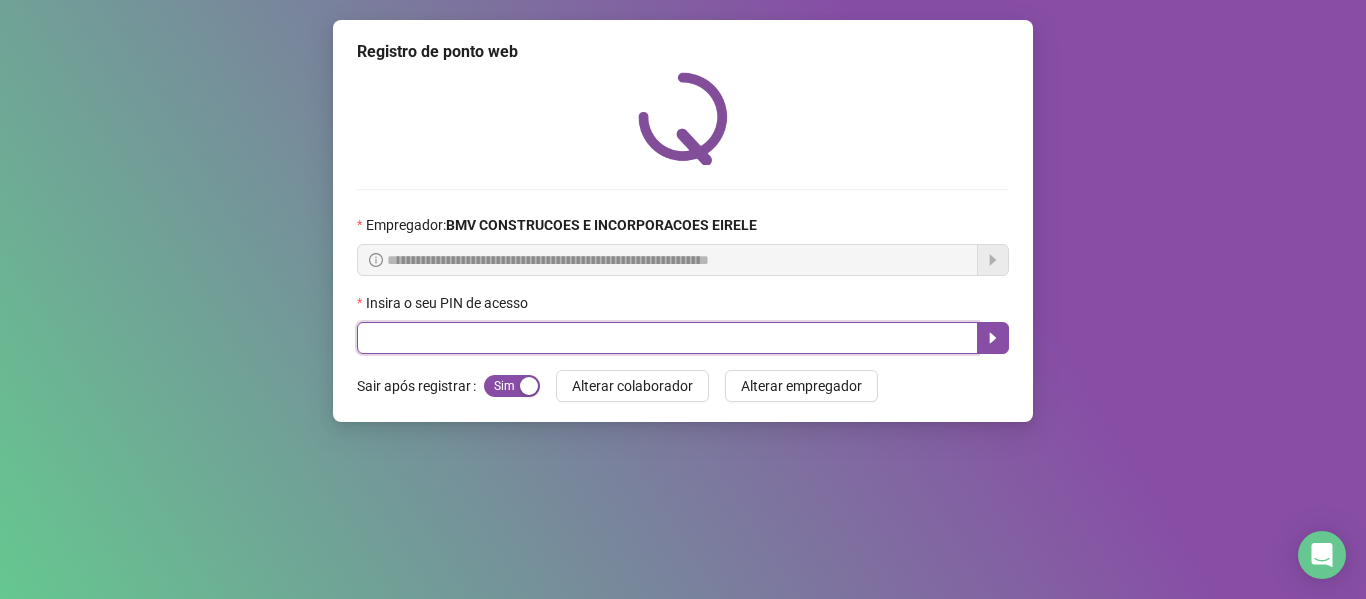 click at bounding box center [667, 338] 